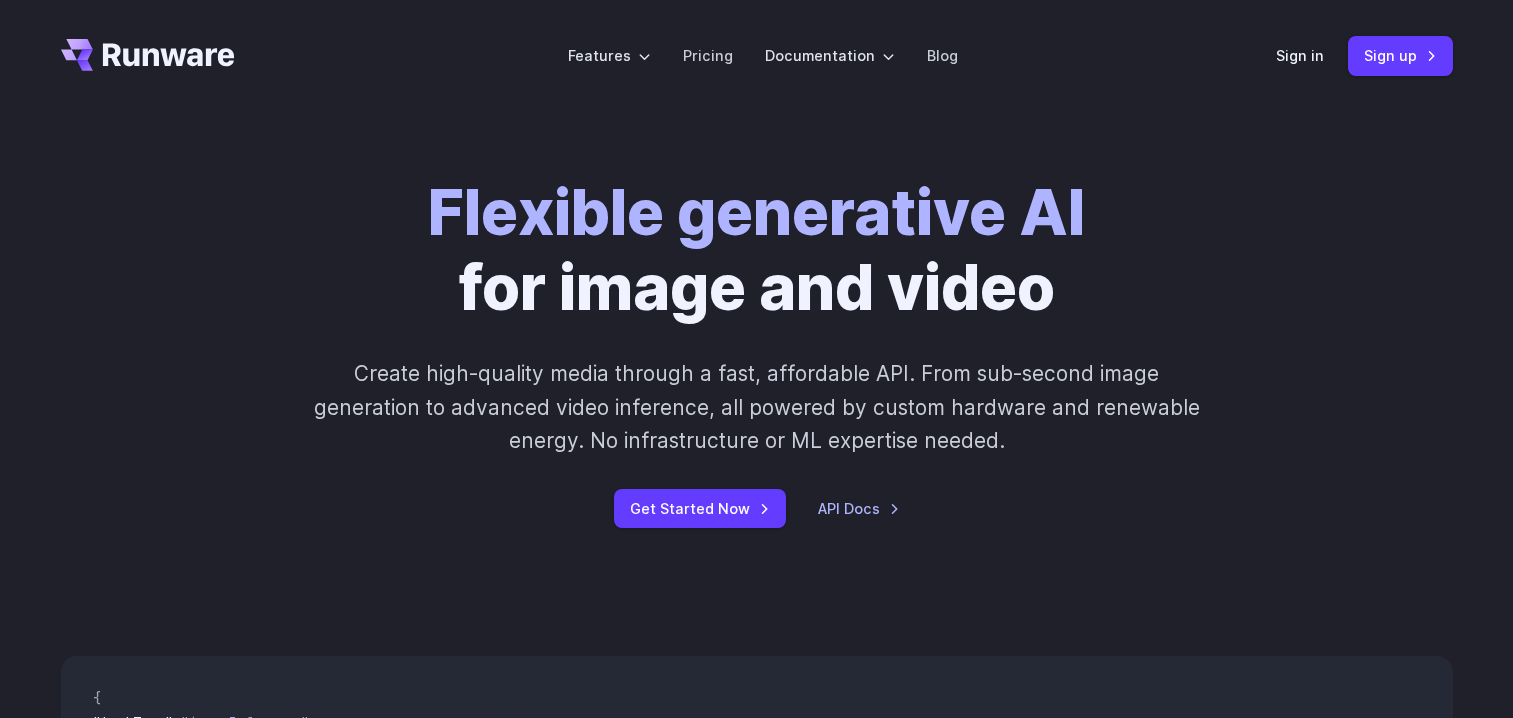 scroll, scrollTop: 0, scrollLeft: 0, axis: both 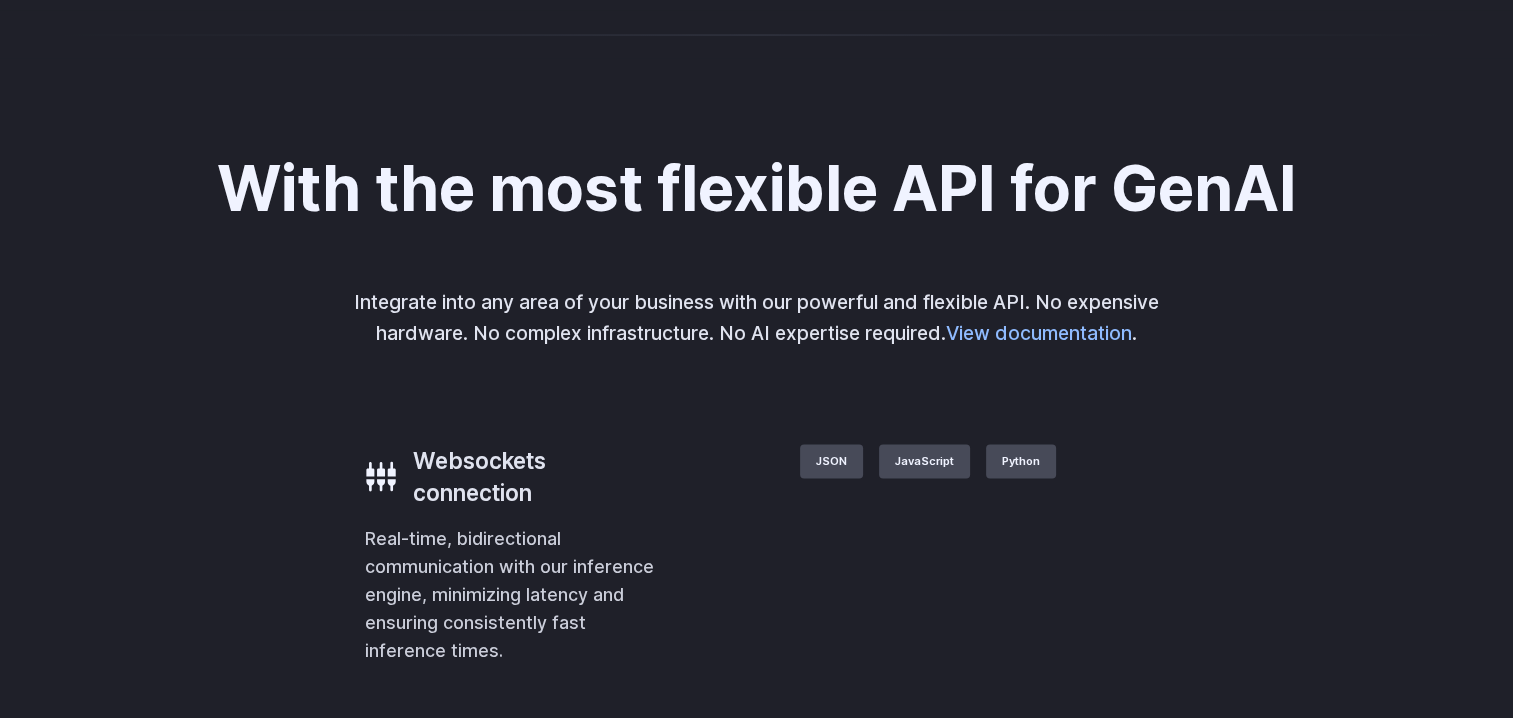 click on "Product design" at bounding box center (0, 0) 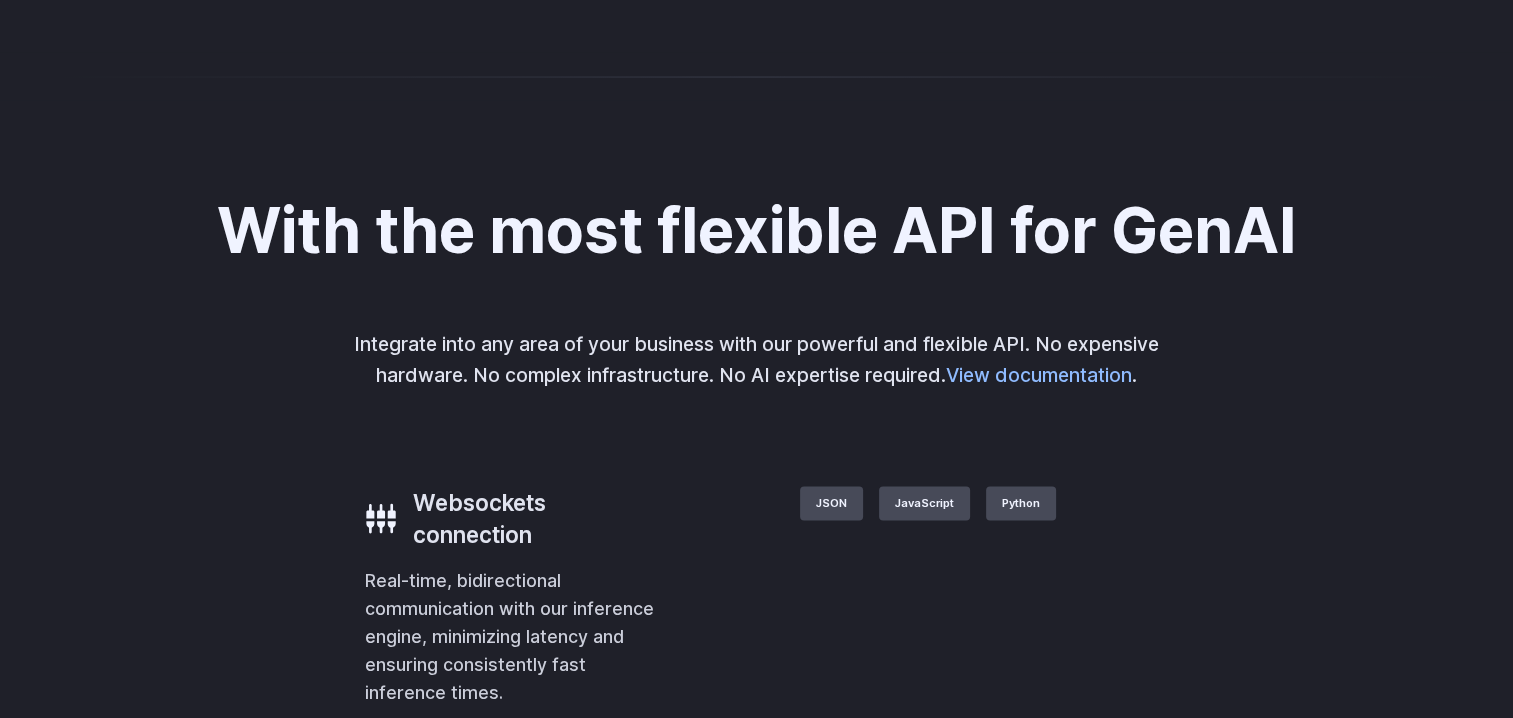click on "Personalized assets" at bounding box center (0, 0) 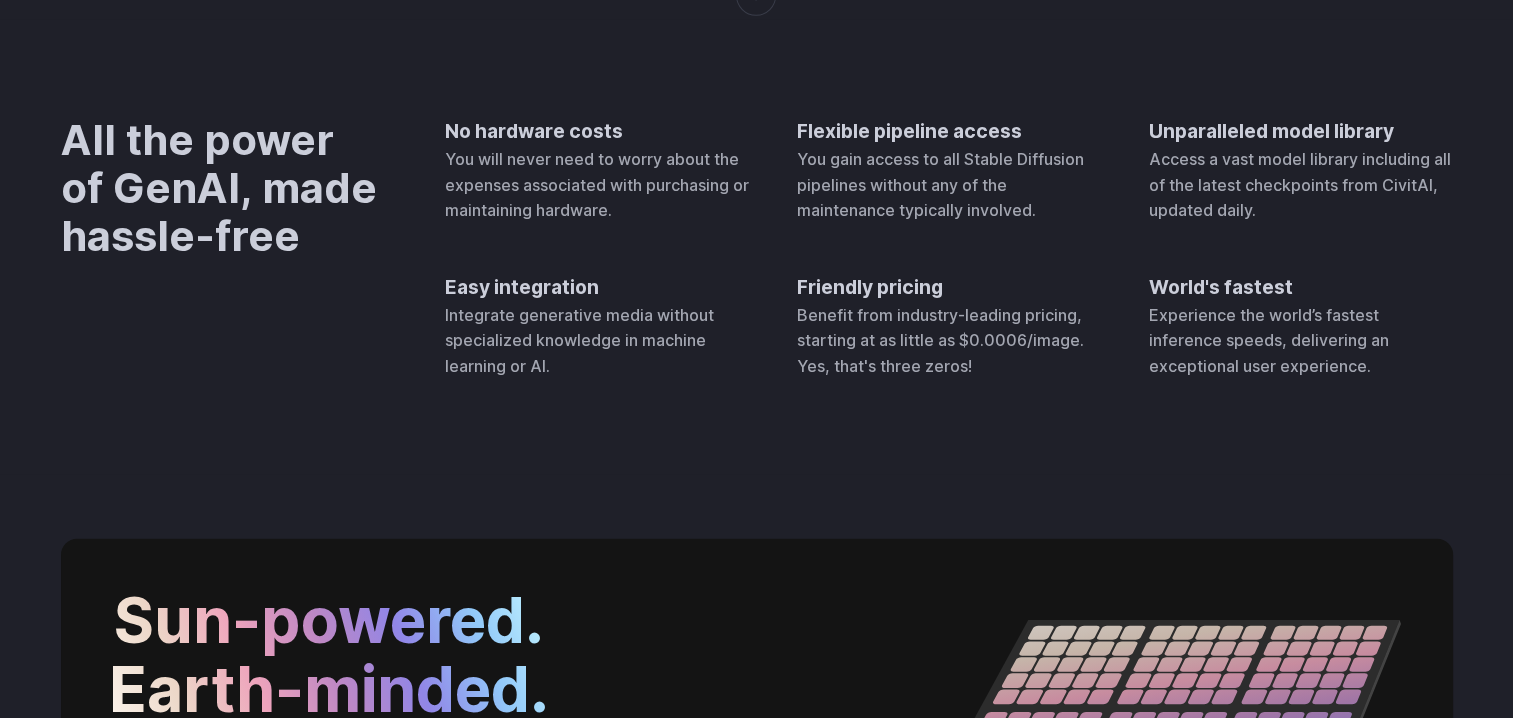 scroll, scrollTop: 6058, scrollLeft: 0, axis: vertical 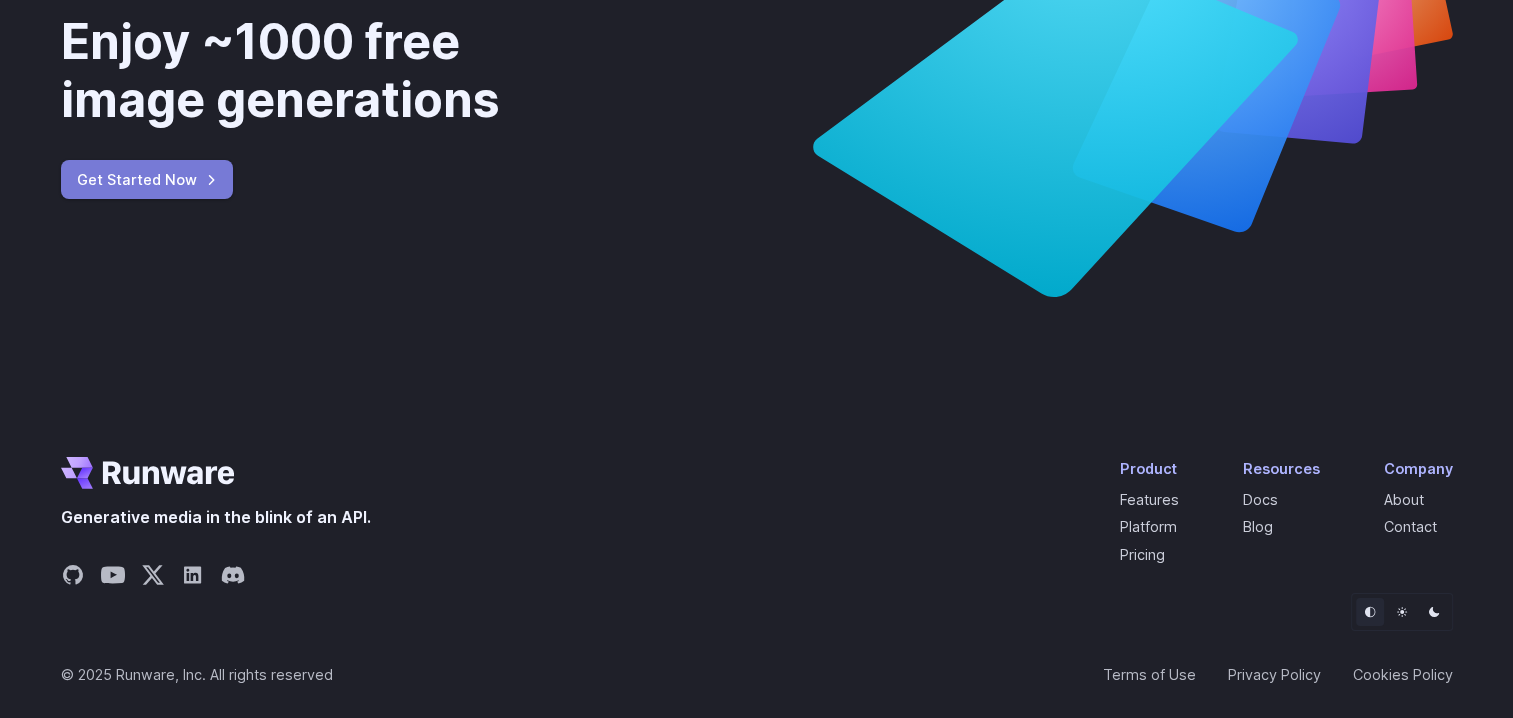 click on "Get Started Now" at bounding box center [147, 179] 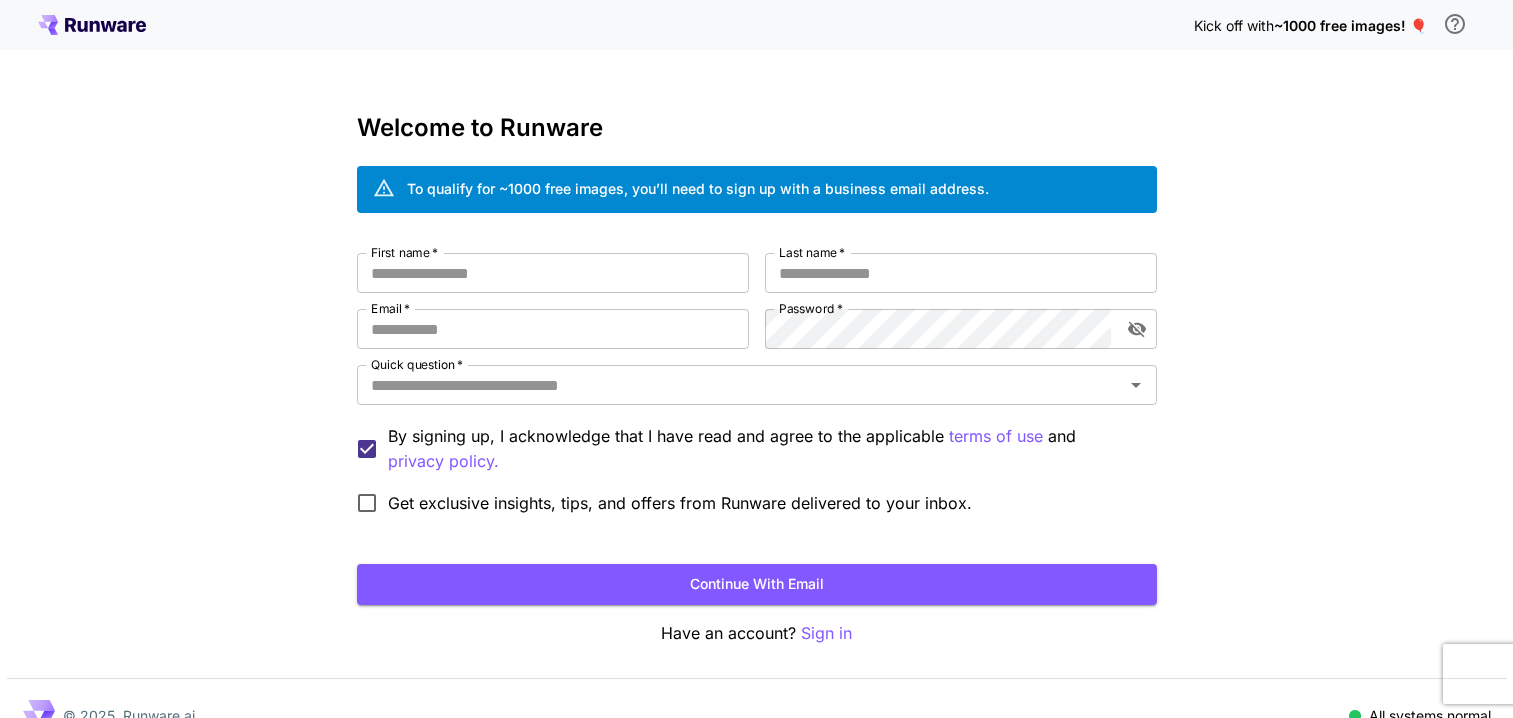 scroll, scrollTop: 0, scrollLeft: 0, axis: both 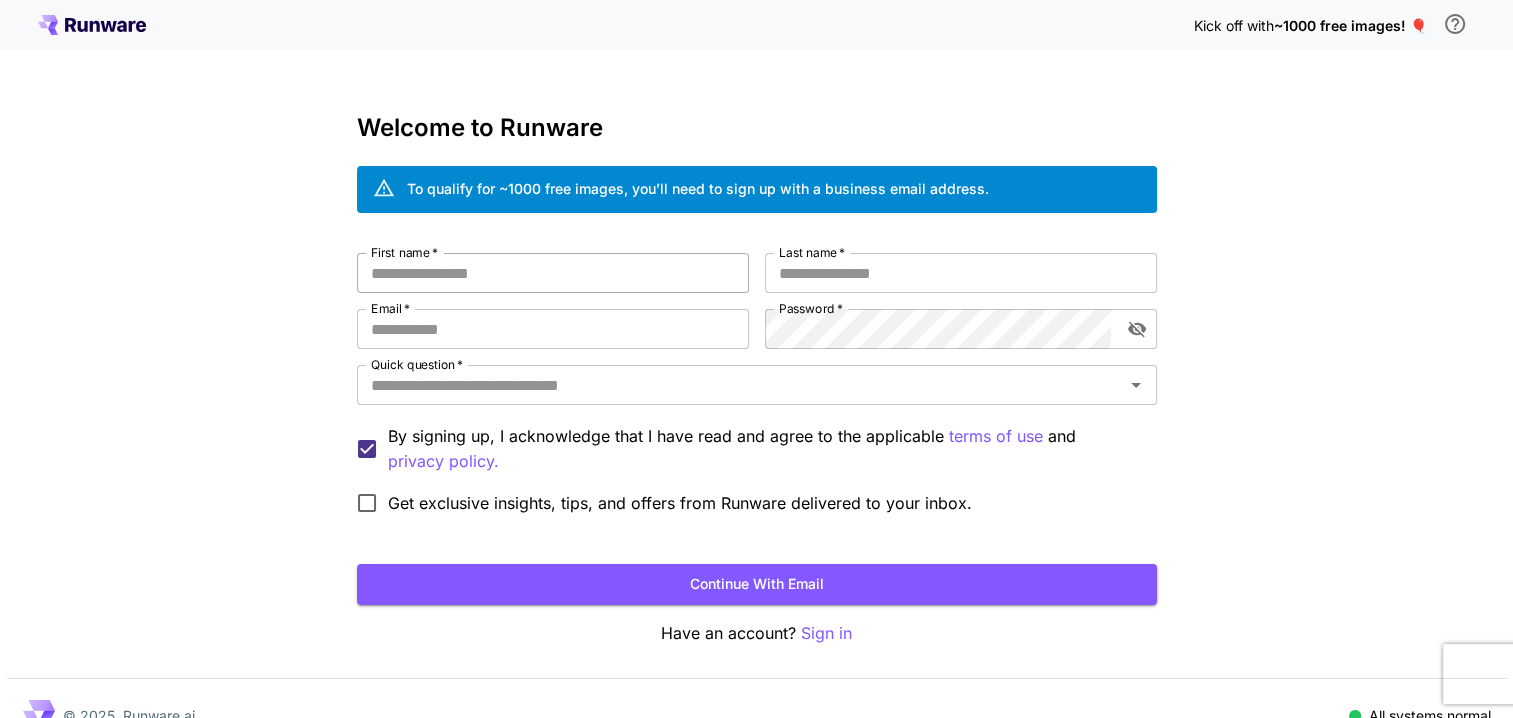 click on "First name   *" at bounding box center (553, 273) 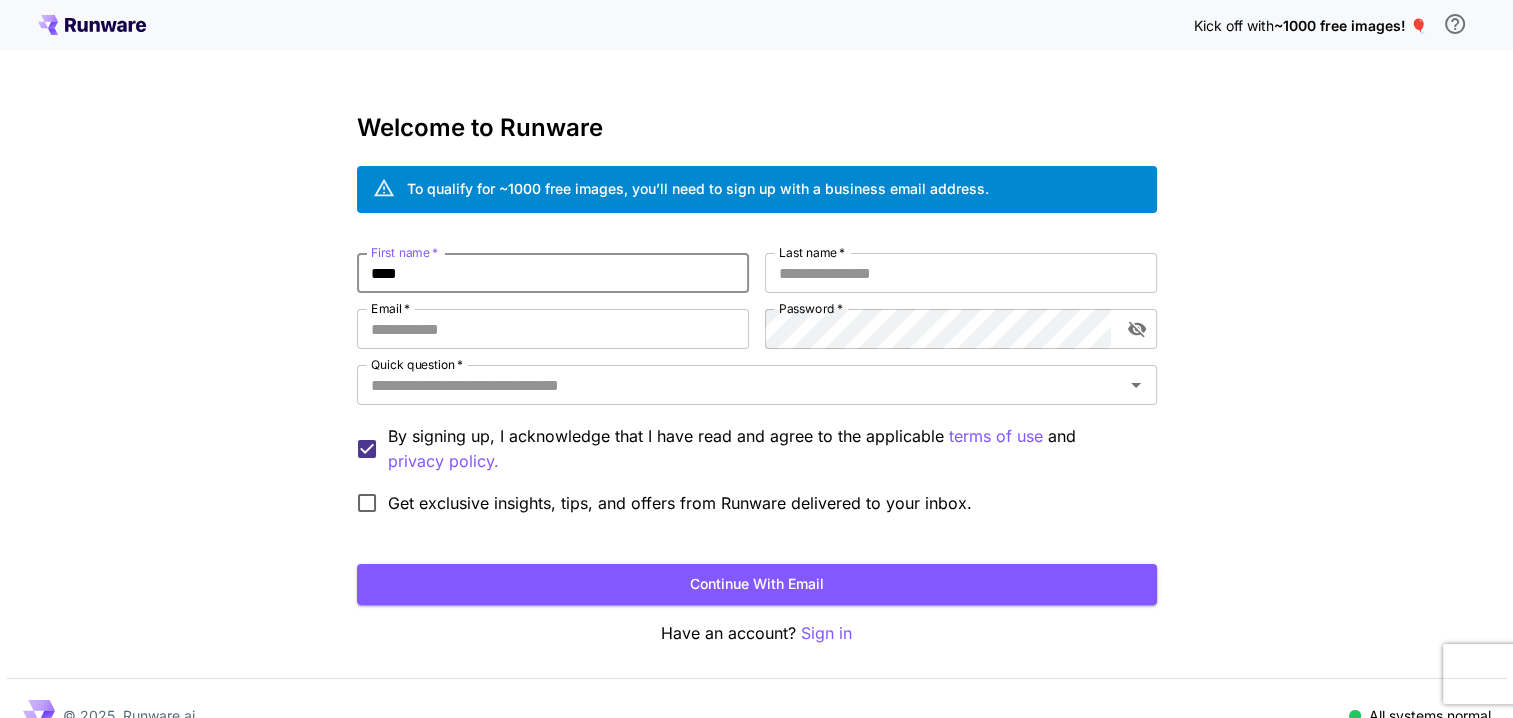 type on "****" 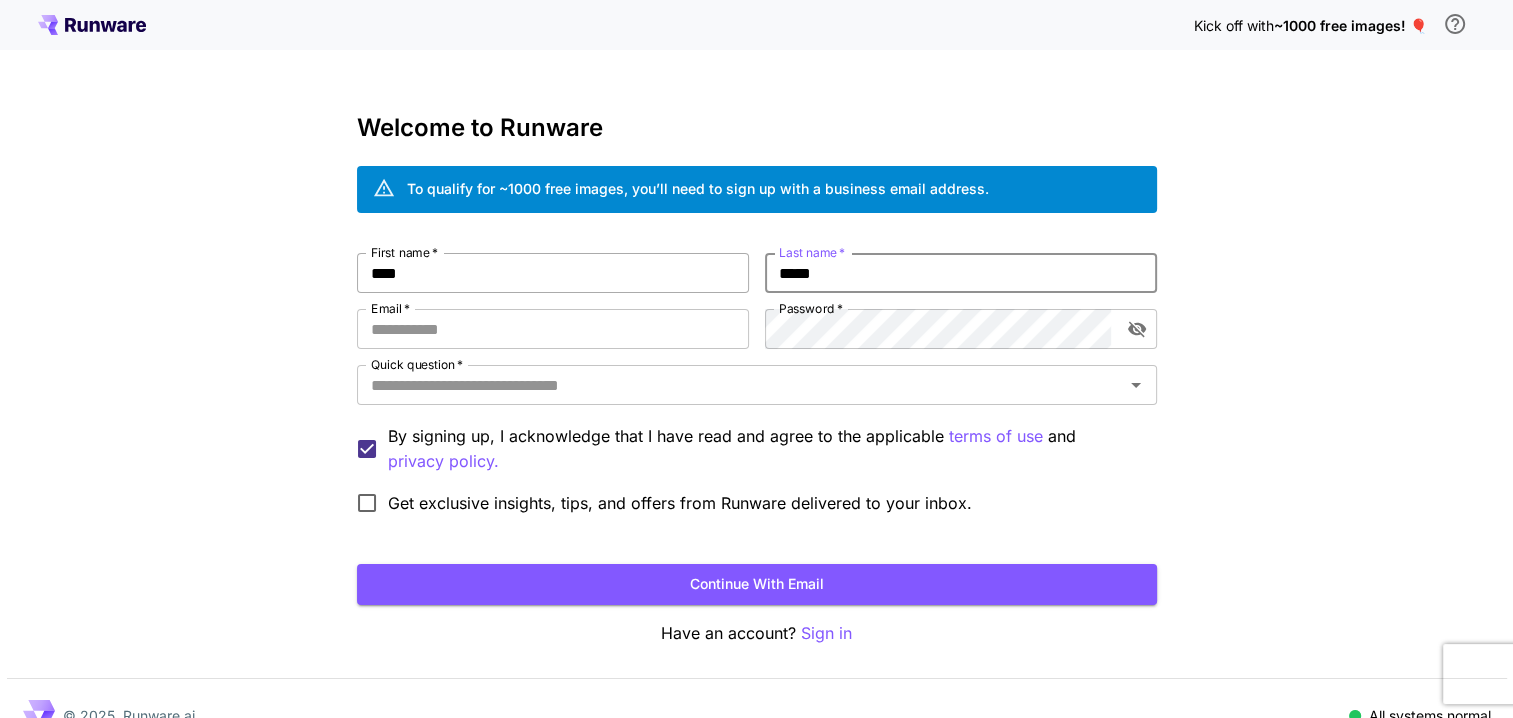 type on "*****" 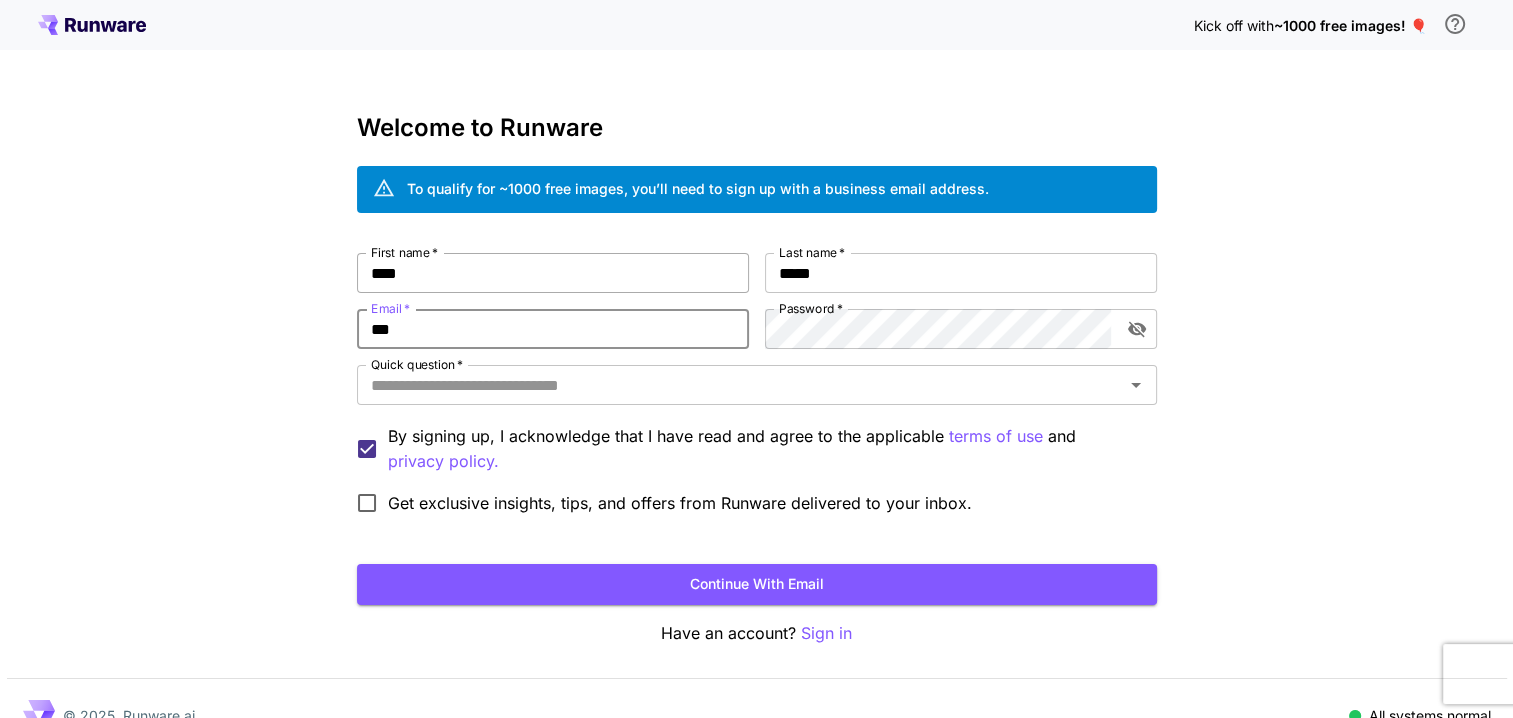 type on "**********" 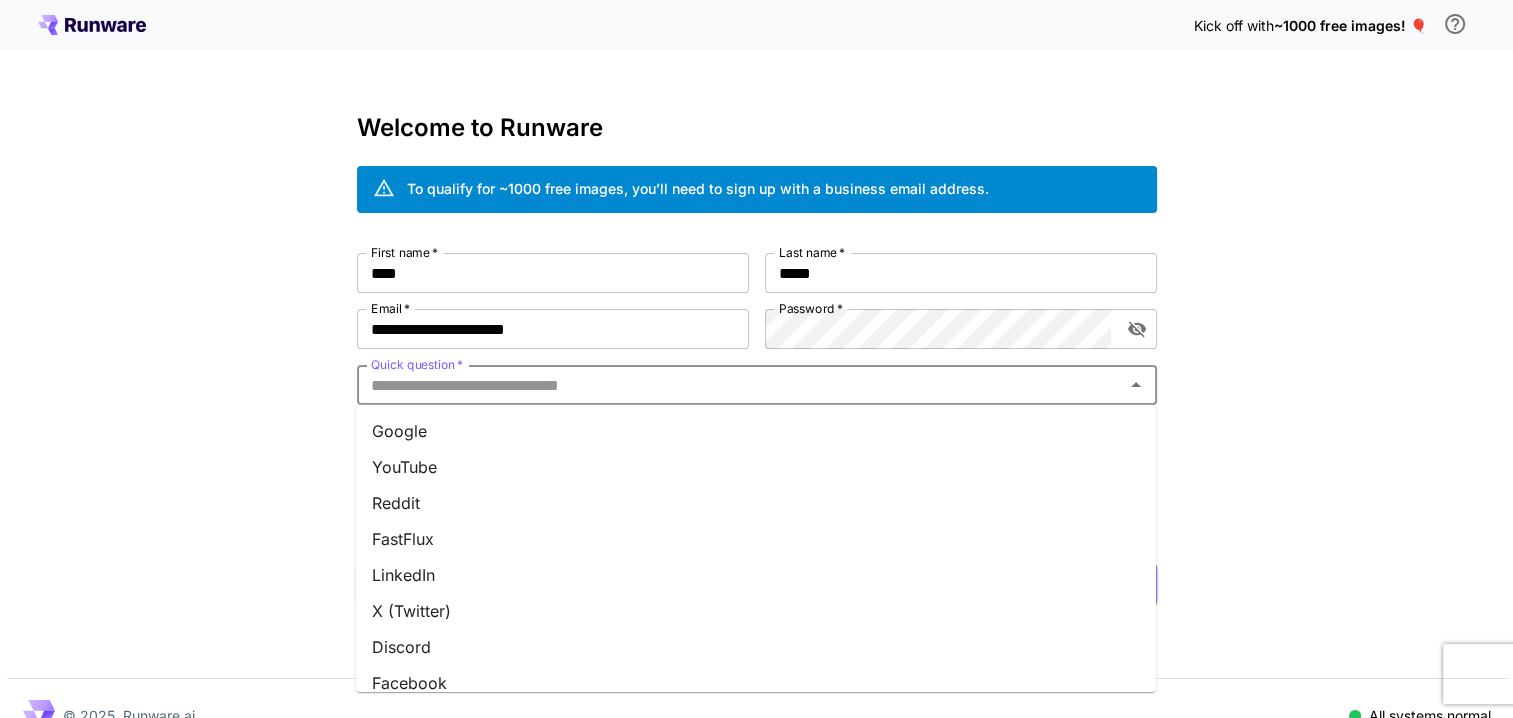 click on "Quick question   *" at bounding box center [740, 385] 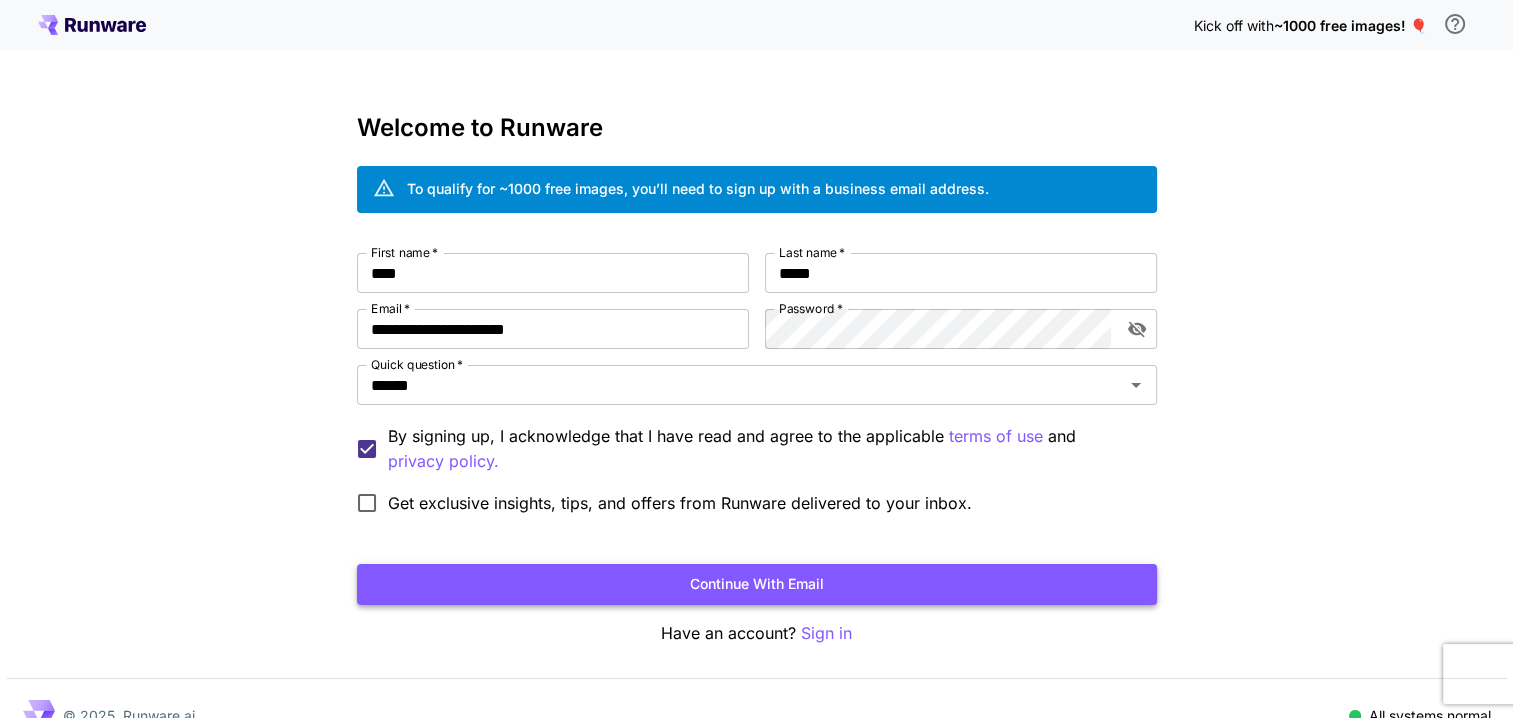 click on "Continue with email" at bounding box center [757, 584] 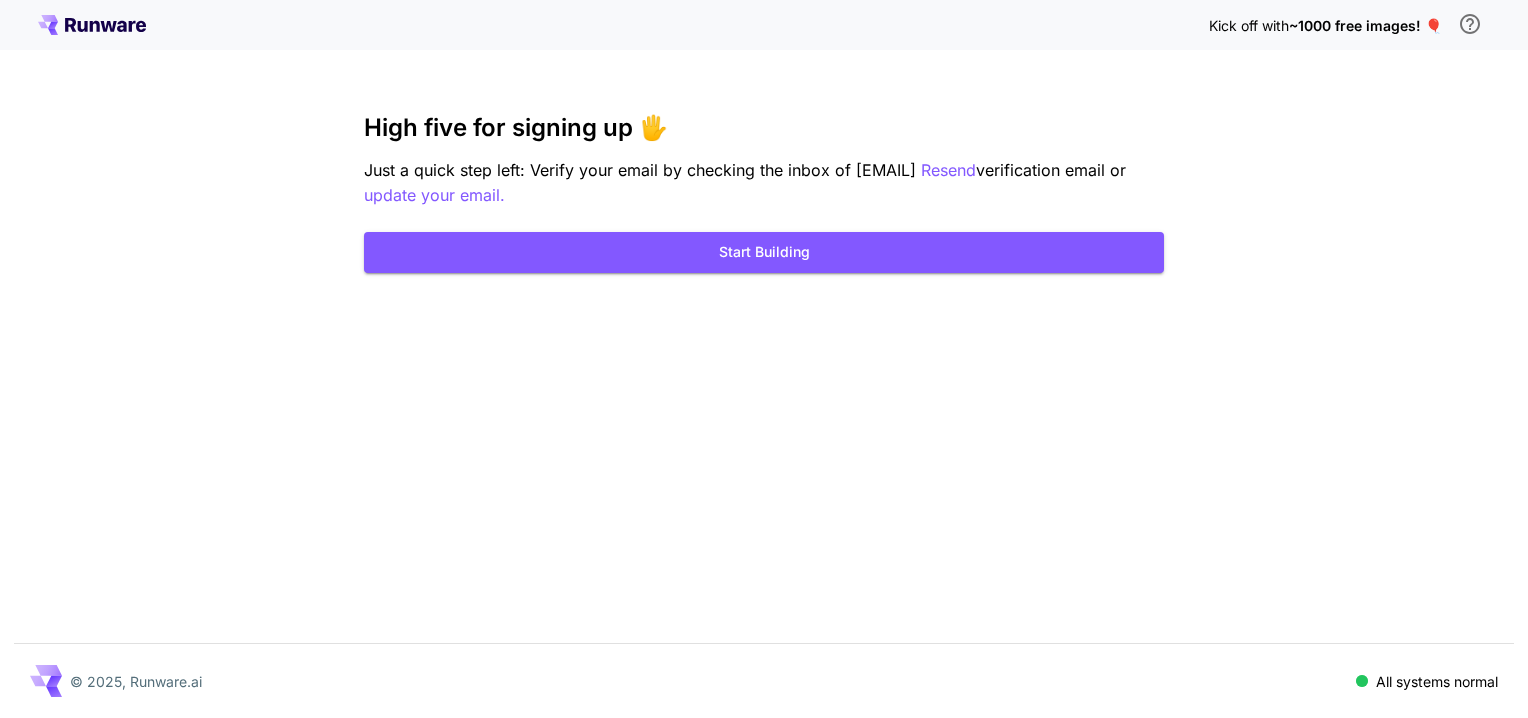 click on "Kick off with" at bounding box center (1249, 25) 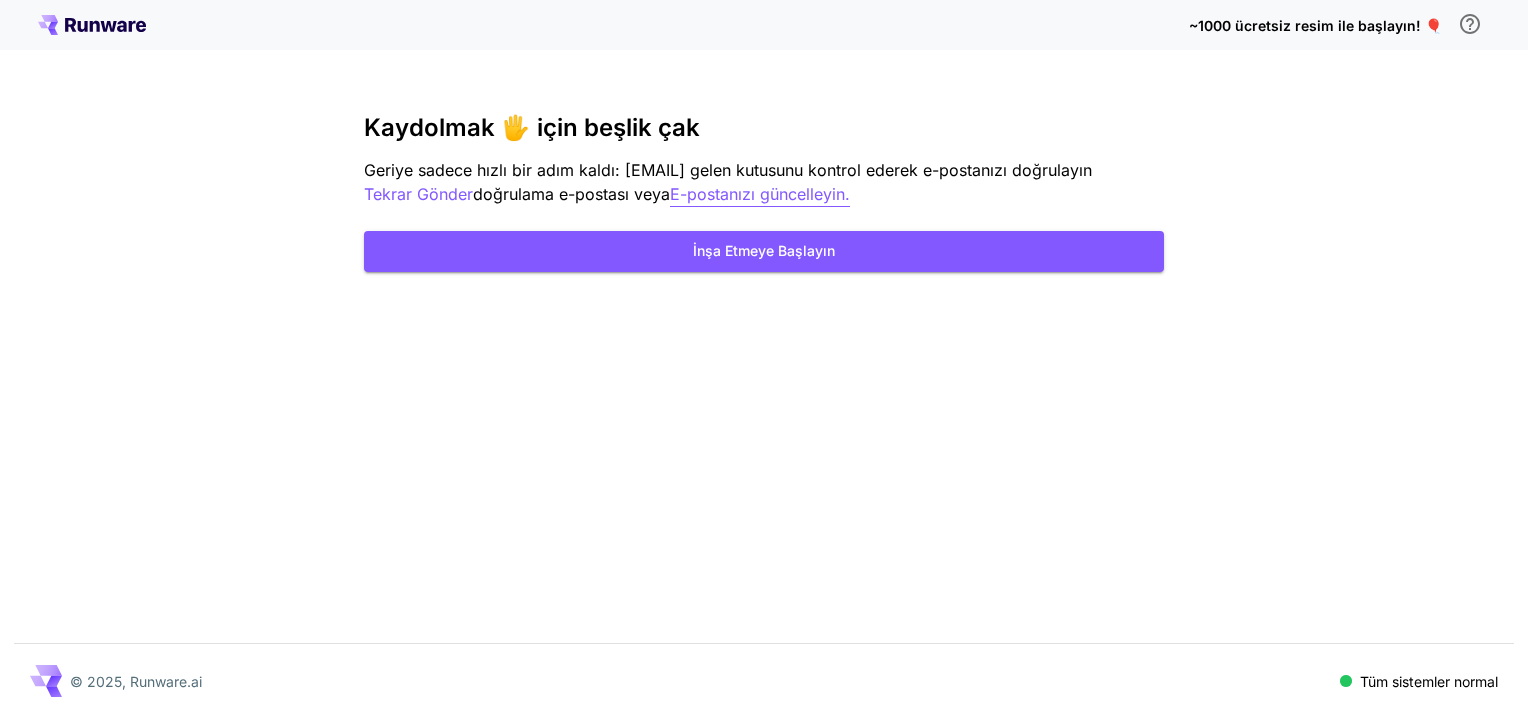 click on "E-postanızı güncelleyin." at bounding box center [760, 194] 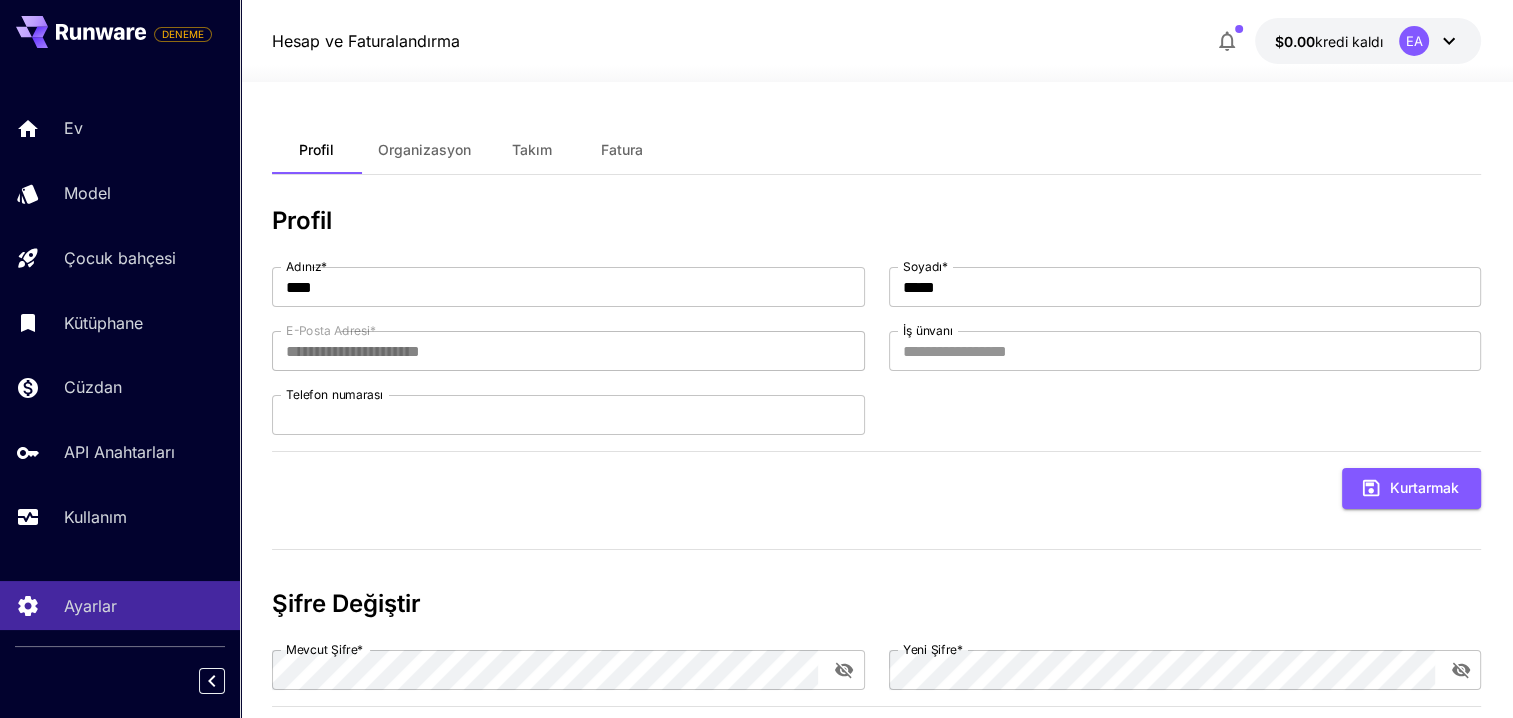 click on "EA" at bounding box center (1430, 41) 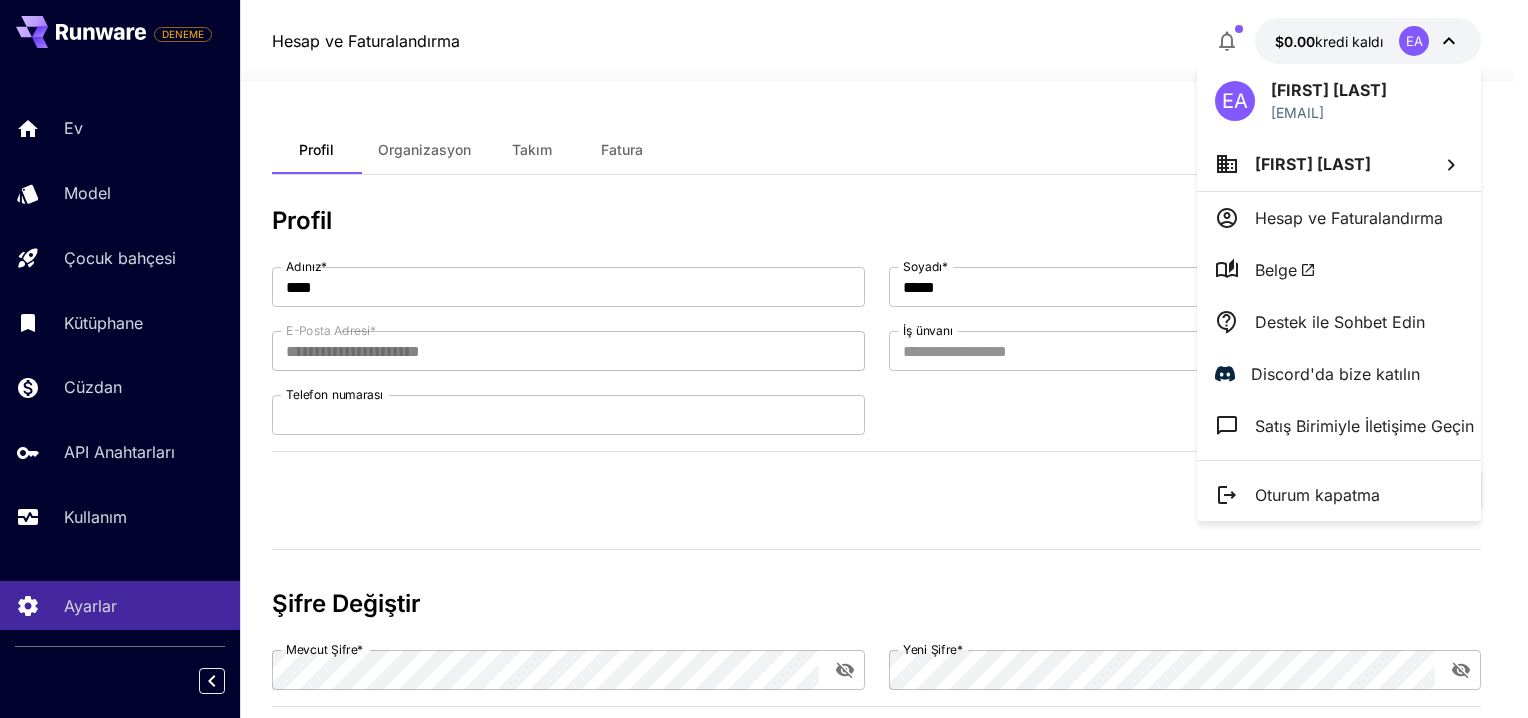 click on "Oturum kapatma" at bounding box center (1317, 495) 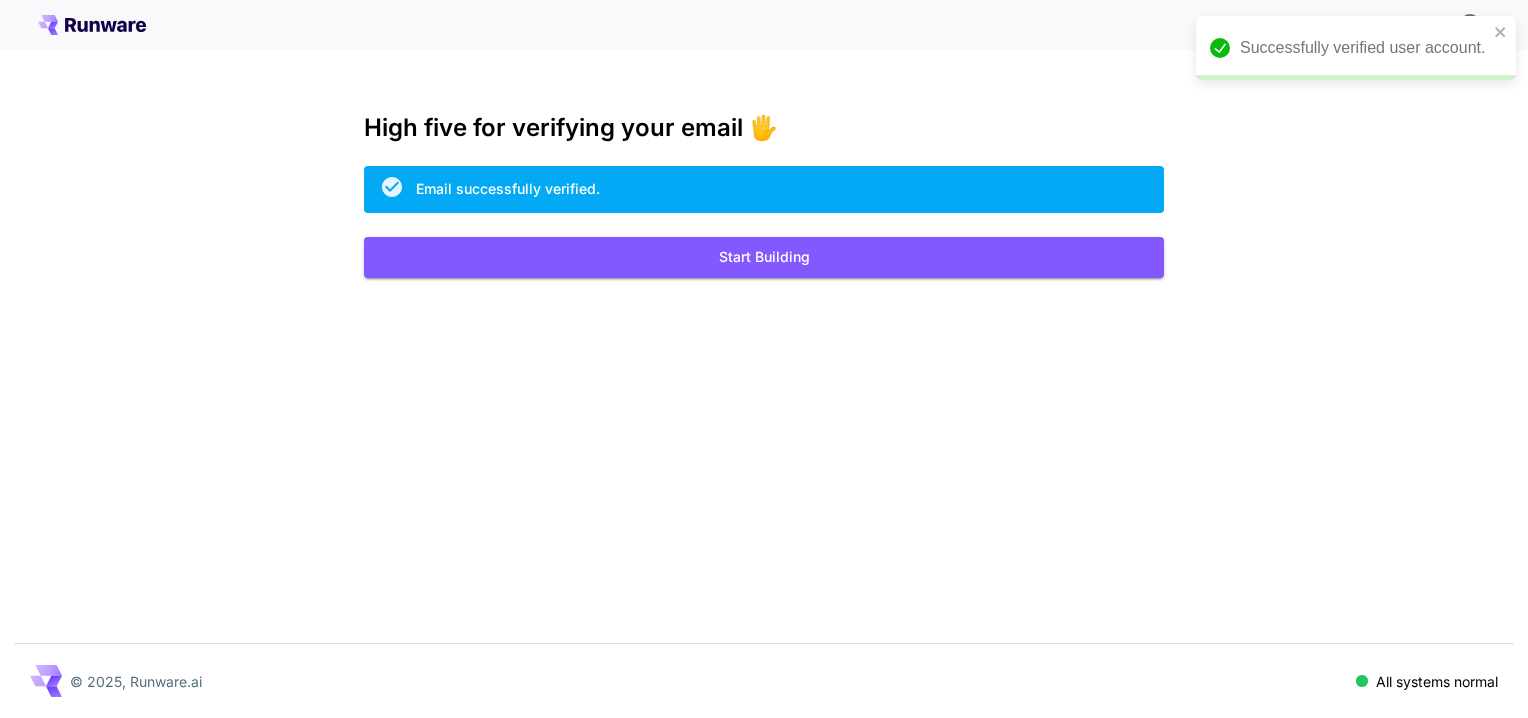 scroll, scrollTop: 0, scrollLeft: 0, axis: both 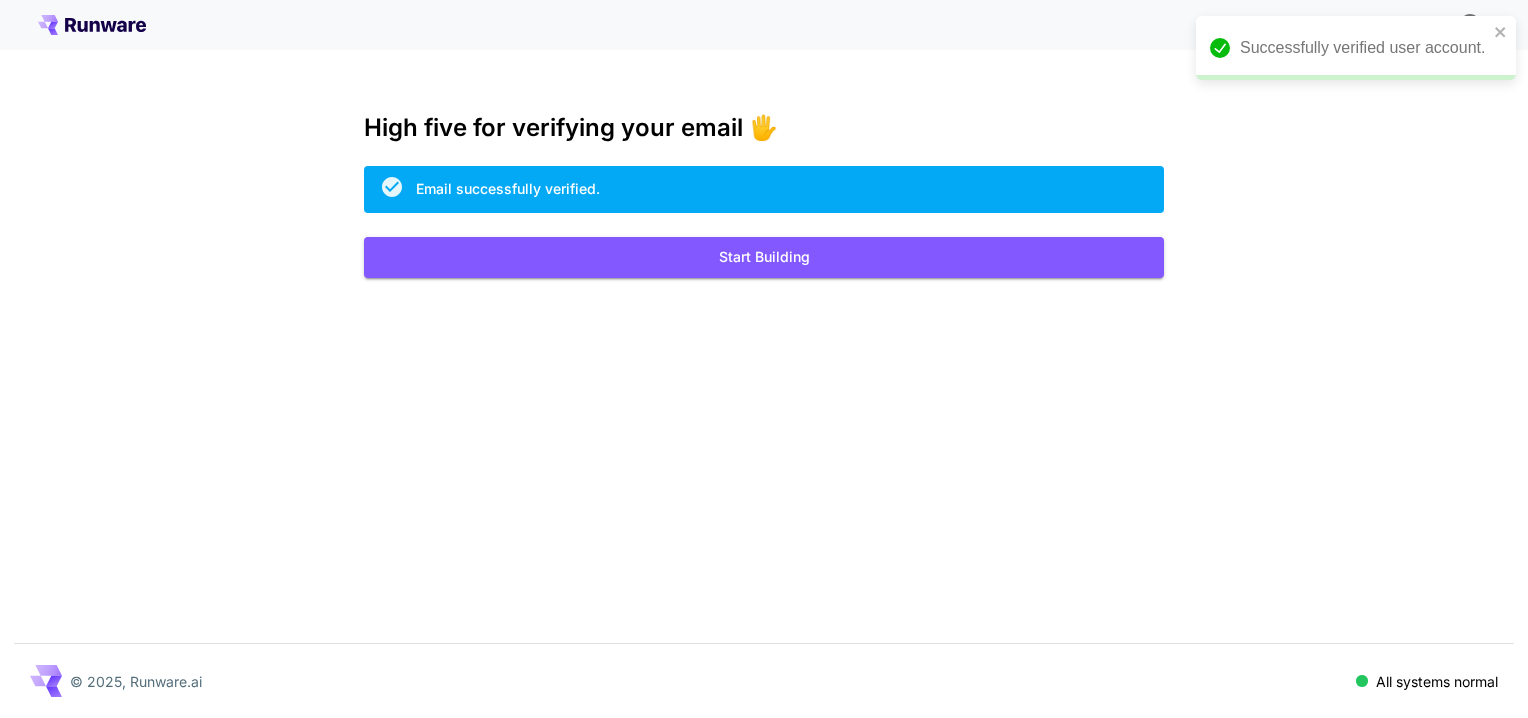 click on "Kick off with  ~1000 free images! 🎈 High five for verifying your email 🖐️ Email successfully verified. Start Building © 2025, Runware.ai All systems normal" at bounding box center (764, 359) 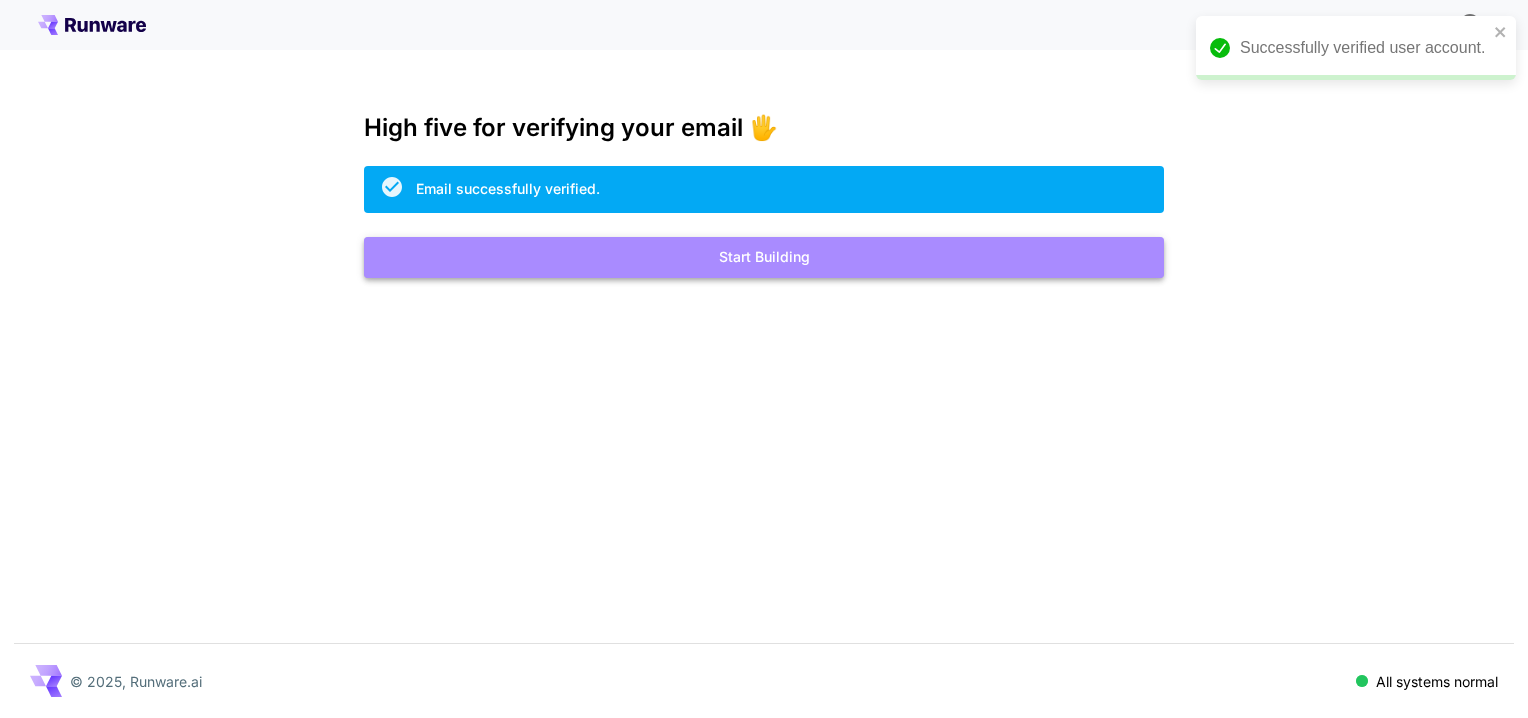 click on "Start Building" at bounding box center (764, 257) 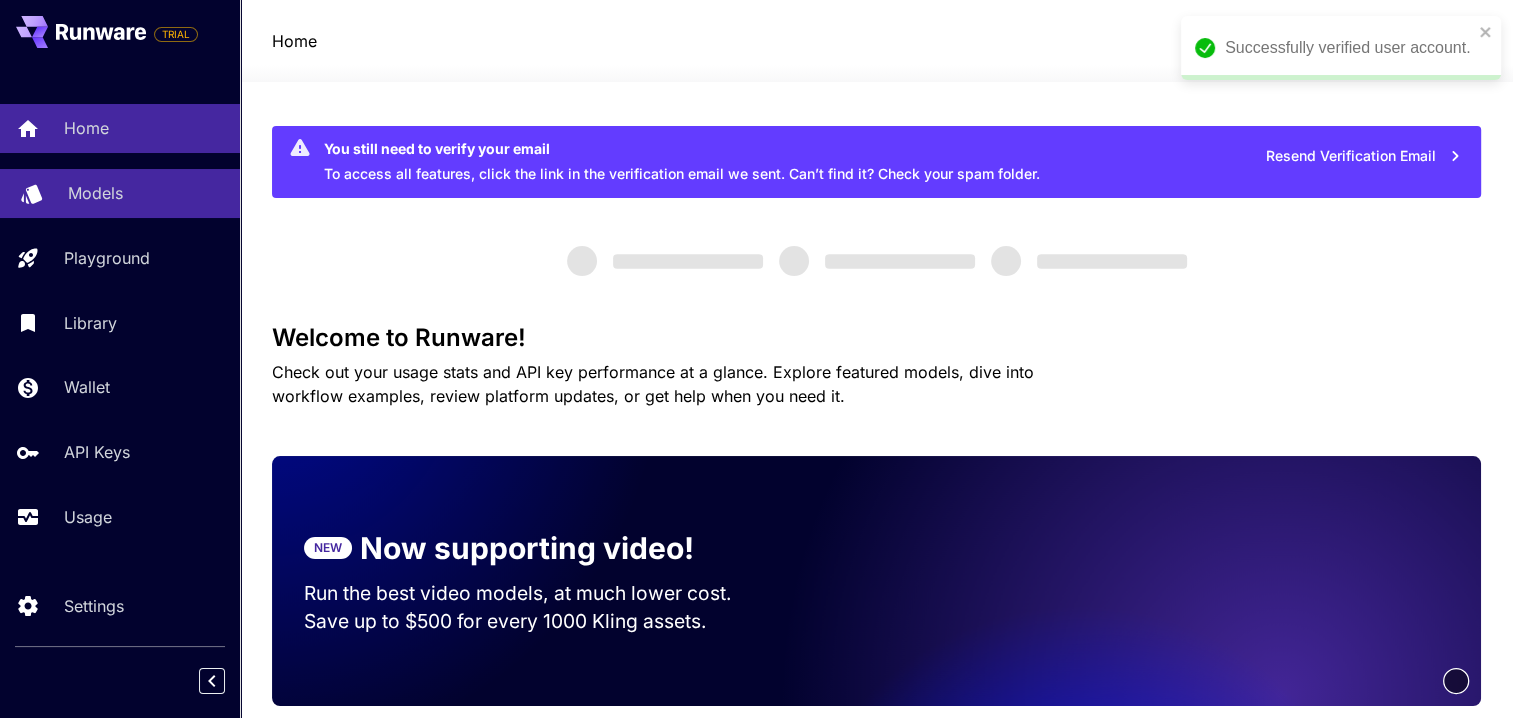 click on "Models" at bounding box center [120, 193] 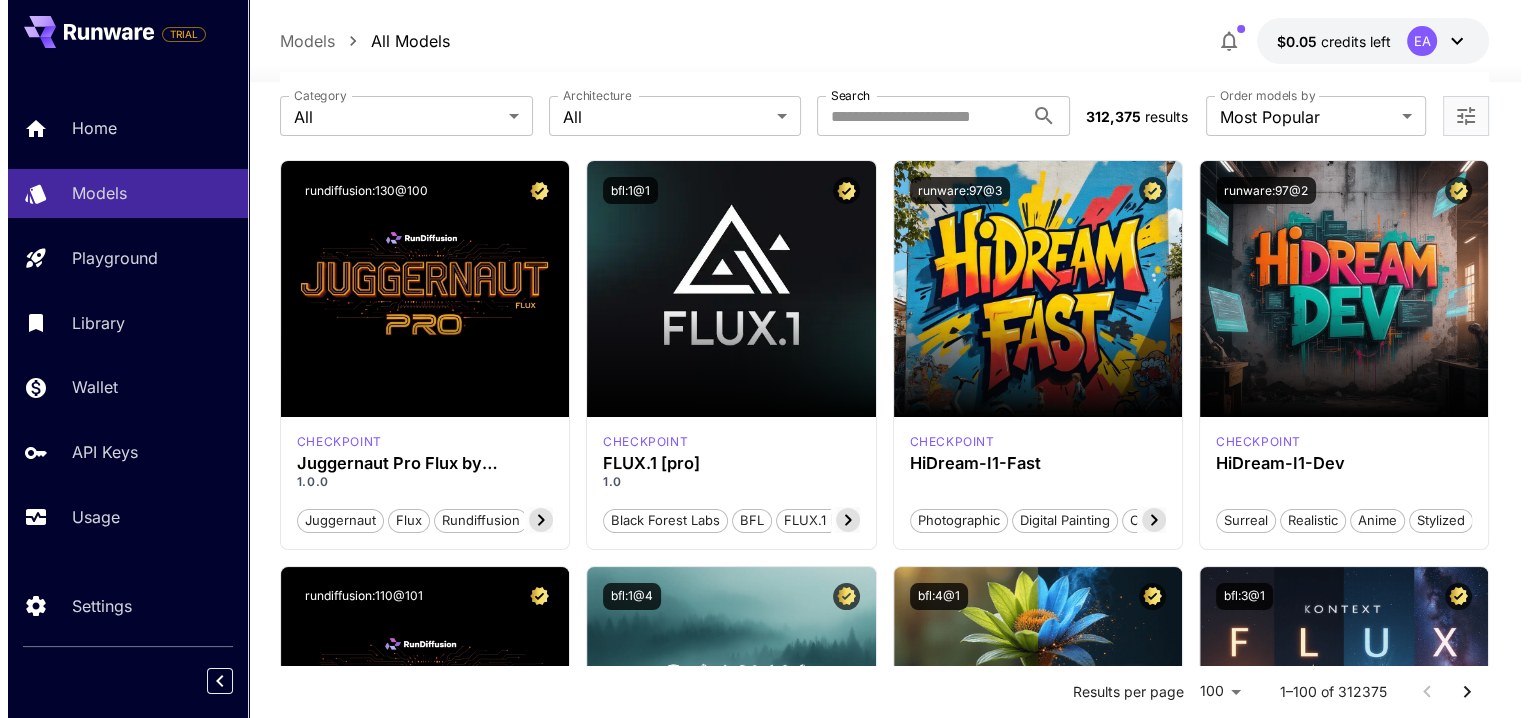 scroll, scrollTop: 200, scrollLeft: 0, axis: vertical 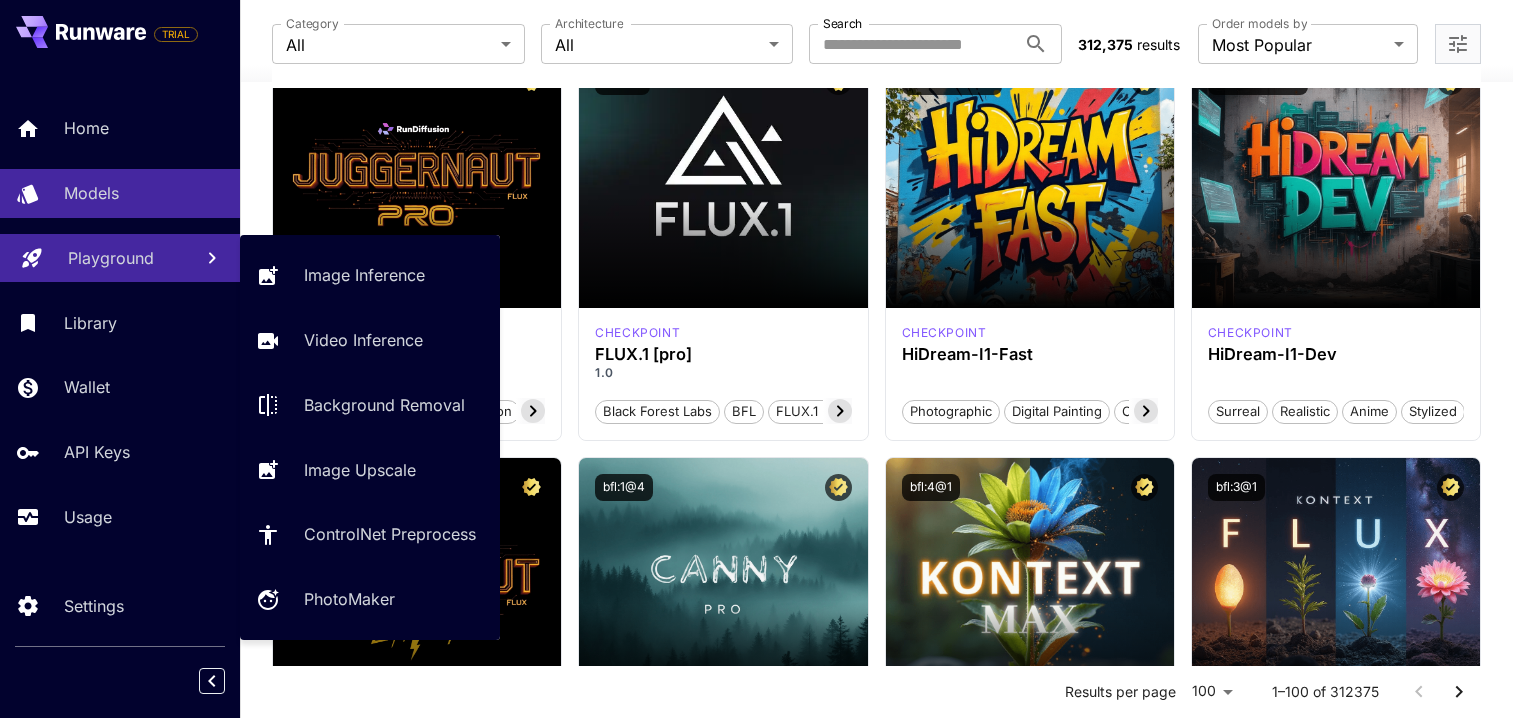 click on "Playground" at bounding box center (120, 258) 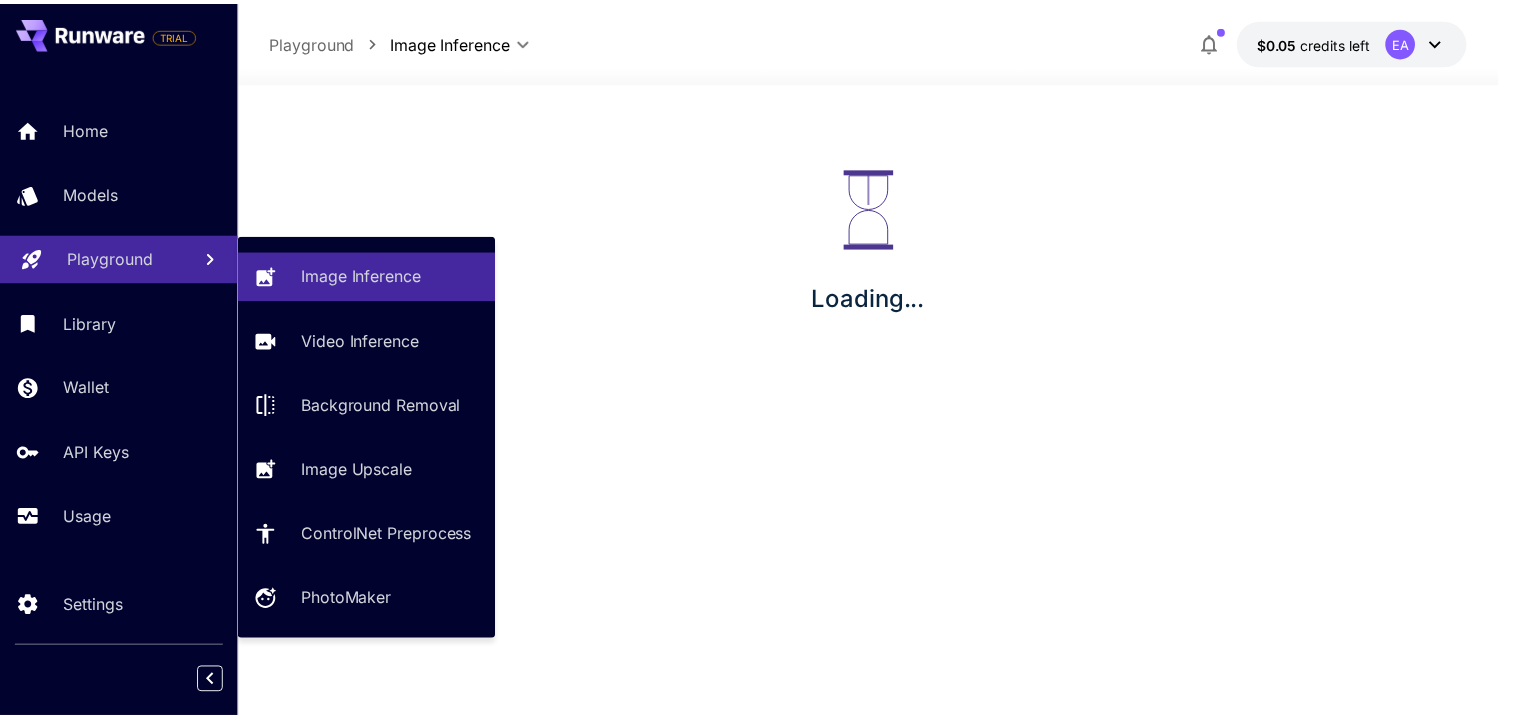 scroll, scrollTop: 0, scrollLeft: 0, axis: both 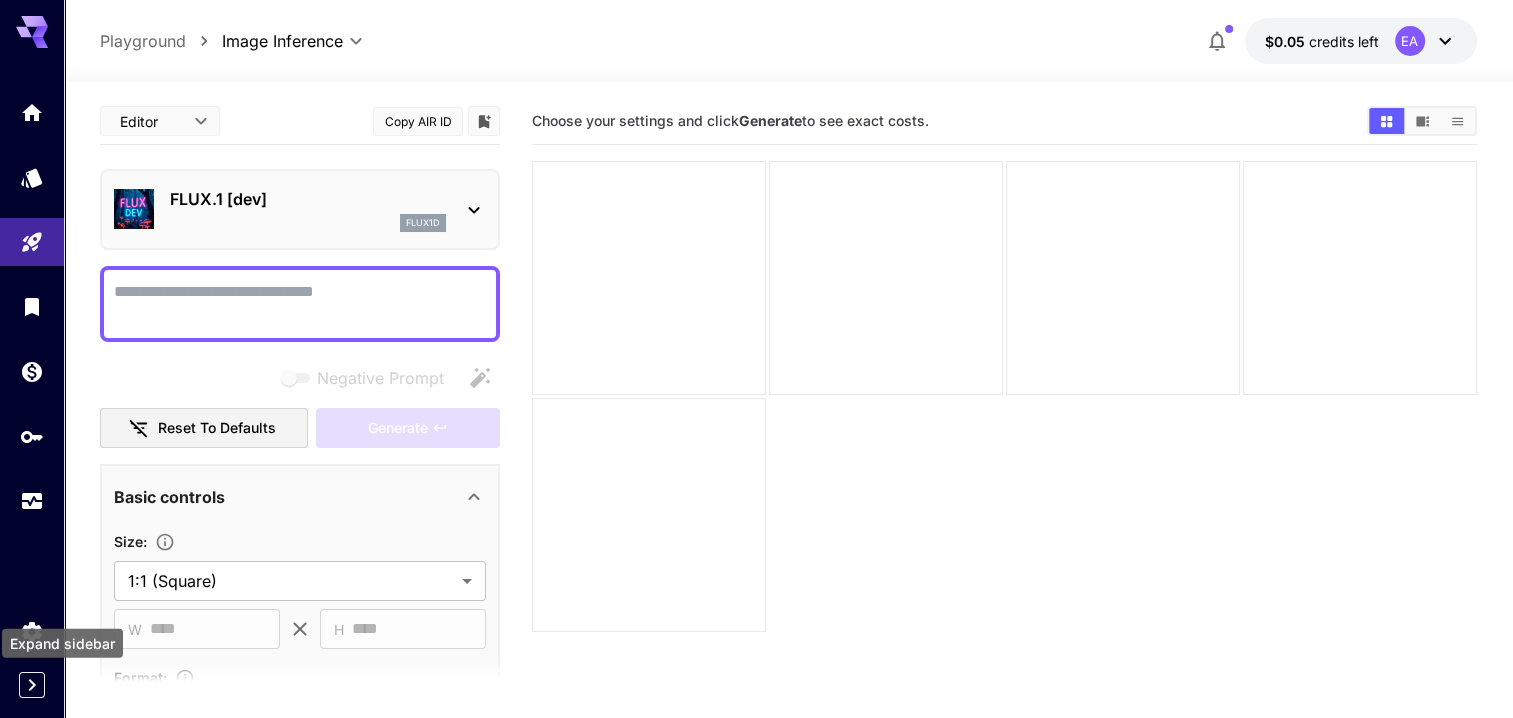 click 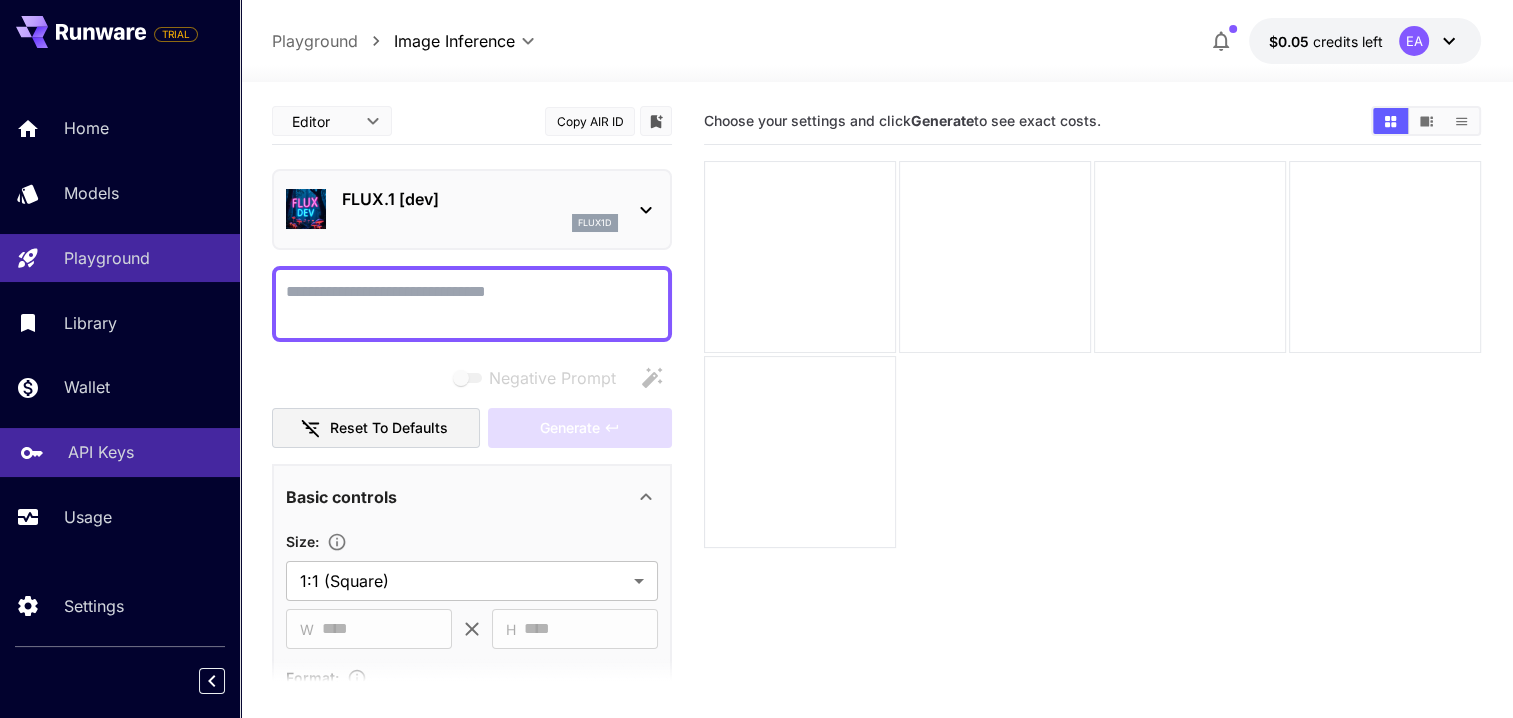click on "API Keys" at bounding box center (101, 452) 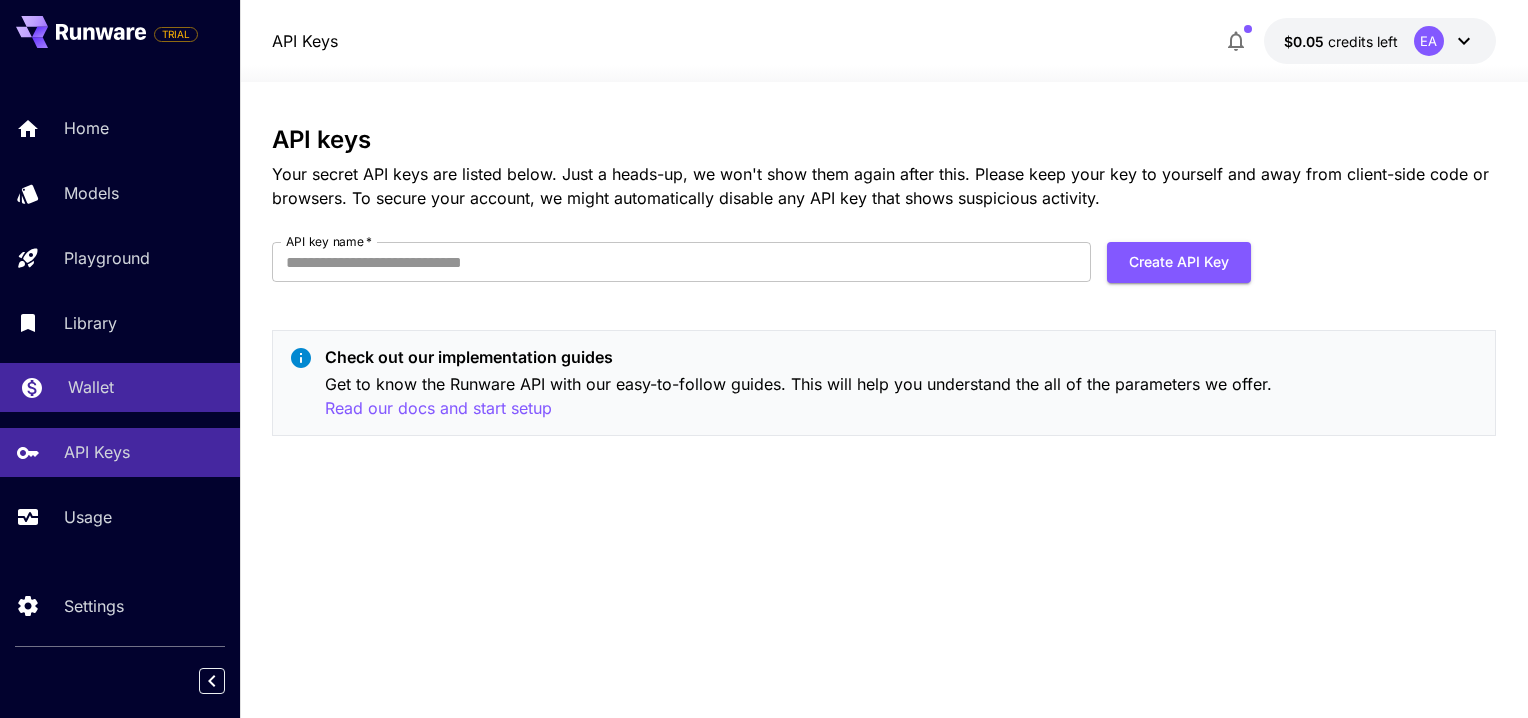 click on "Wallet" at bounding box center [146, 387] 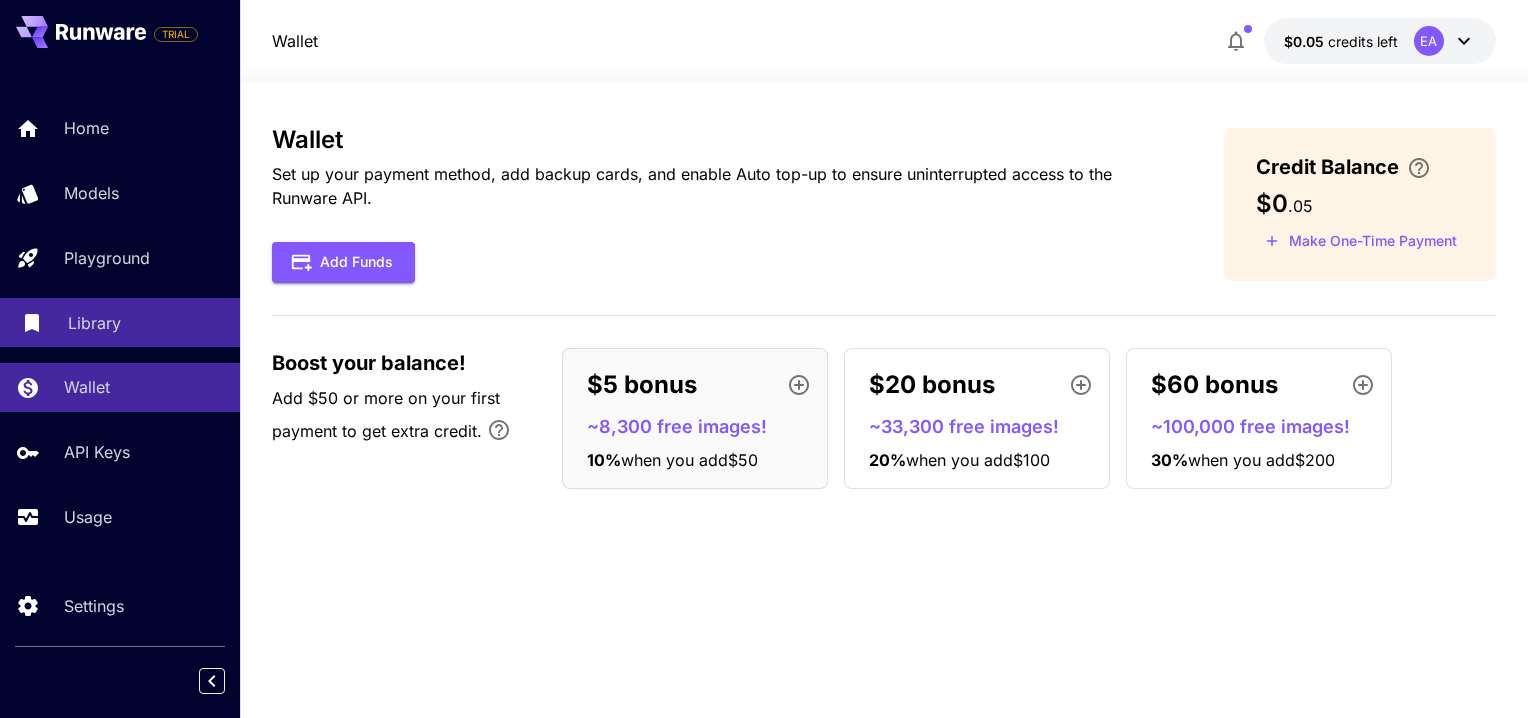 click on "Library" at bounding box center (146, 323) 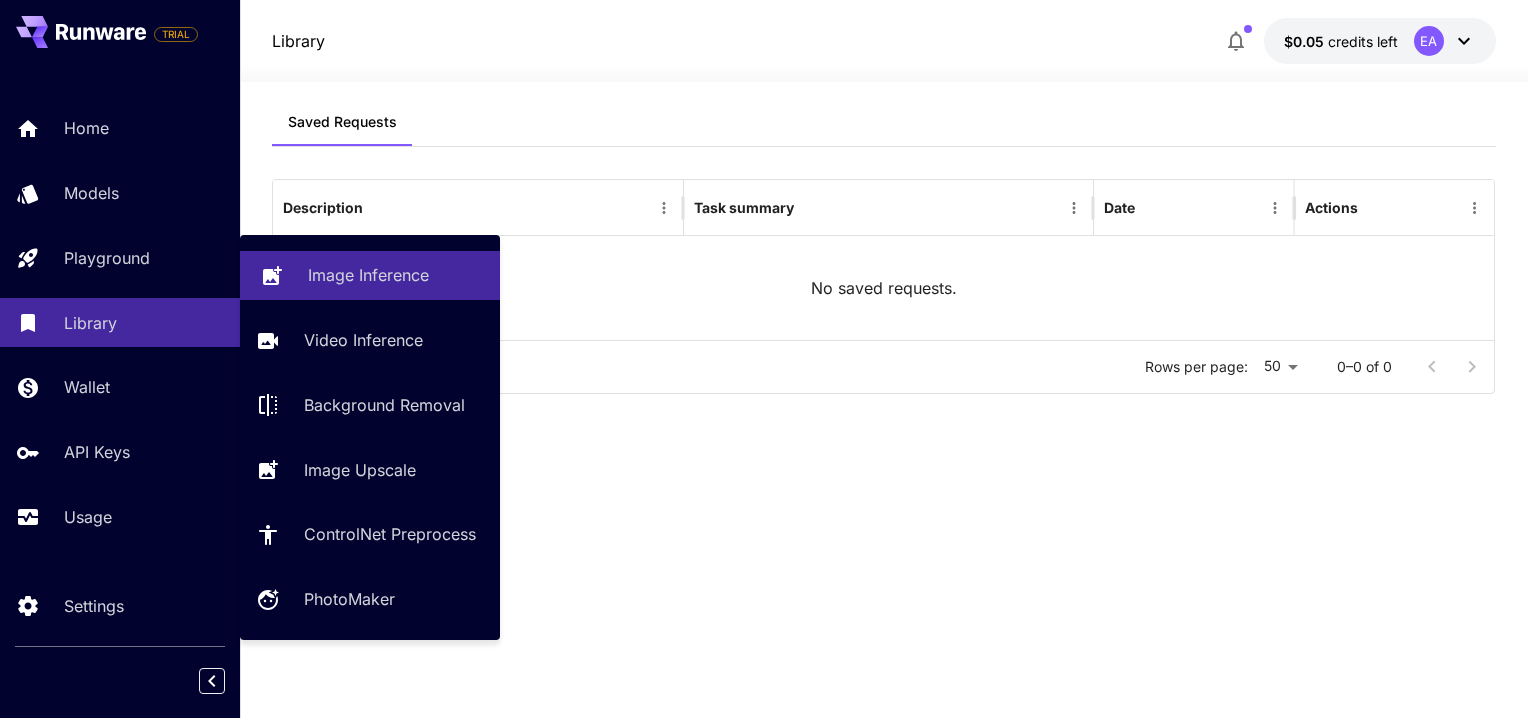 click on "Playground" at bounding box center [107, 258] 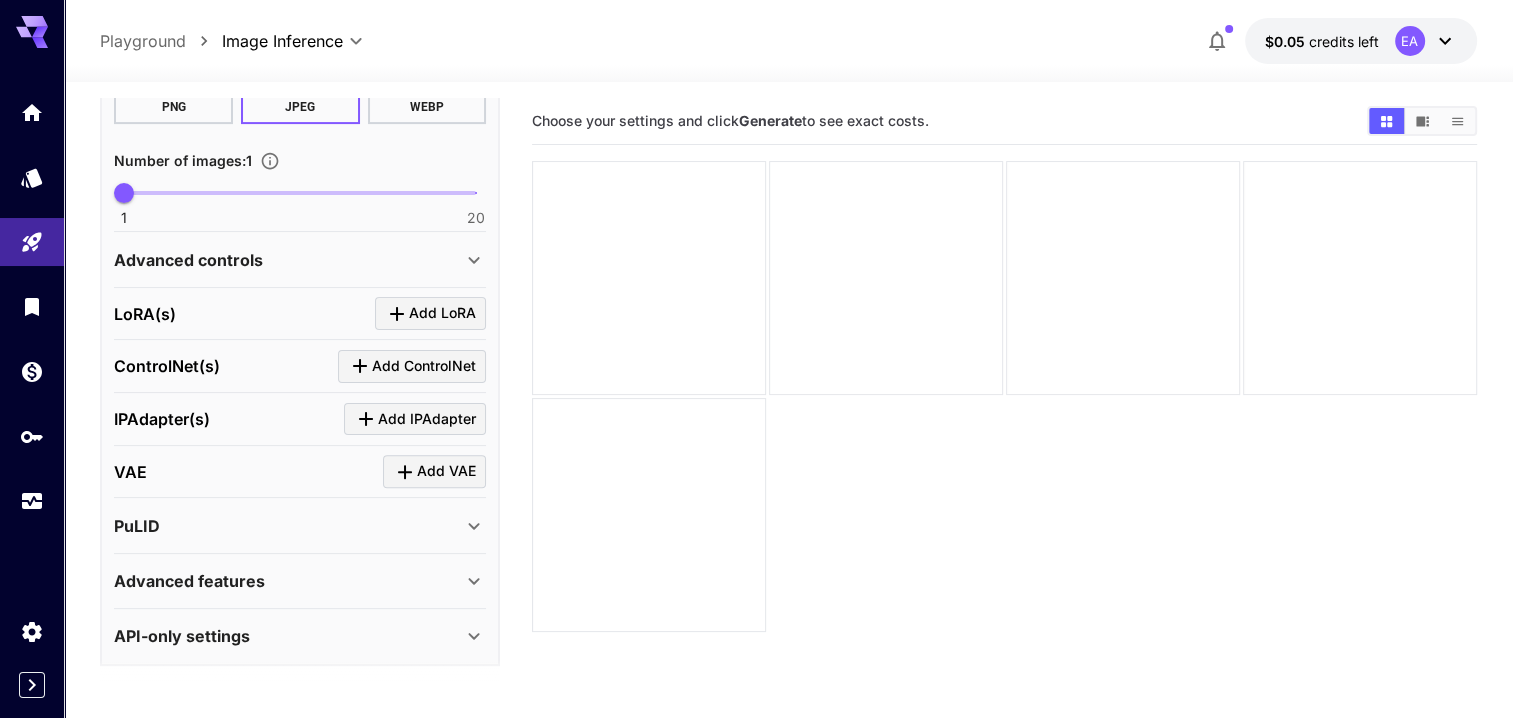 scroll, scrollTop: 605, scrollLeft: 0, axis: vertical 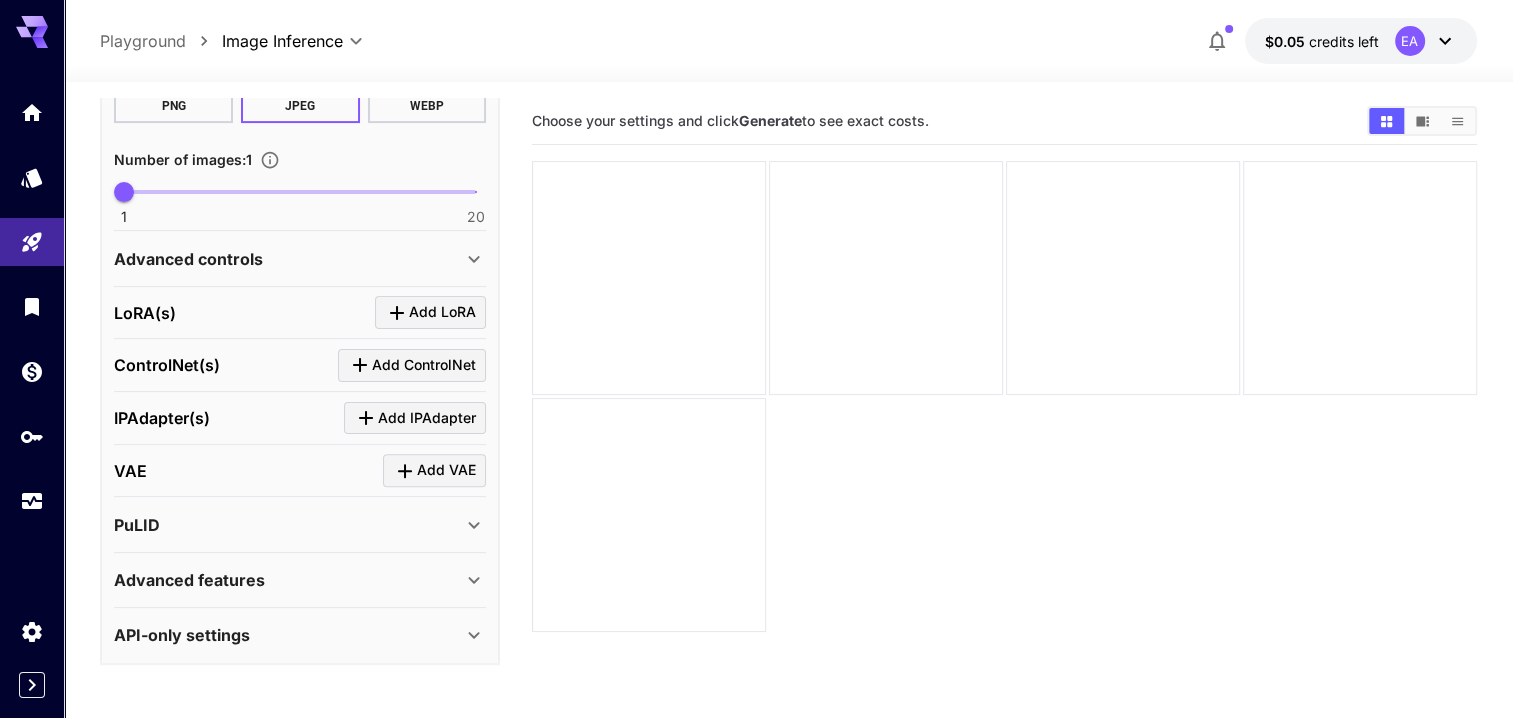 click 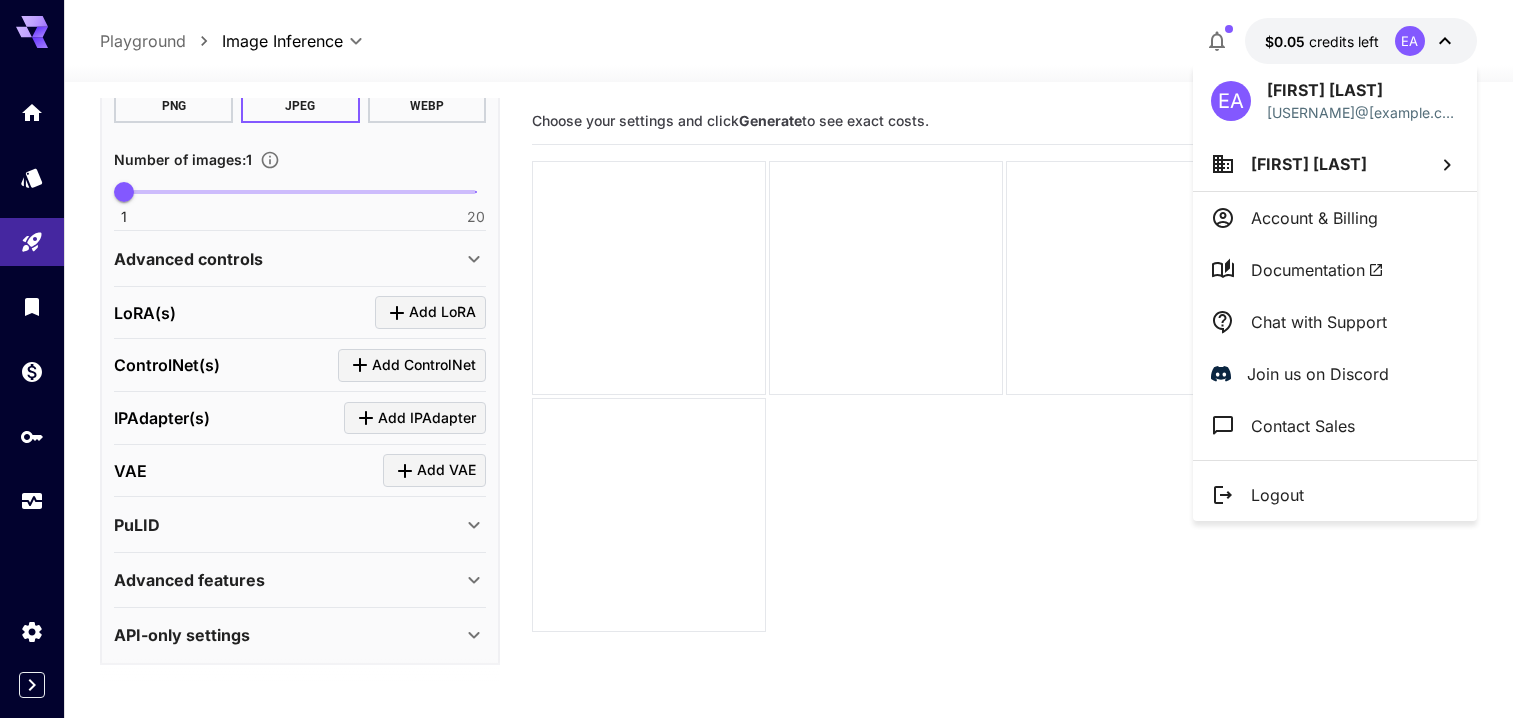click at bounding box center [764, 359] 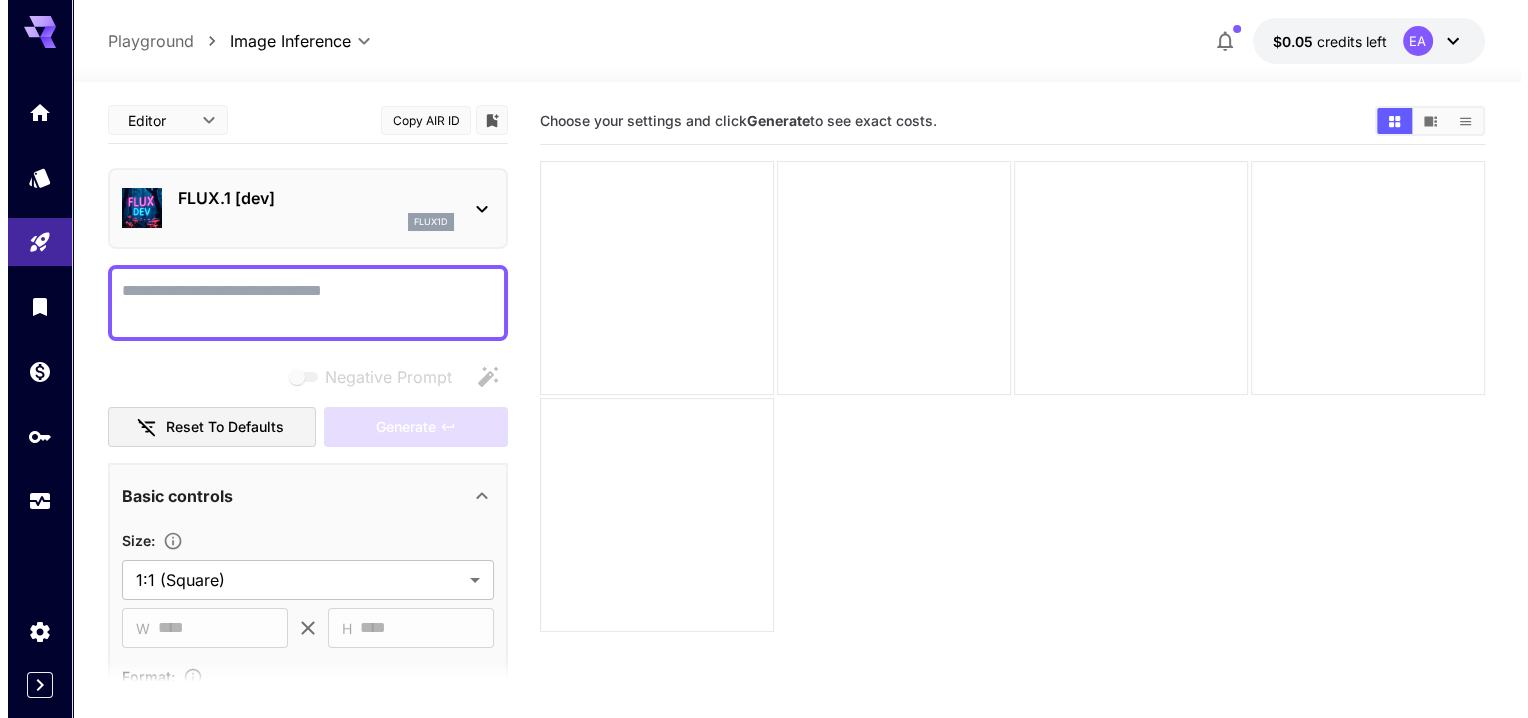 scroll, scrollTop: 0, scrollLeft: 0, axis: both 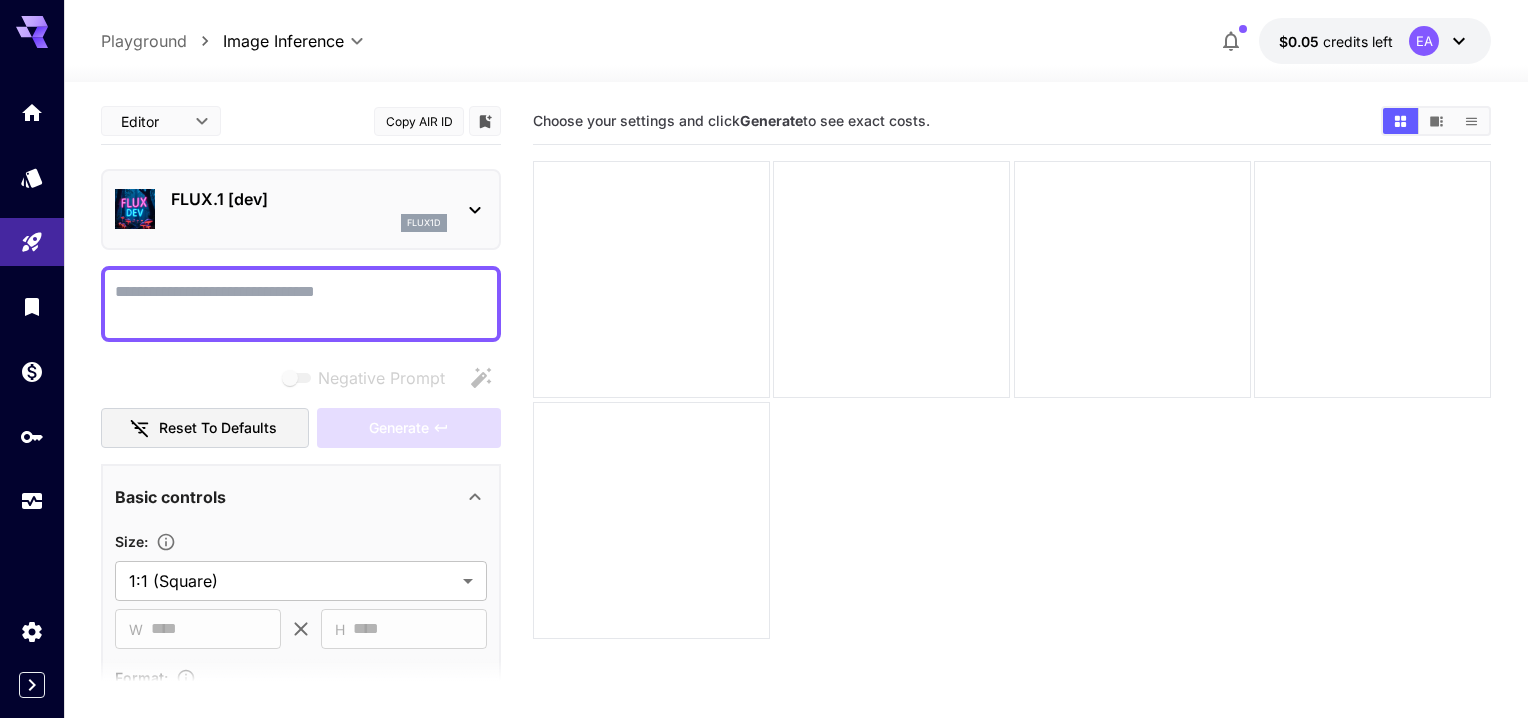 click on "**********" at bounding box center (764, 438) 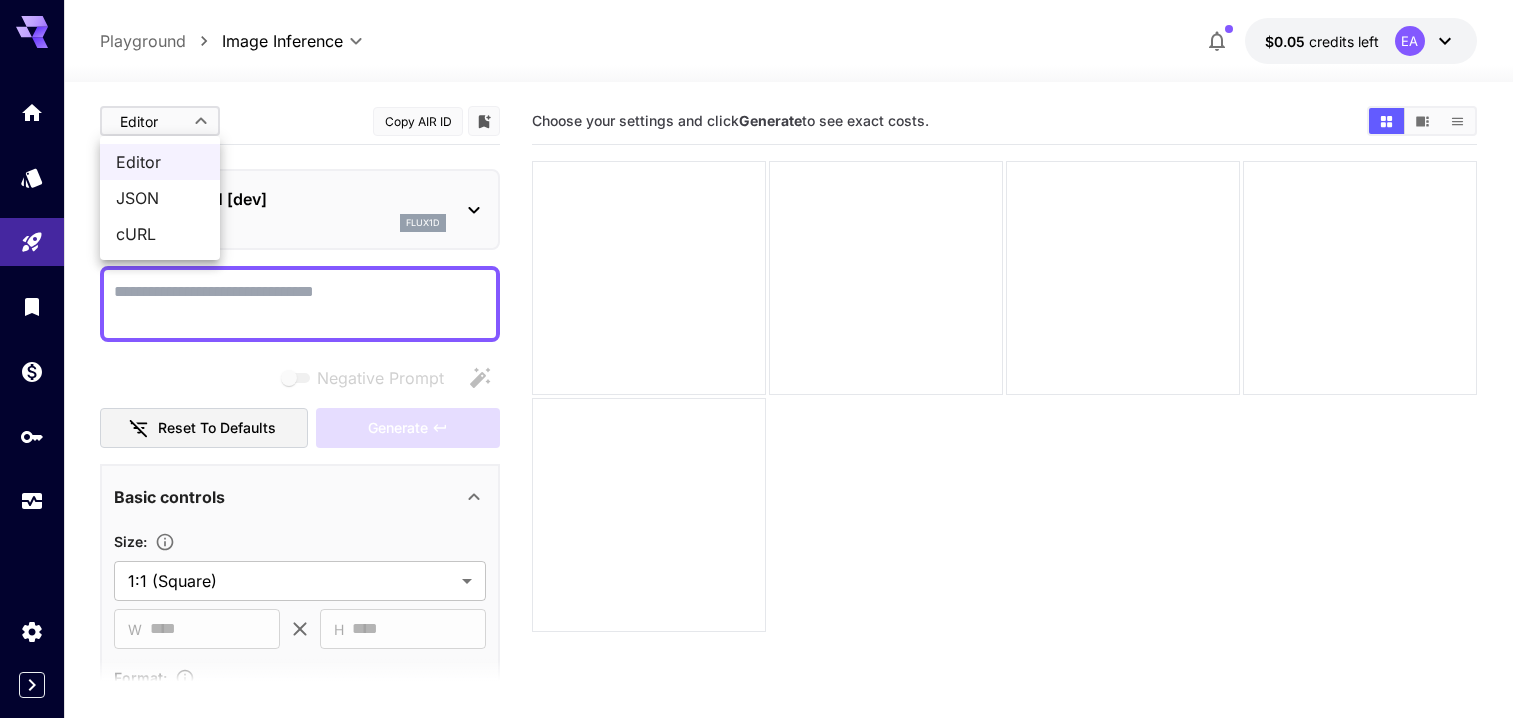 click at bounding box center [764, 359] 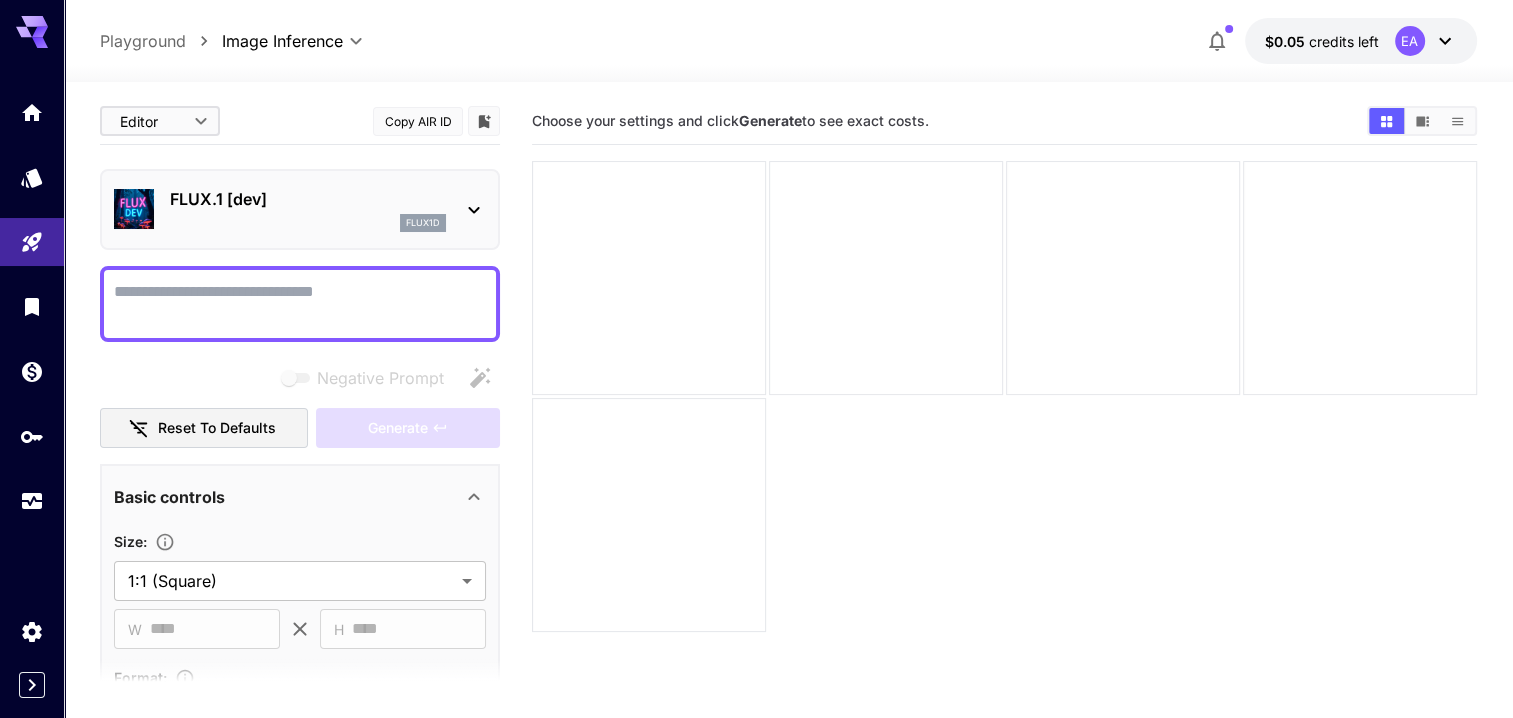click on "FLUX.1 [dev]" at bounding box center [308, 199] 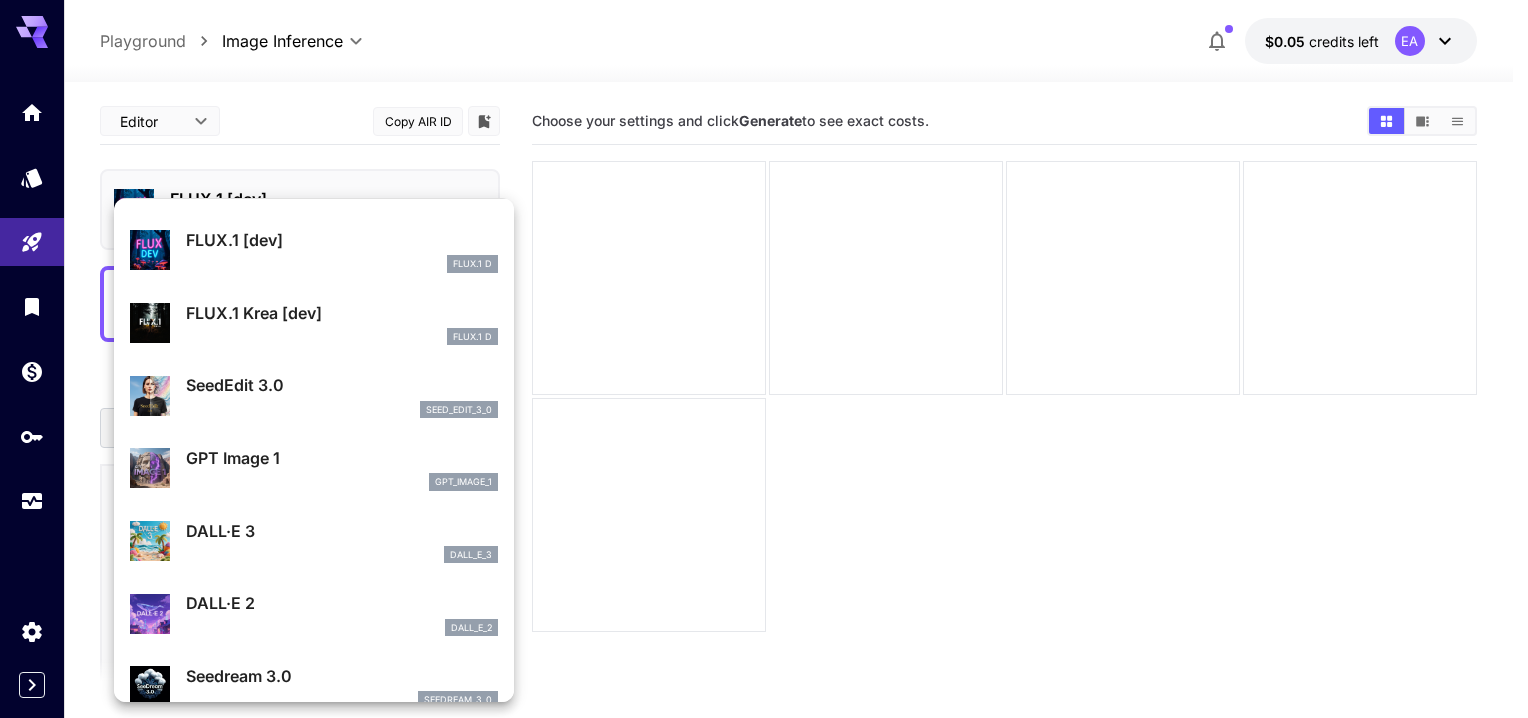 scroll, scrollTop: 100, scrollLeft: 0, axis: vertical 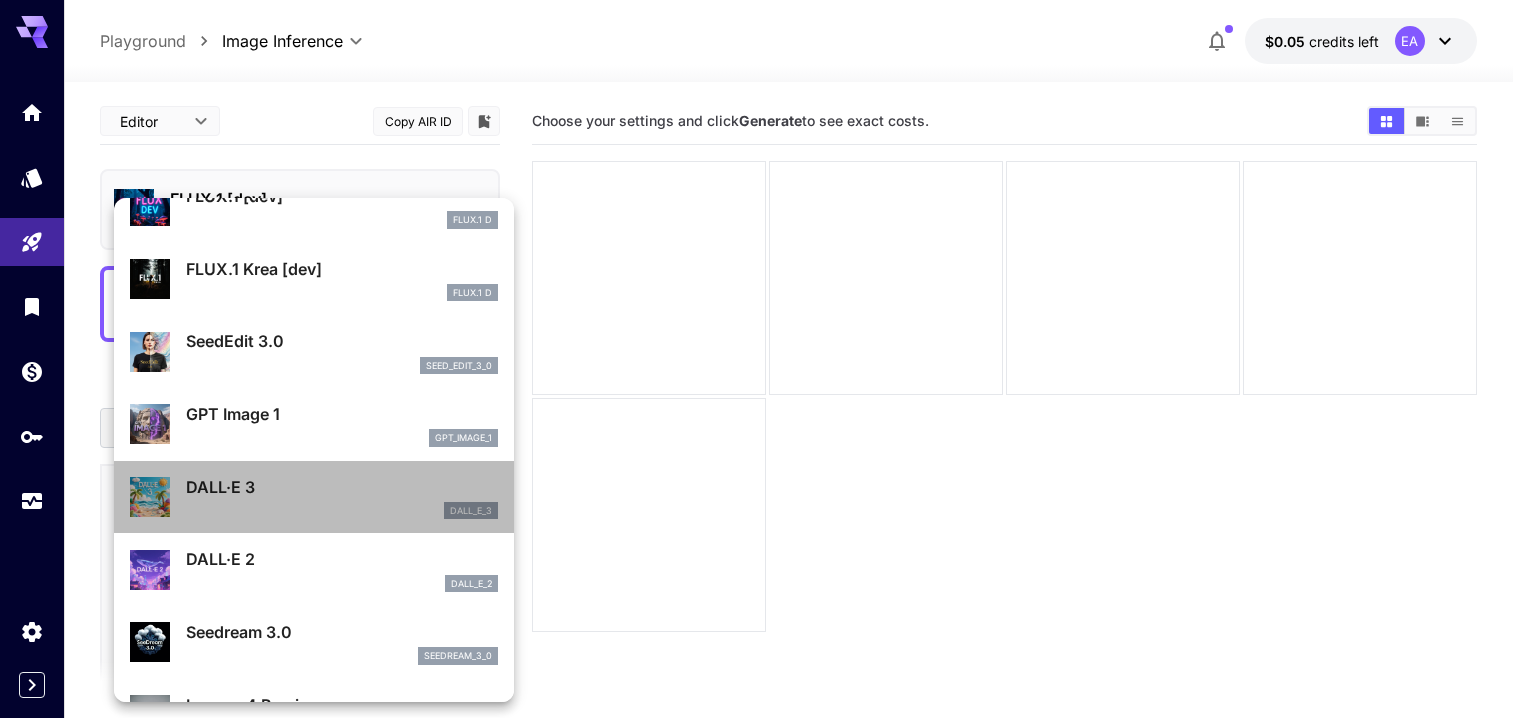 click on "dall_e_3" at bounding box center (342, 511) 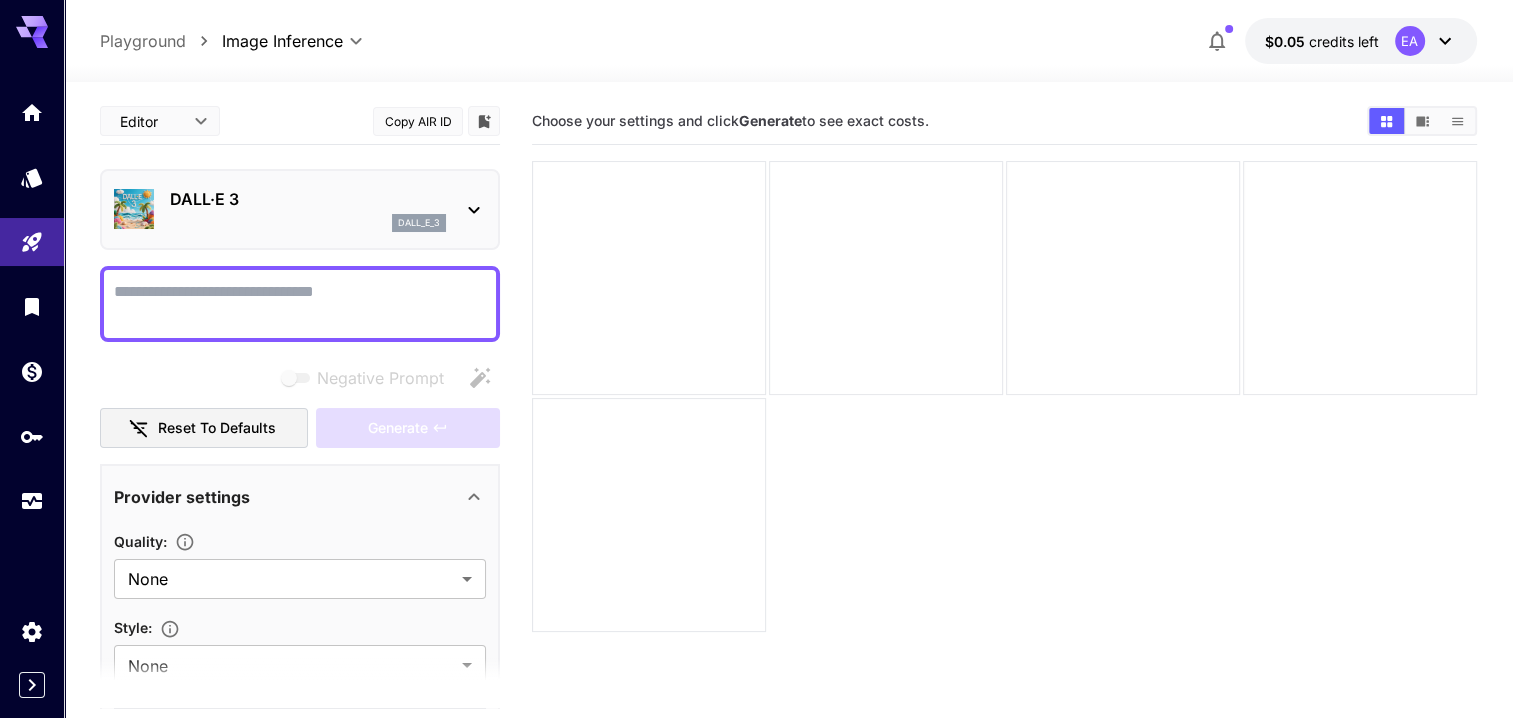 click 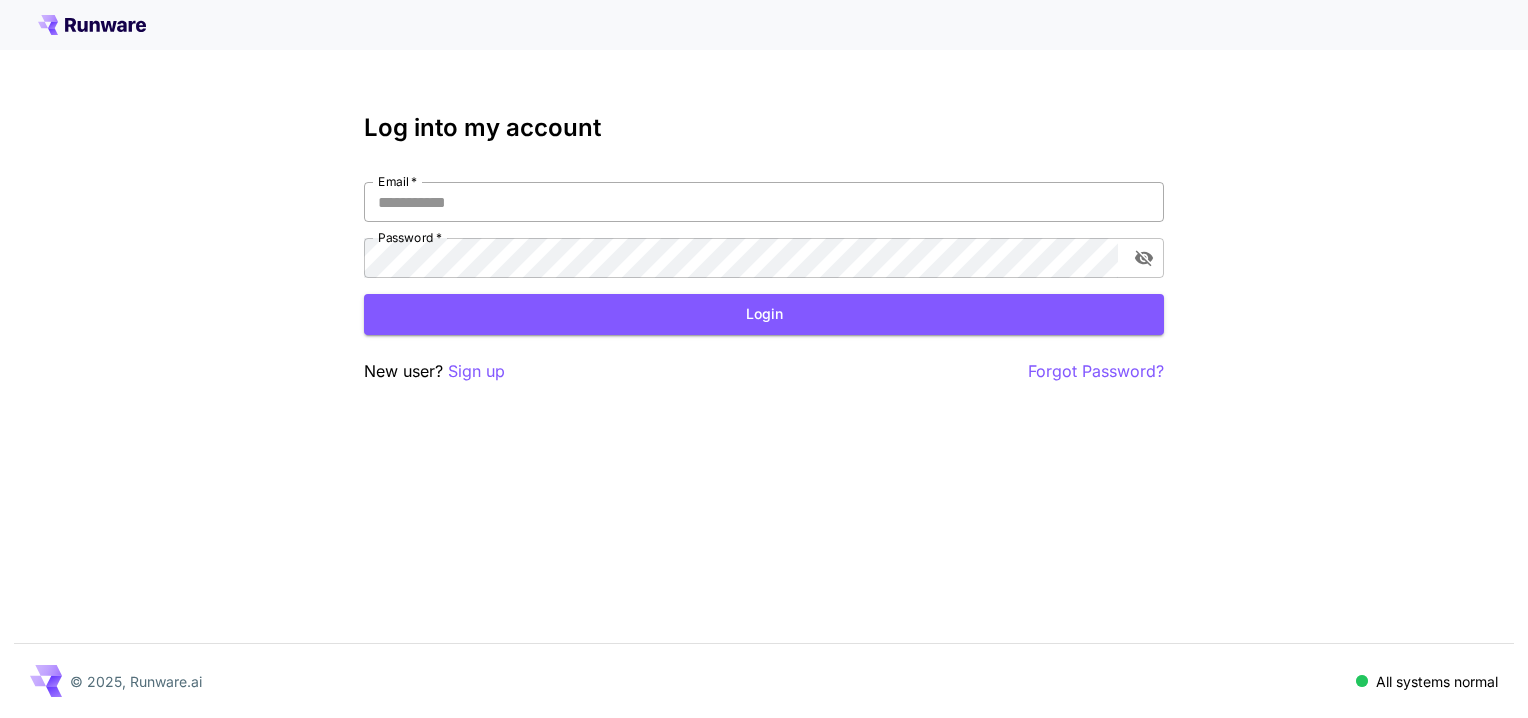 scroll, scrollTop: 0, scrollLeft: 0, axis: both 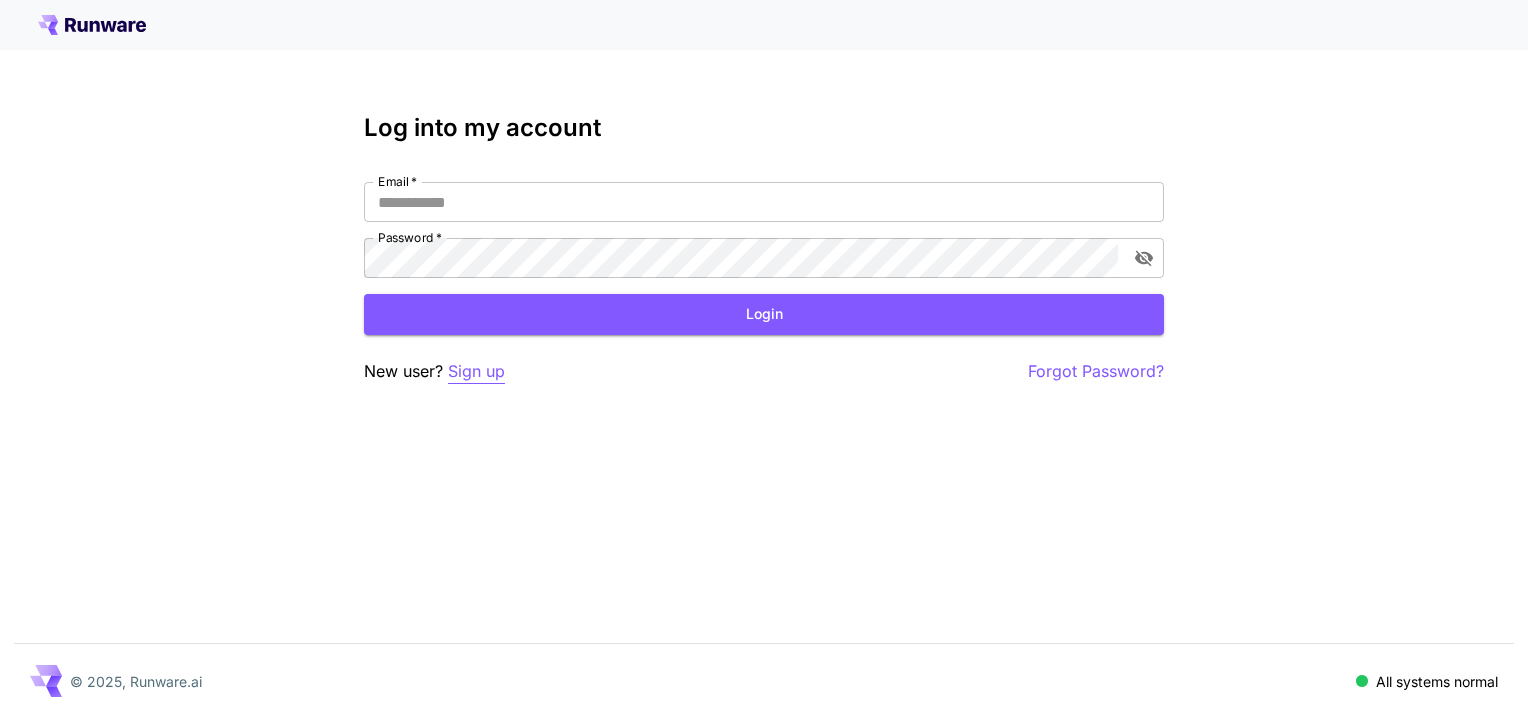 click on "Sign up" at bounding box center (476, 371) 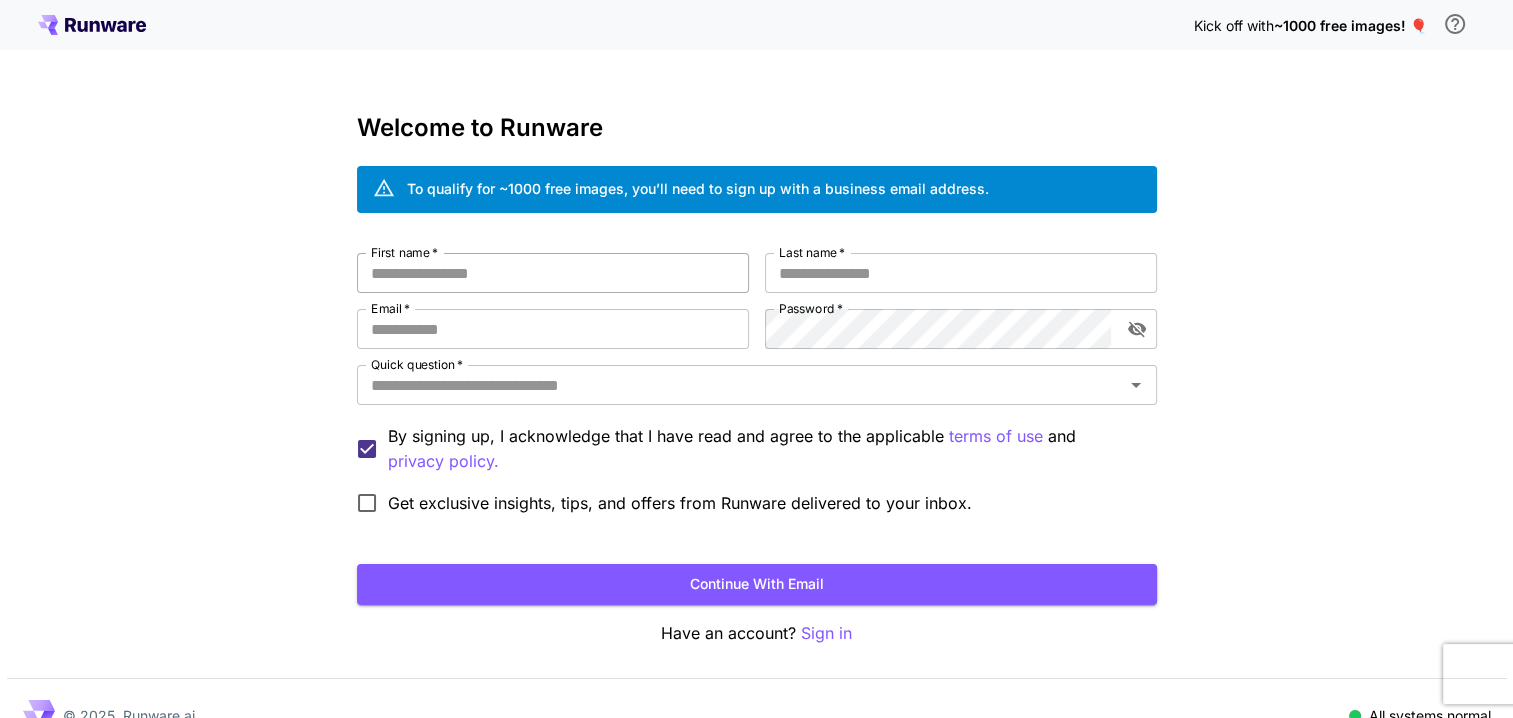 click on "First name   *" at bounding box center (553, 273) 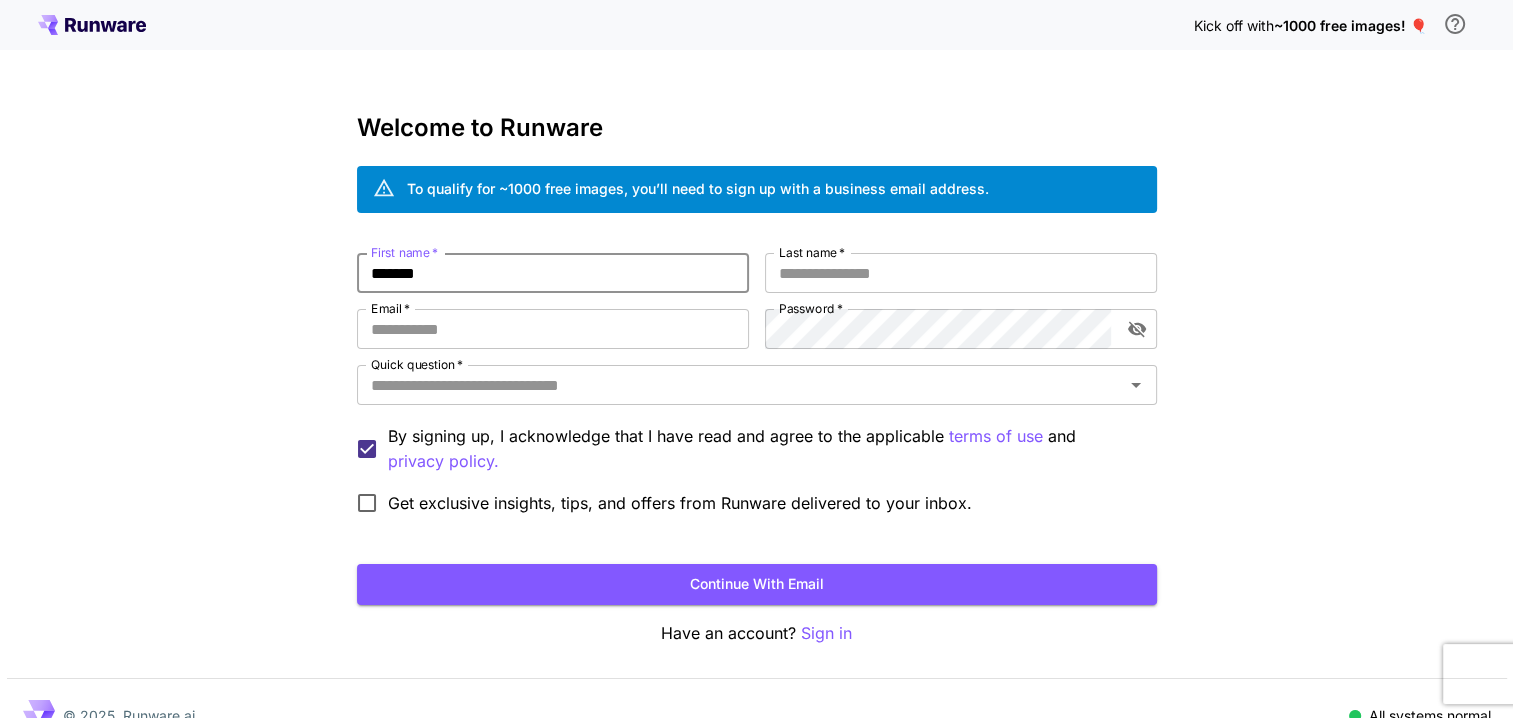 type on "*******" 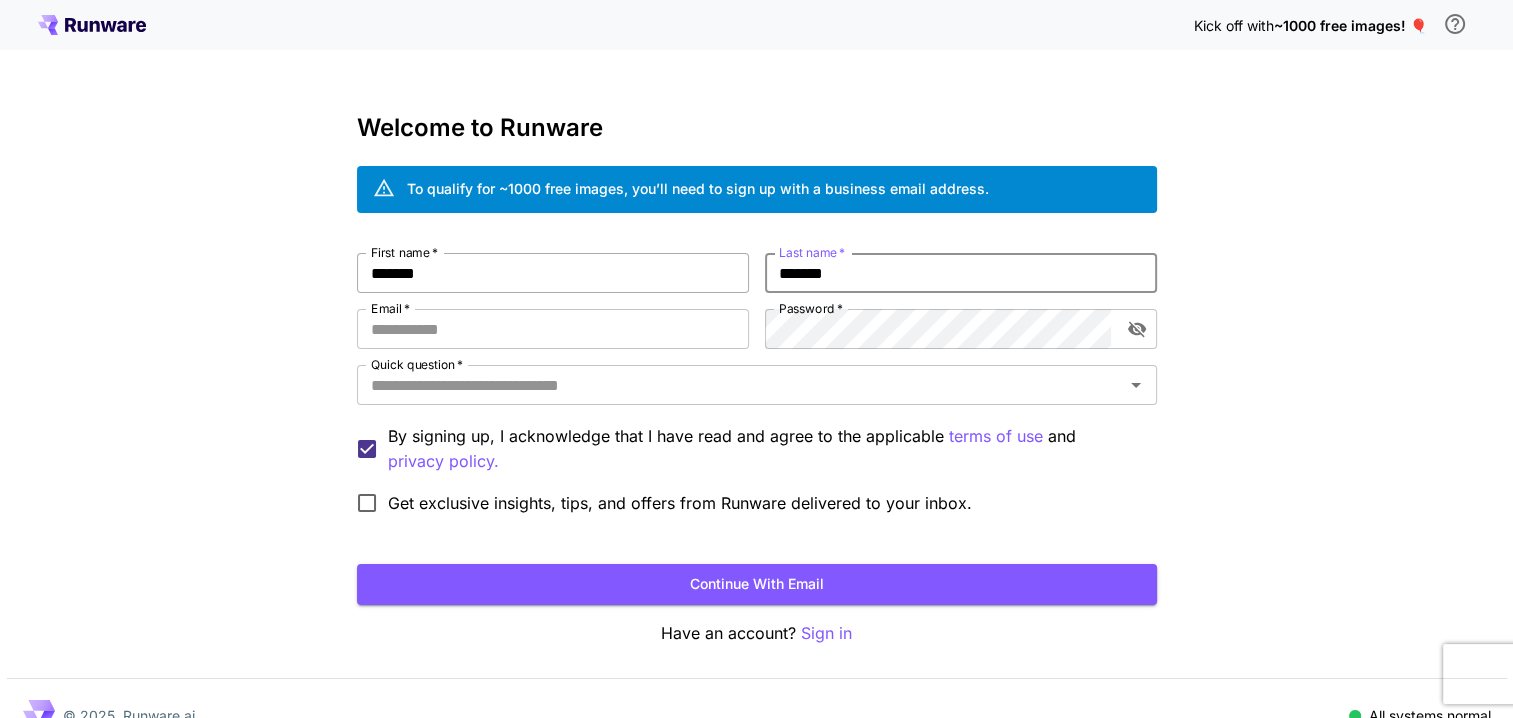 type on "*******" 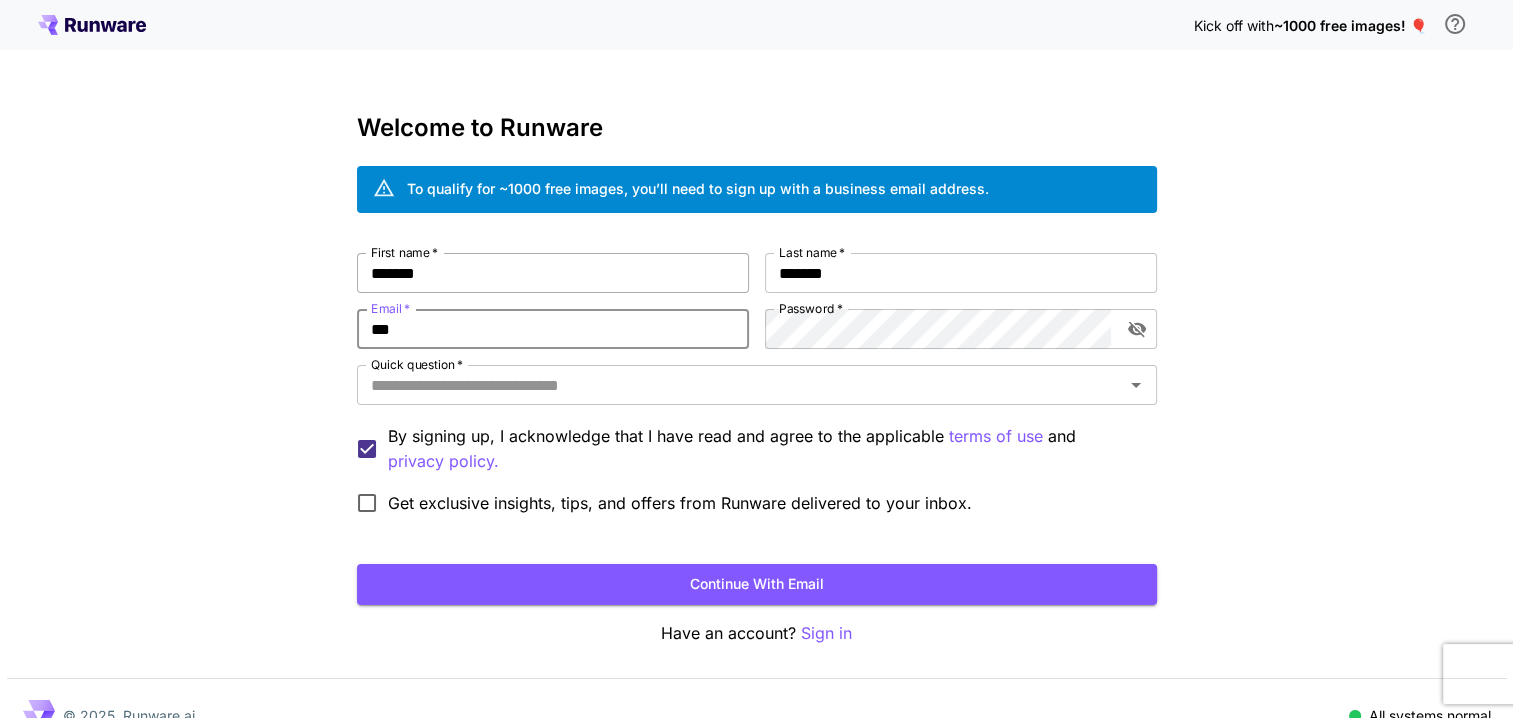 type on "****" 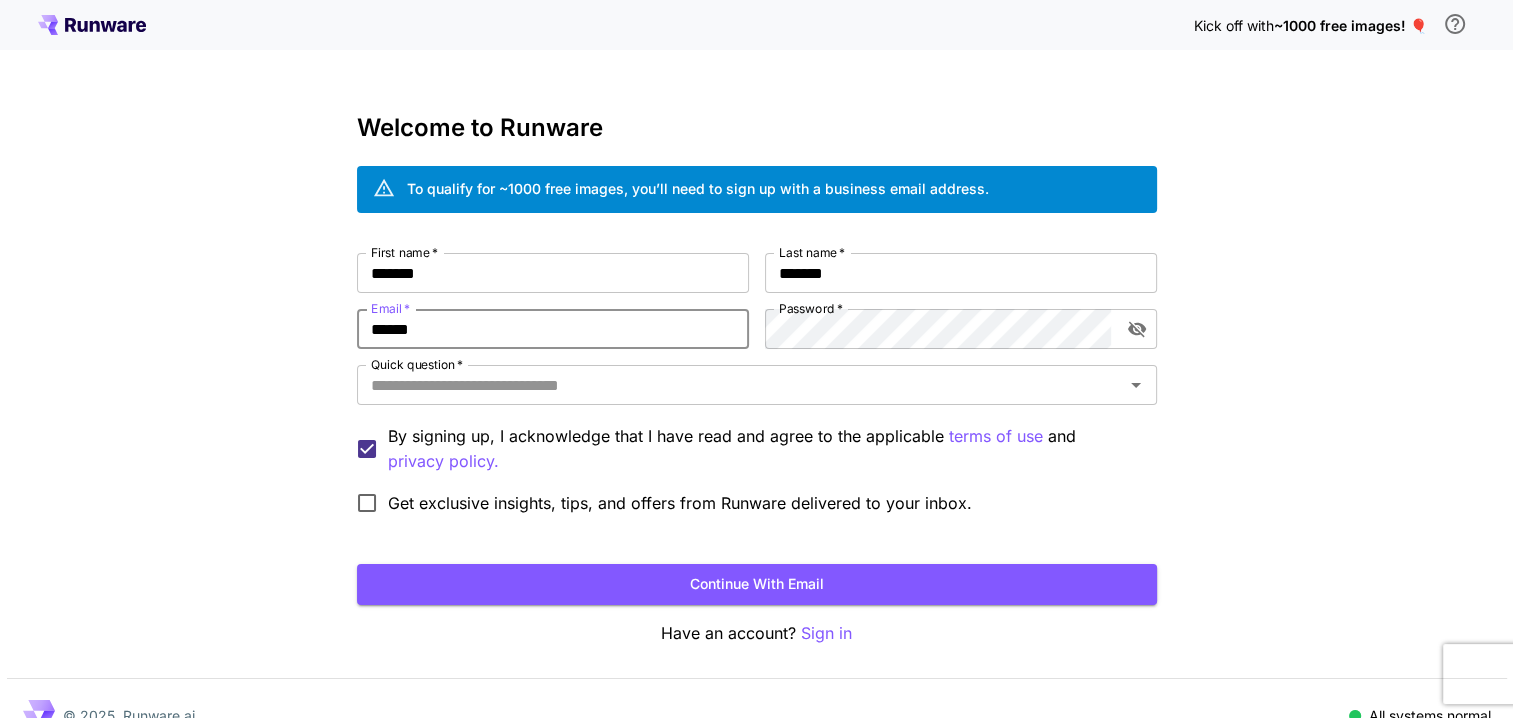 type on "**********" 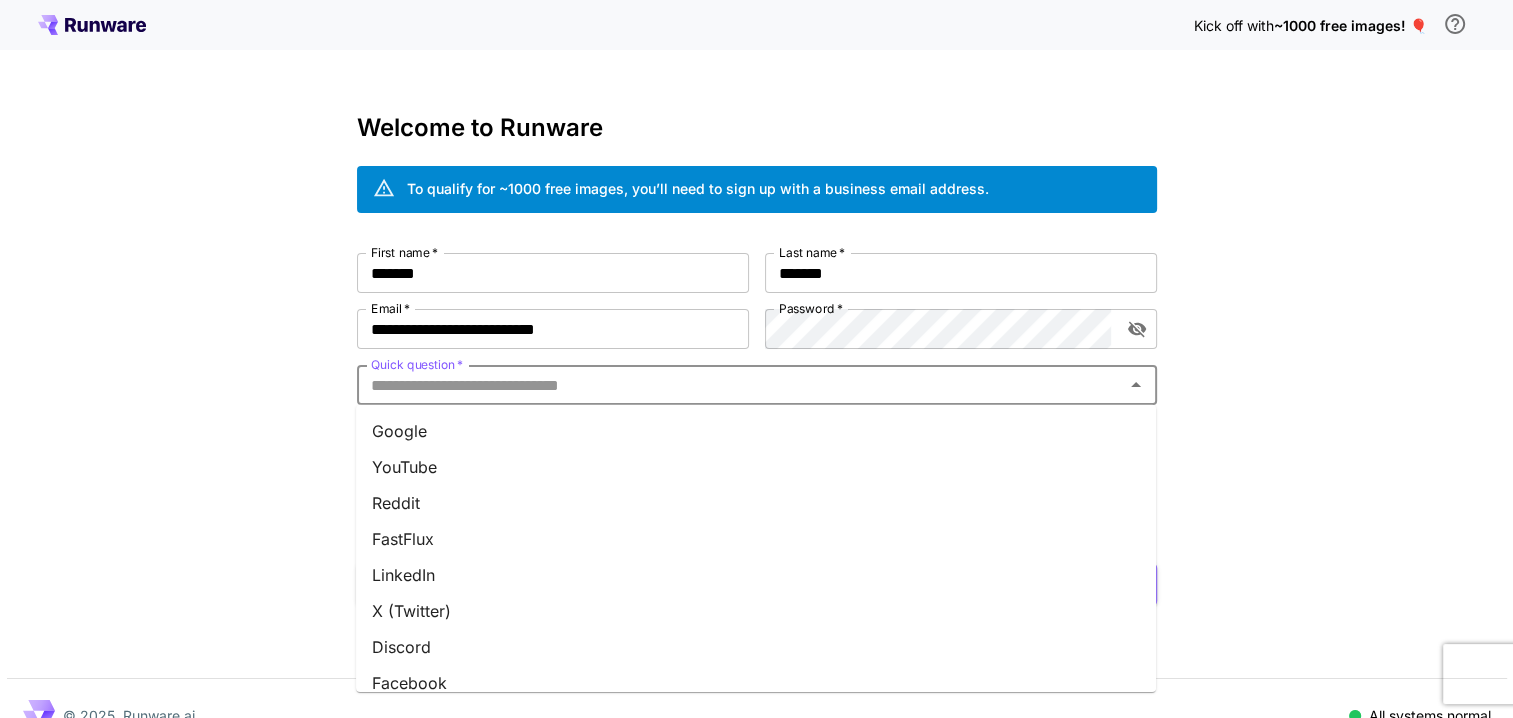 click on "Quick question   *" at bounding box center (740, 385) 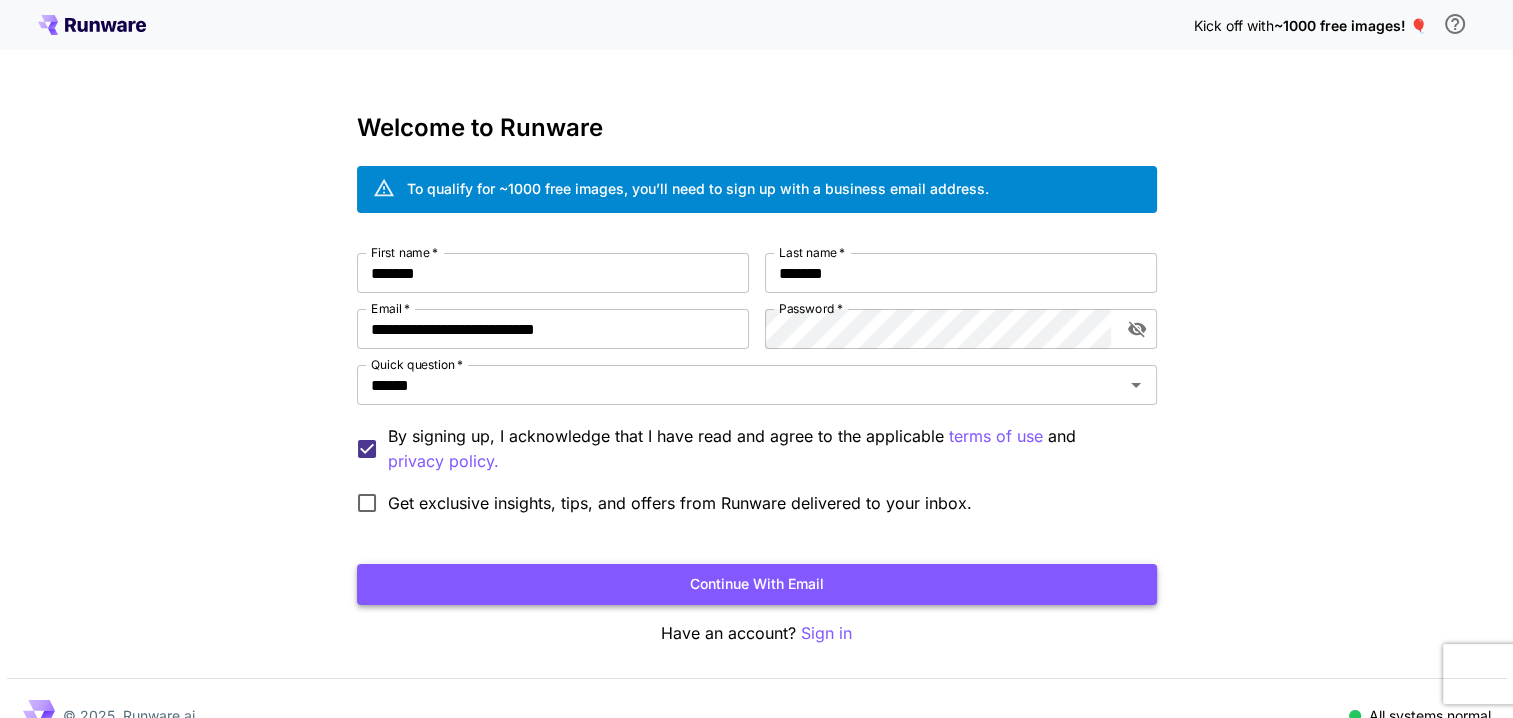 click on "Continue with email" at bounding box center (757, 584) 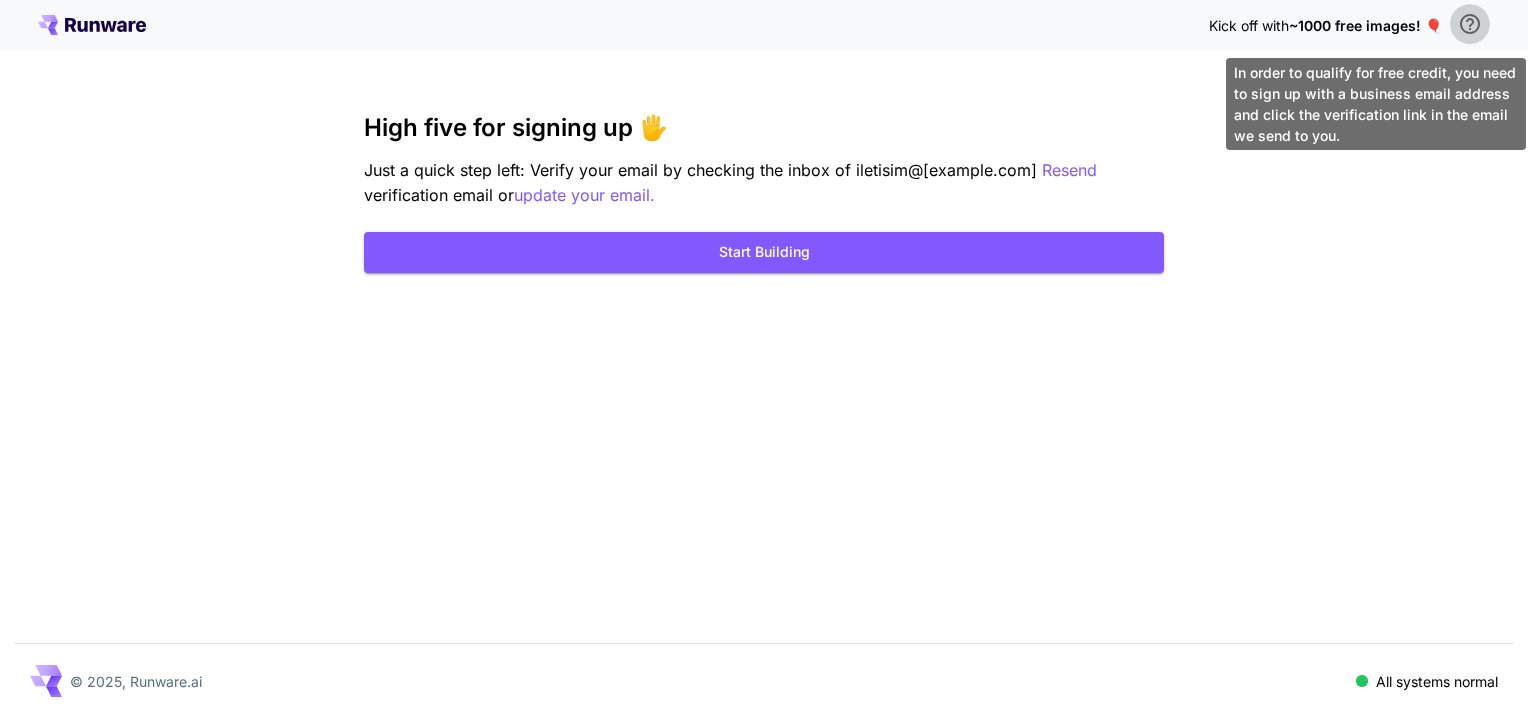 click 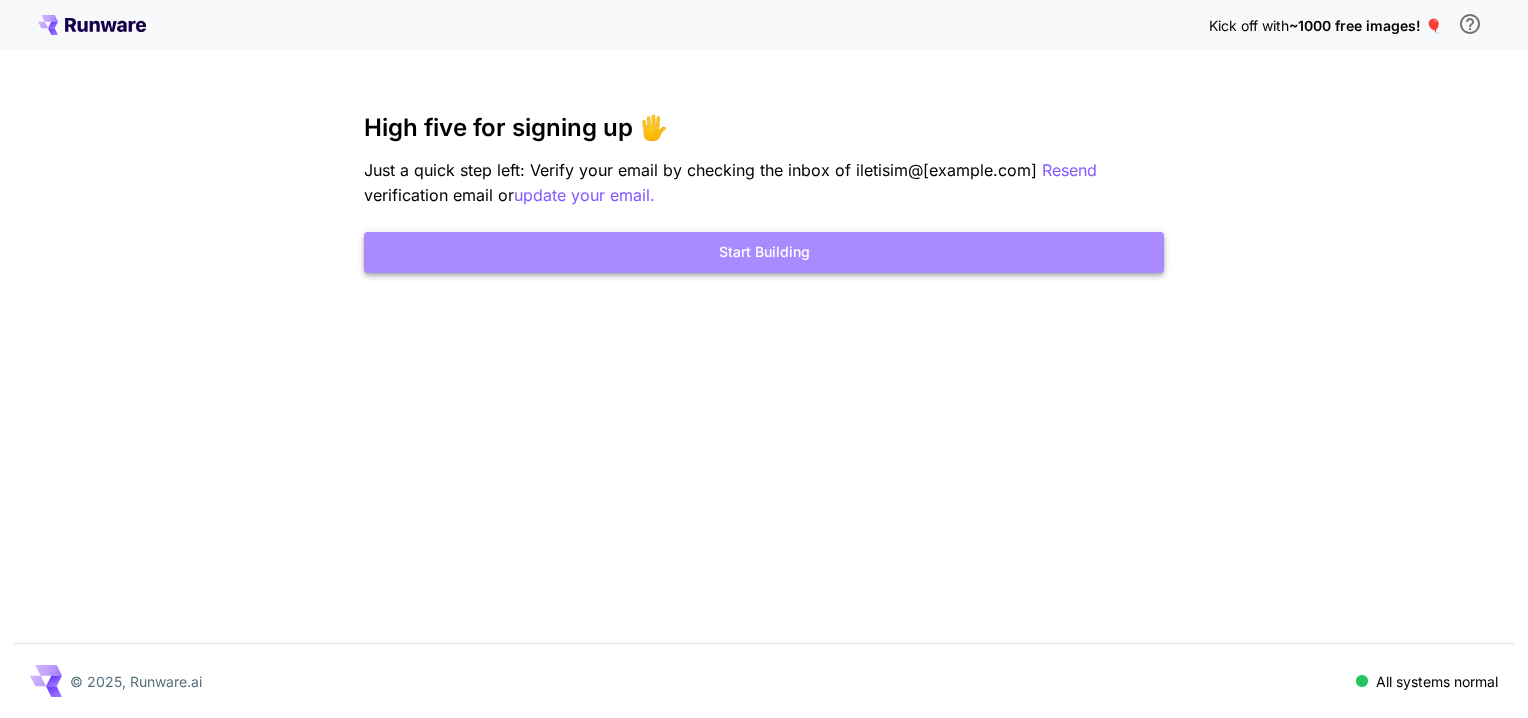 click on "Start Building" at bounding box center [764, 252] 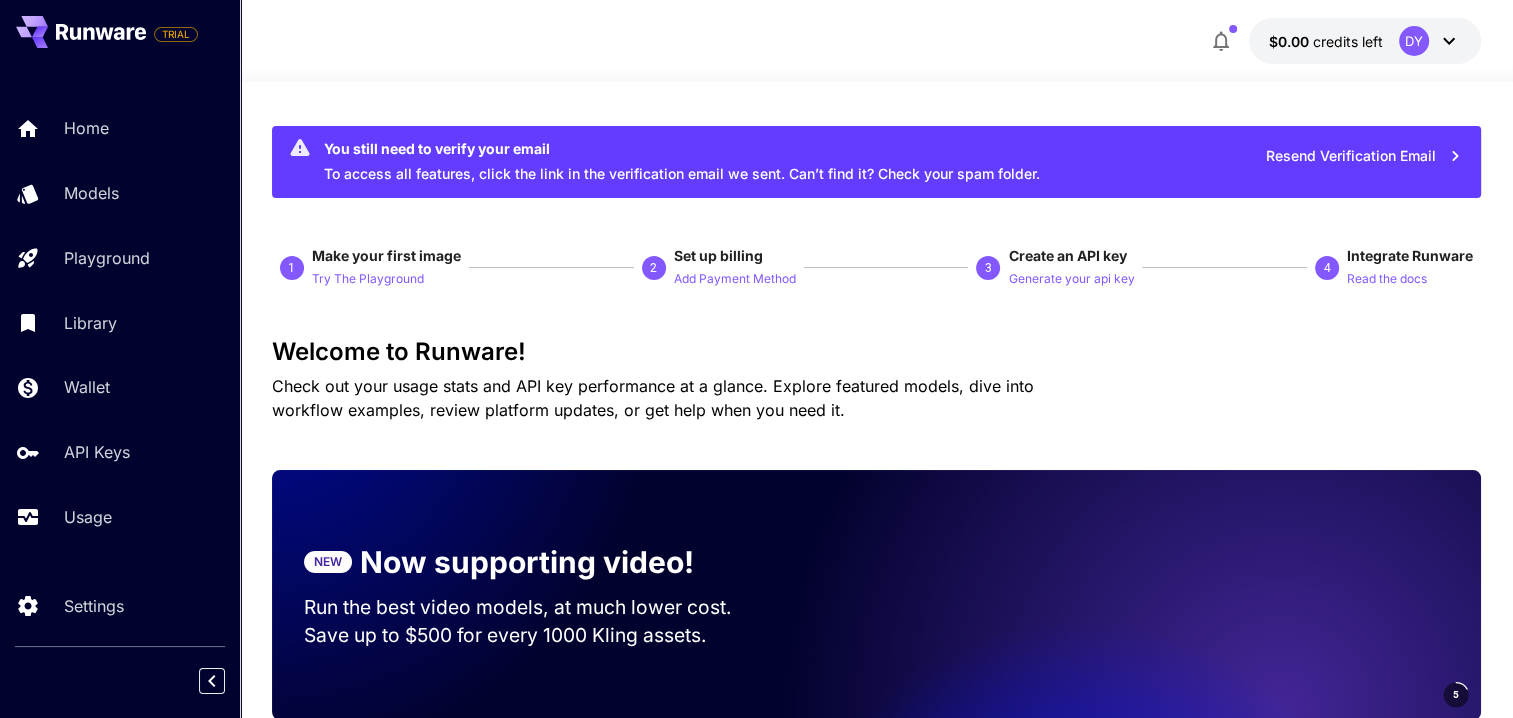 click 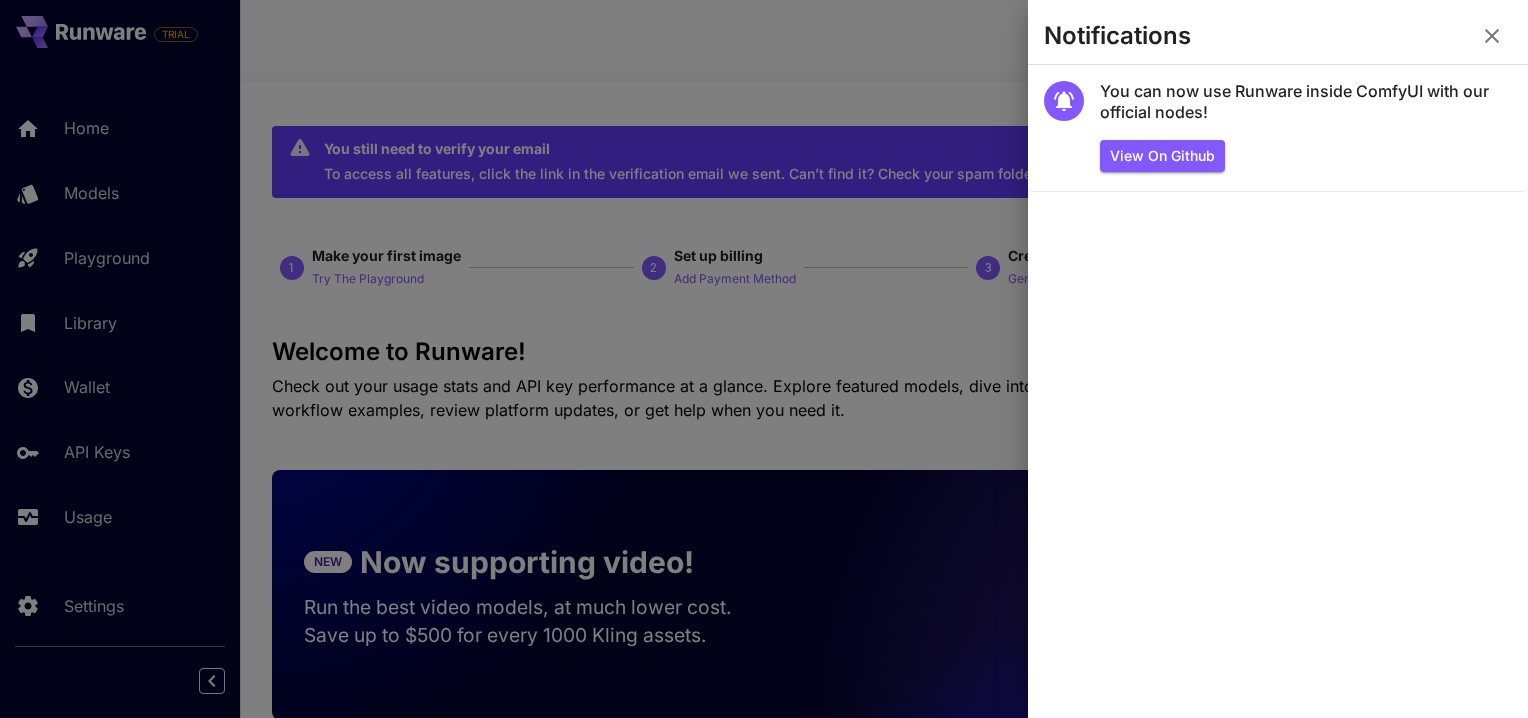 click at bounding box center [764, 359] 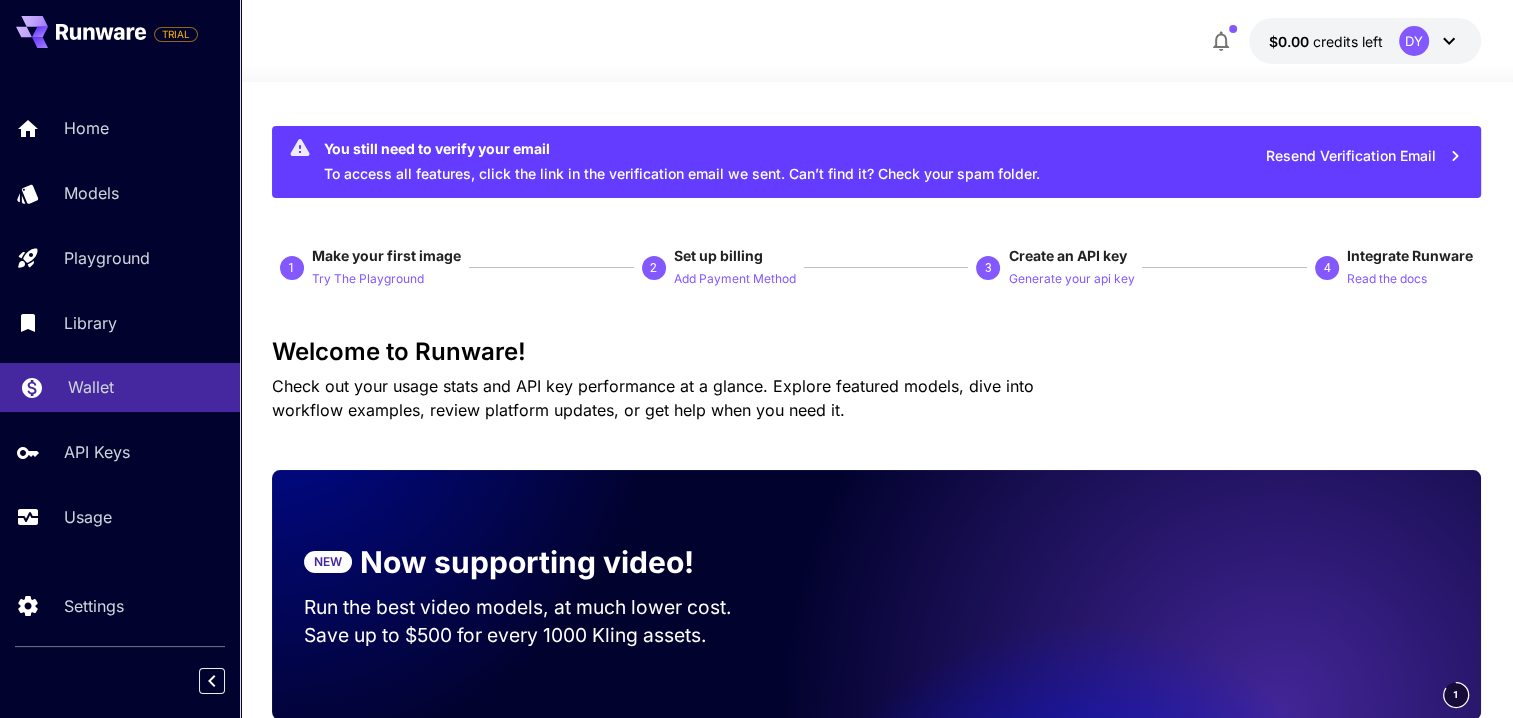 click on "Wallet" at bounding box center (91, 387) 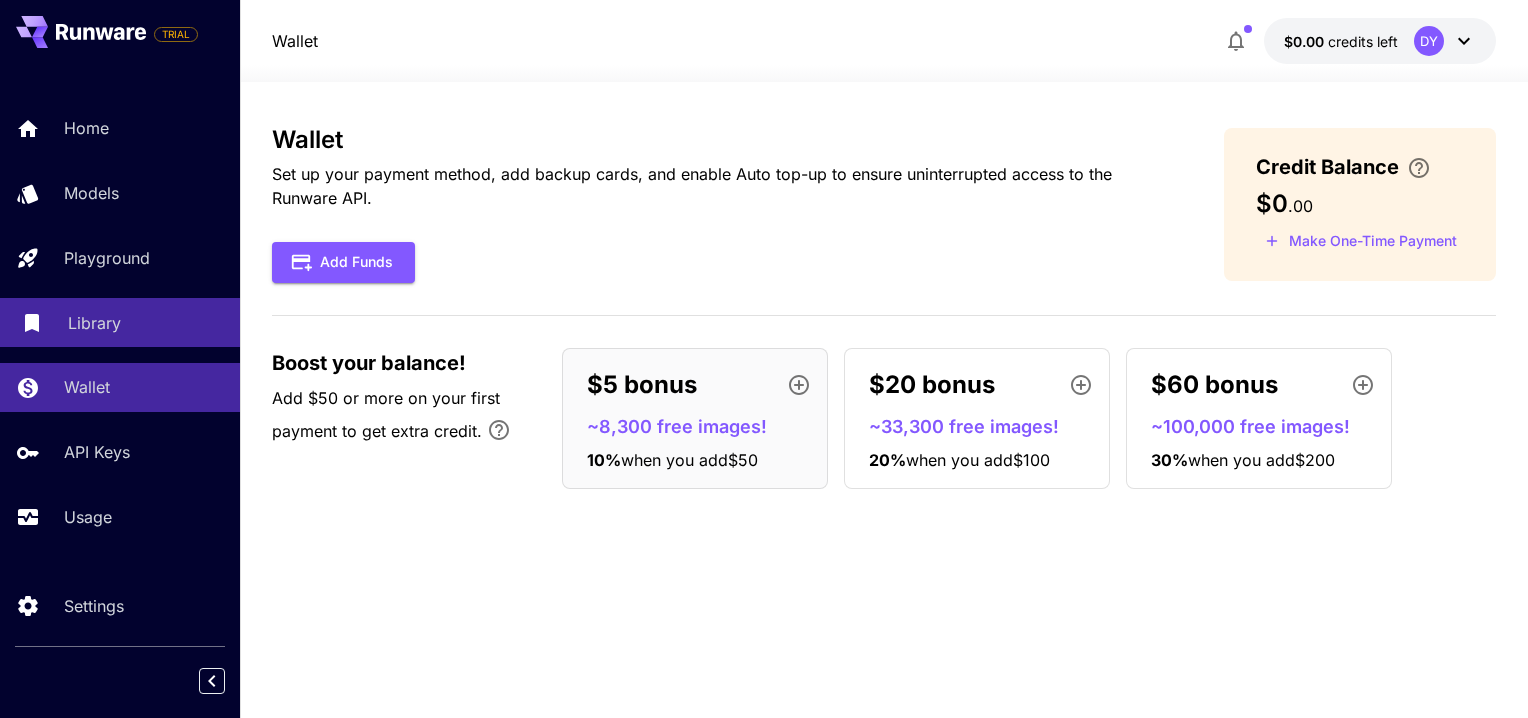 click on "Library" at bounding box center [146, 323] 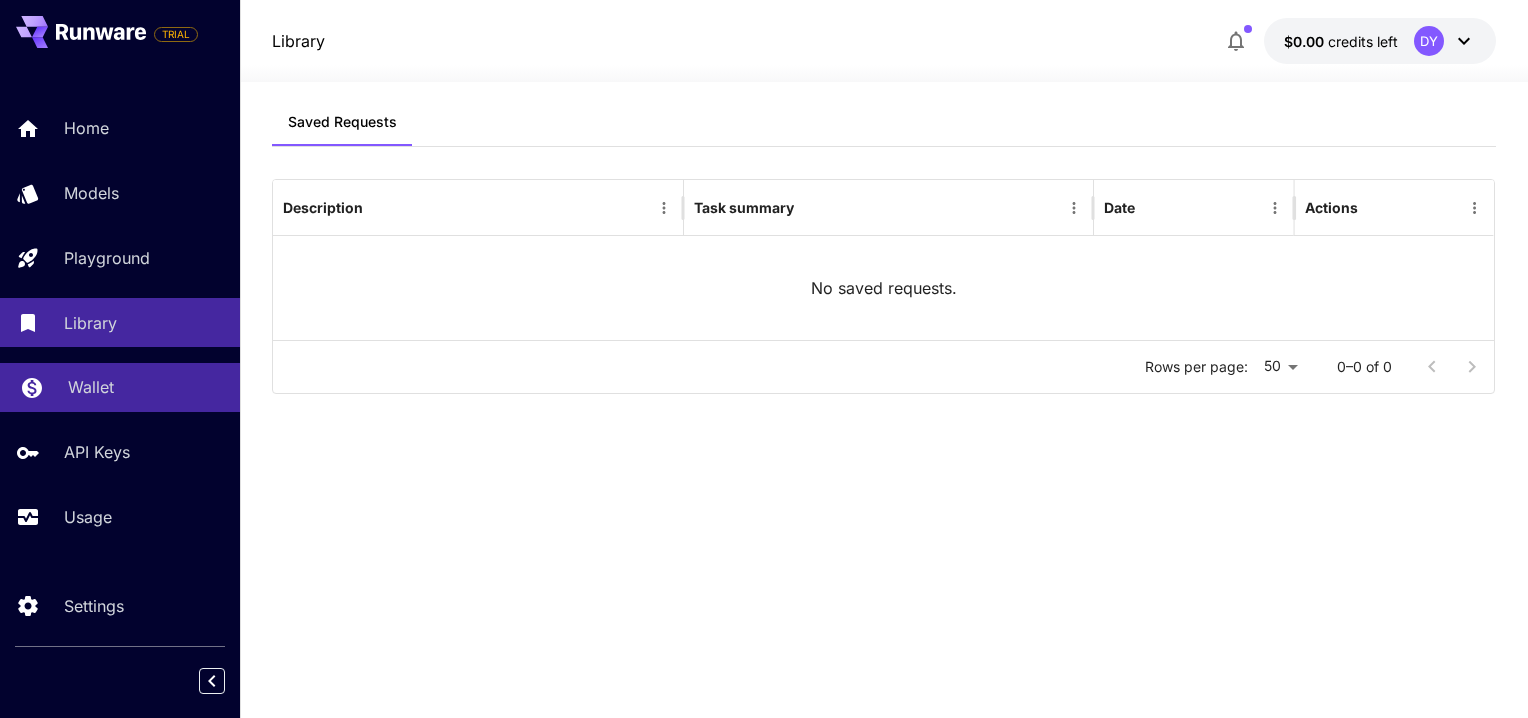 click on "Wallet" at bounding box center [91, 387] 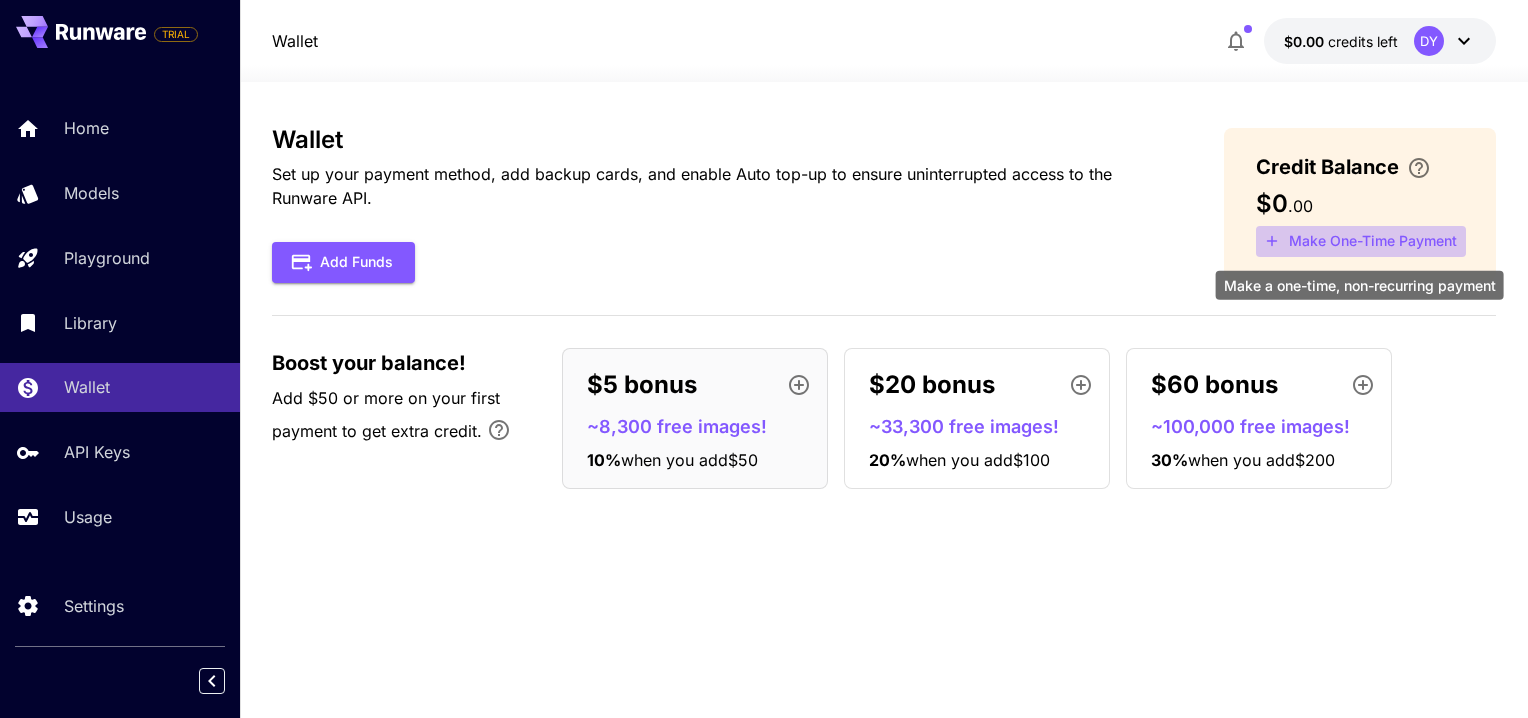click on "Make One-Time Payment" at bounding box center (1361, 241) 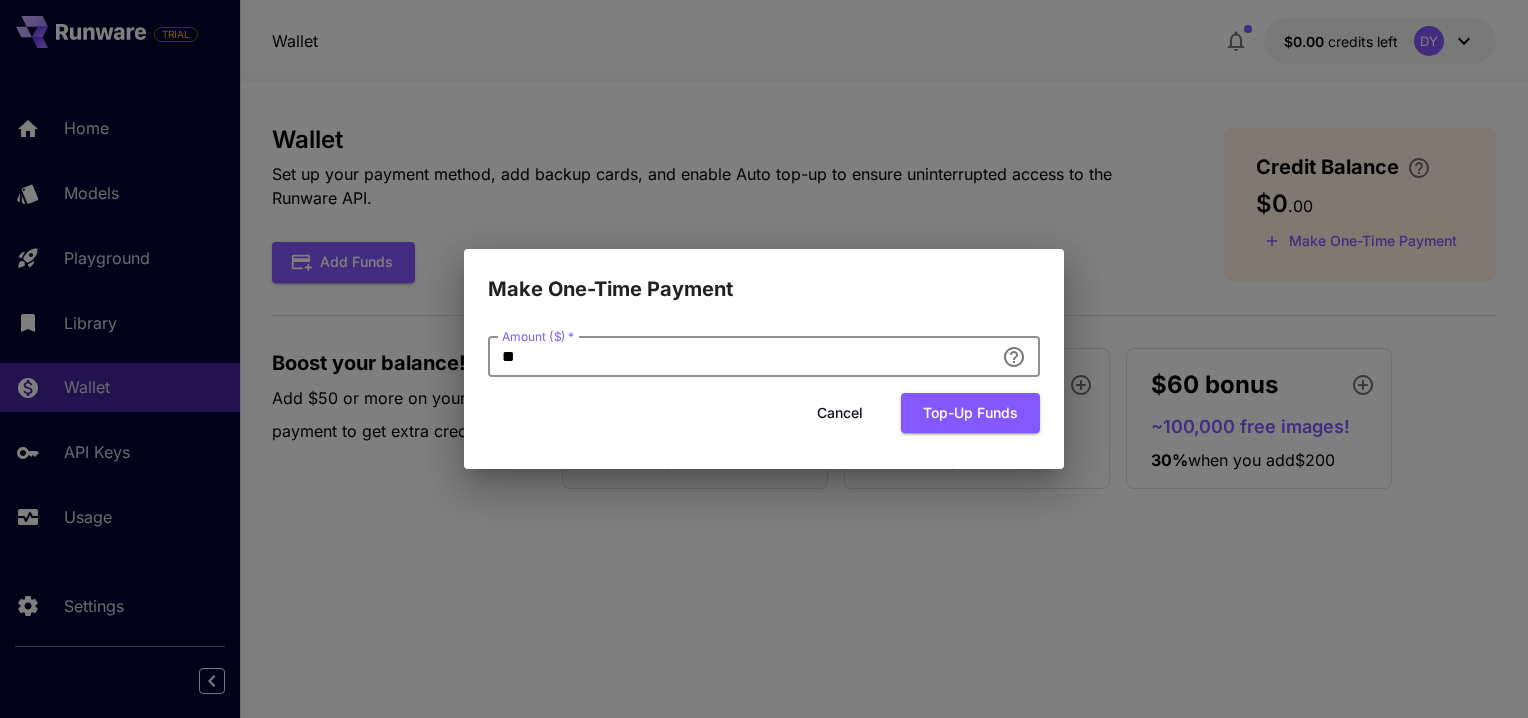 click on "**" at bounding box center (741, 357) 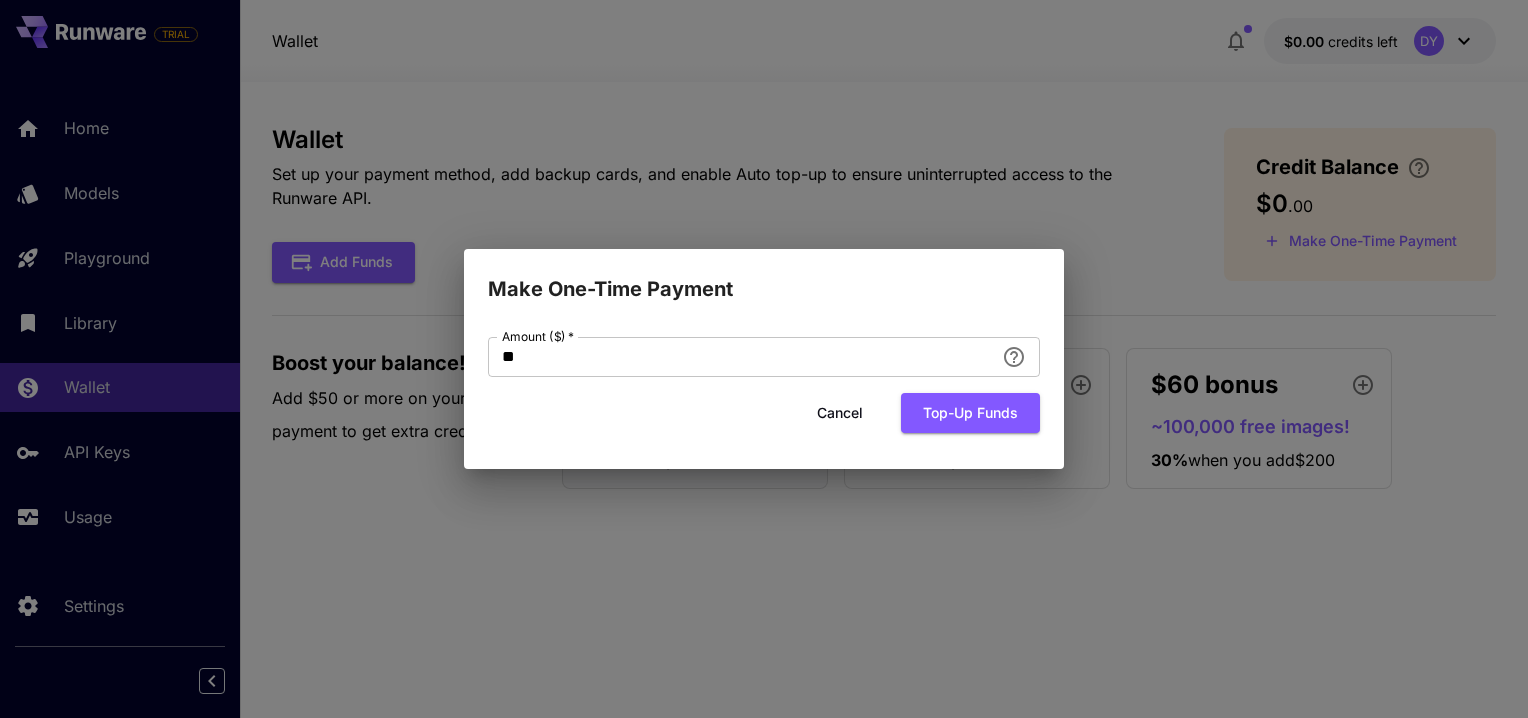 click on "Make One-Time Payment Amount ($)   * ** Amount ($)   * Cancel Top-up funds" at bounding box center (764, 359) 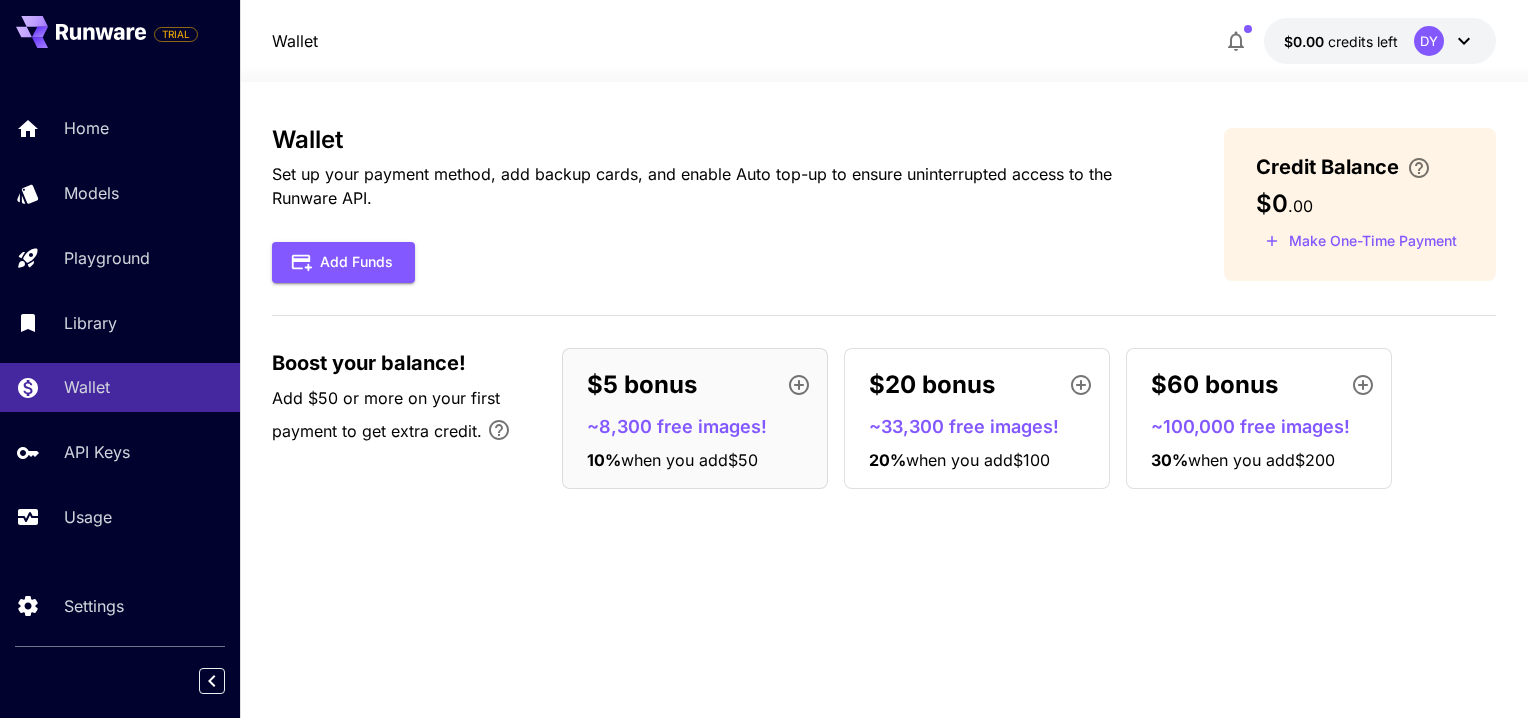 click on "~8,300 free images!" at bounding box center [703, 426] 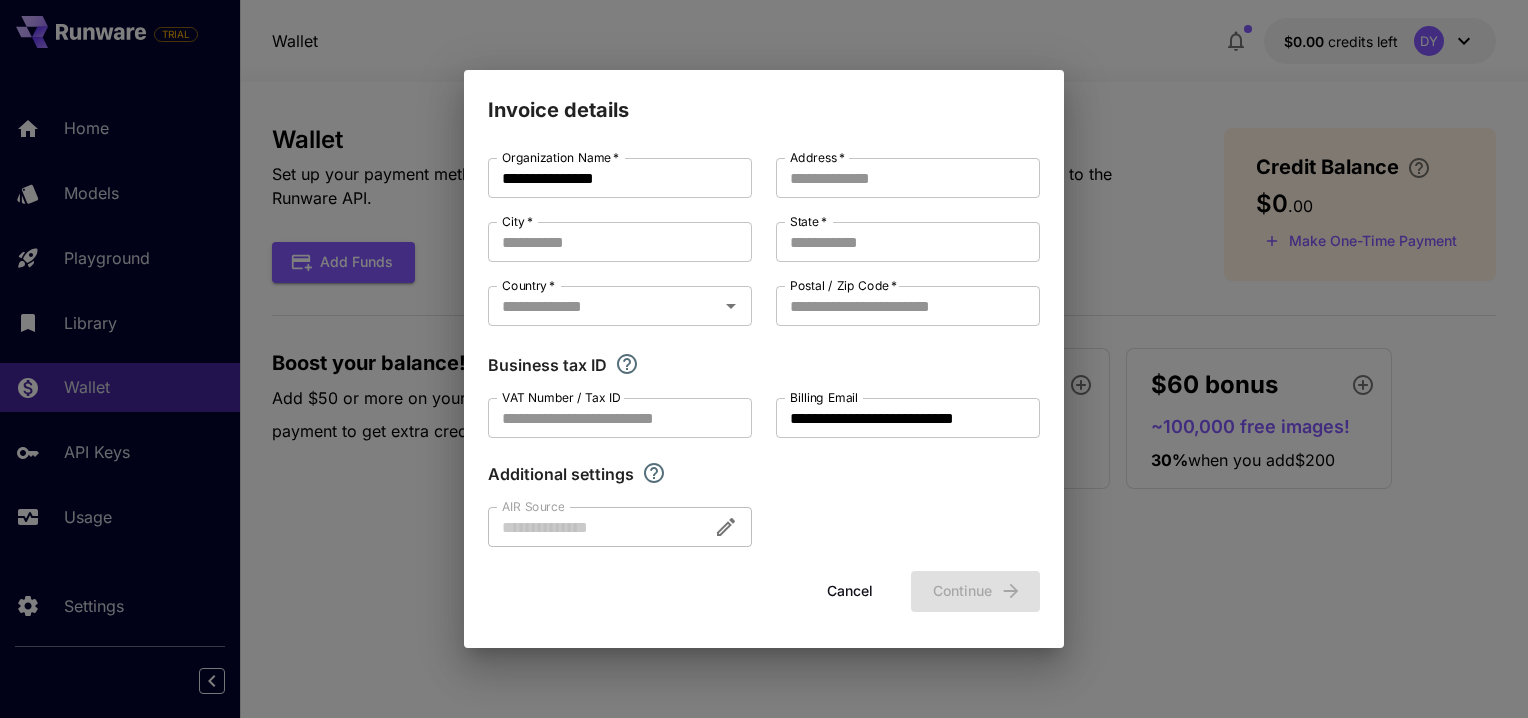 click on "Cancel" at bounding box center (850, 591) 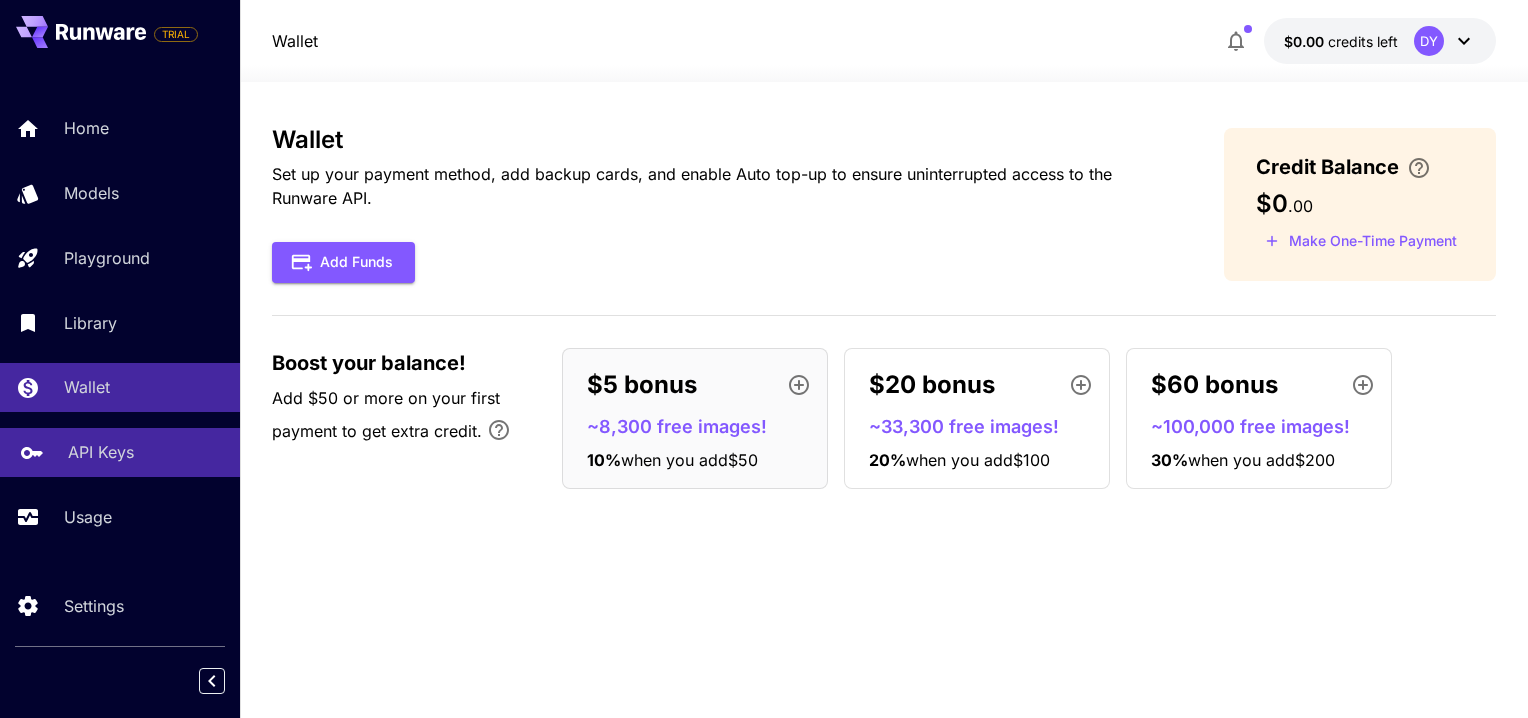 click on "API Keys" at bounding box center (101, 452) 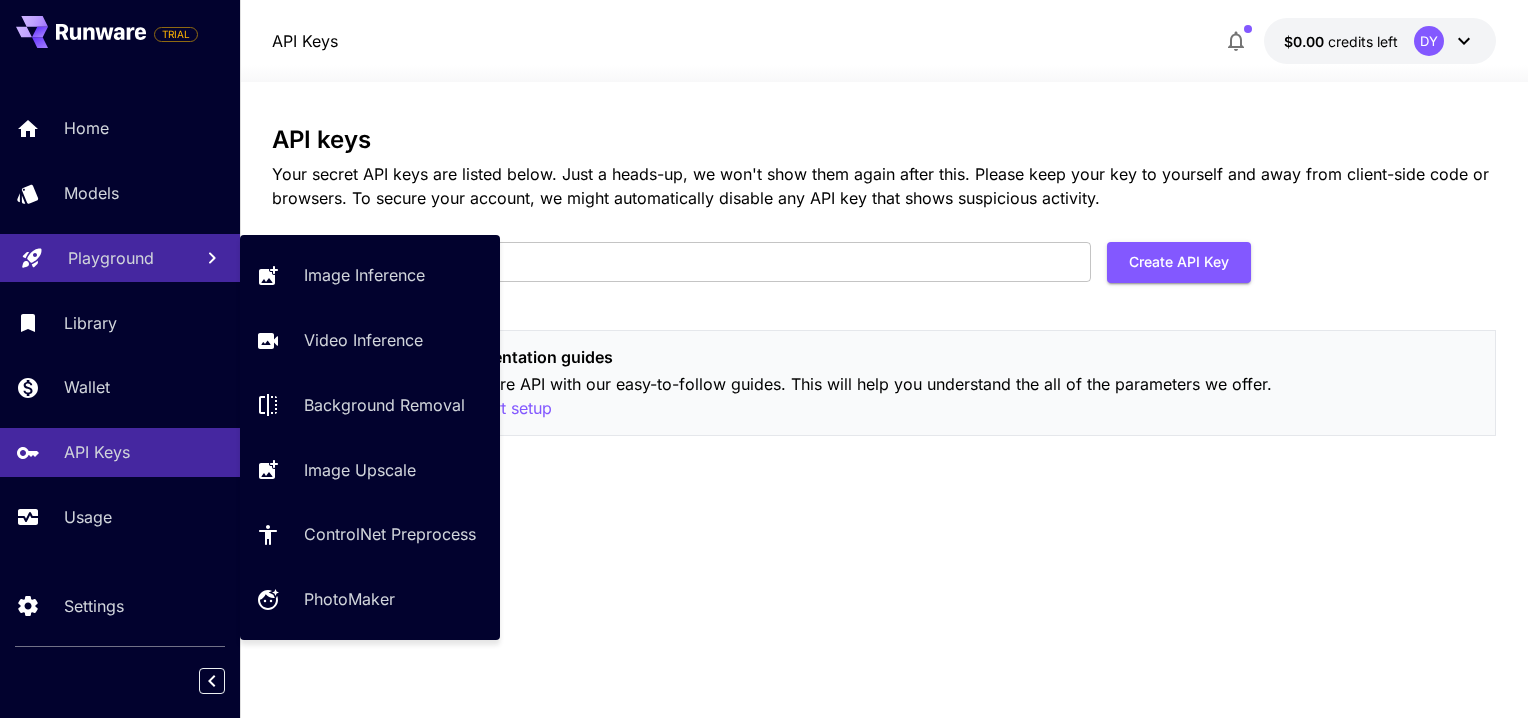 click on "Playground" at bounding box center [111, 258] 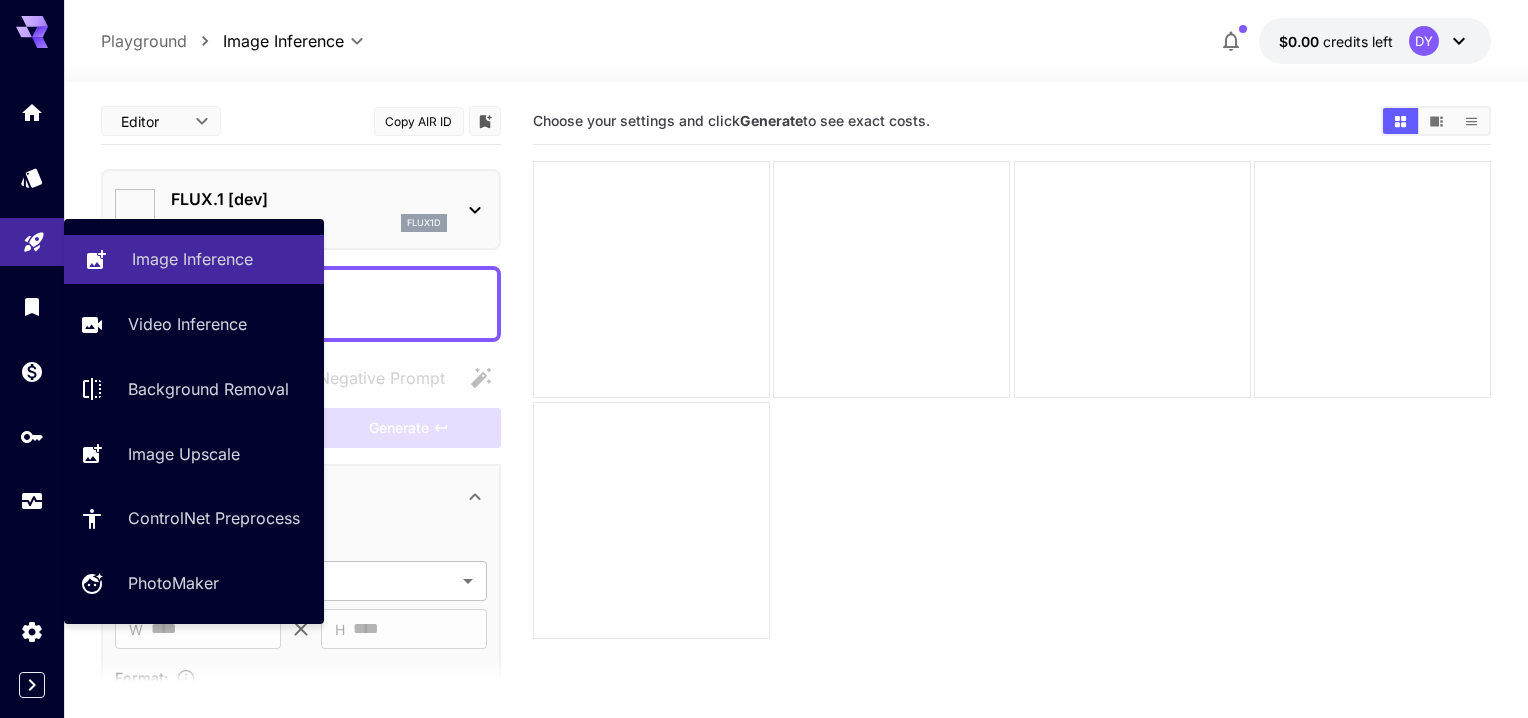 type on "**********" 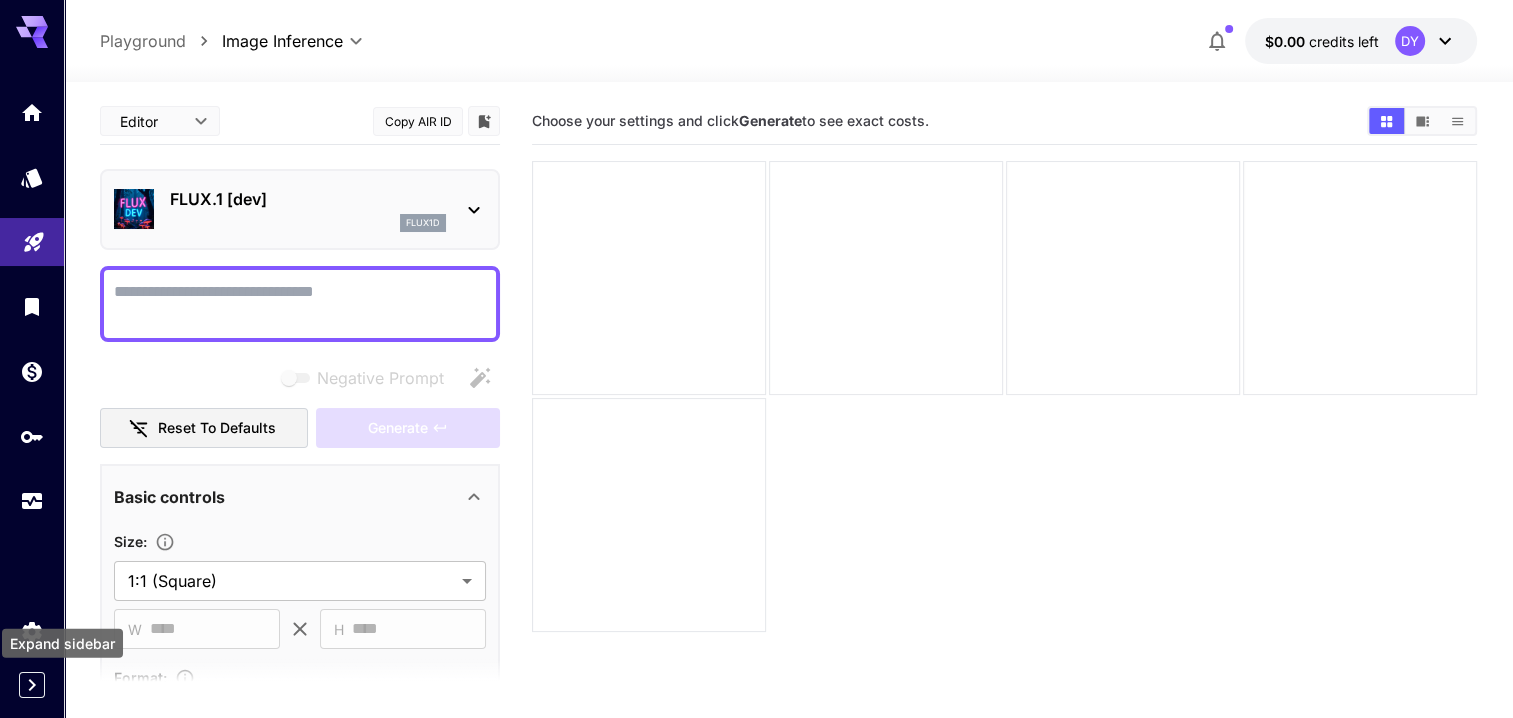 click 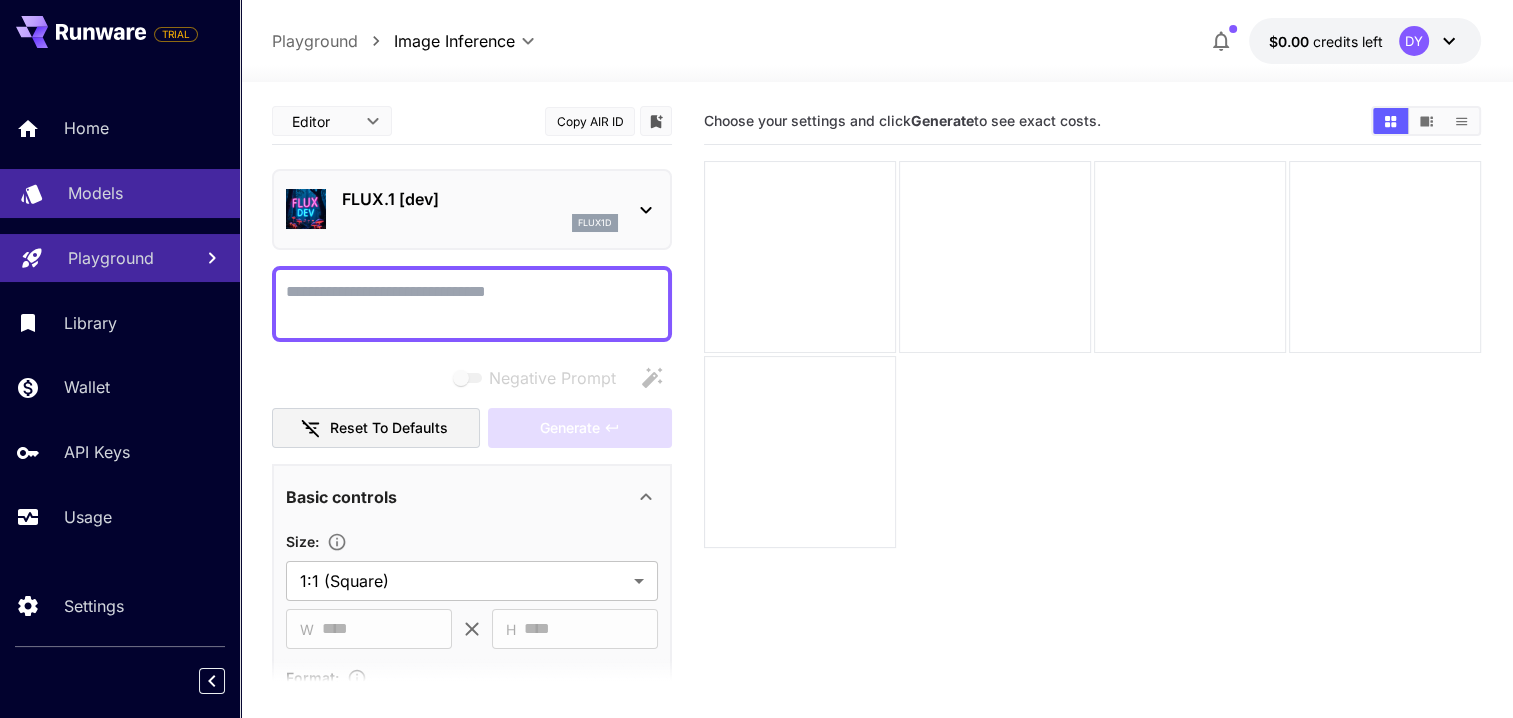 click on "Models" at bounding box center (120, 193) 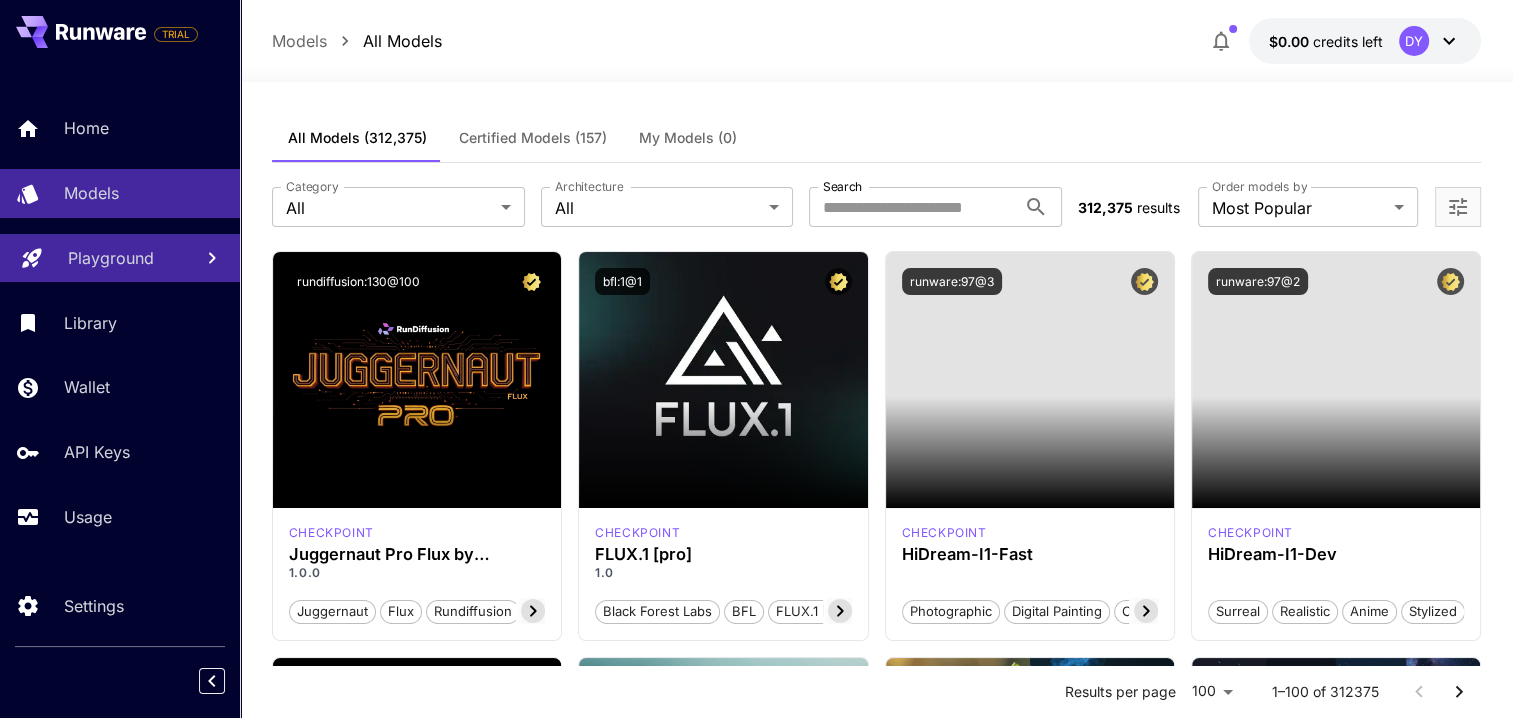 click on "My Models (0)" at bounding box center [688, 138] 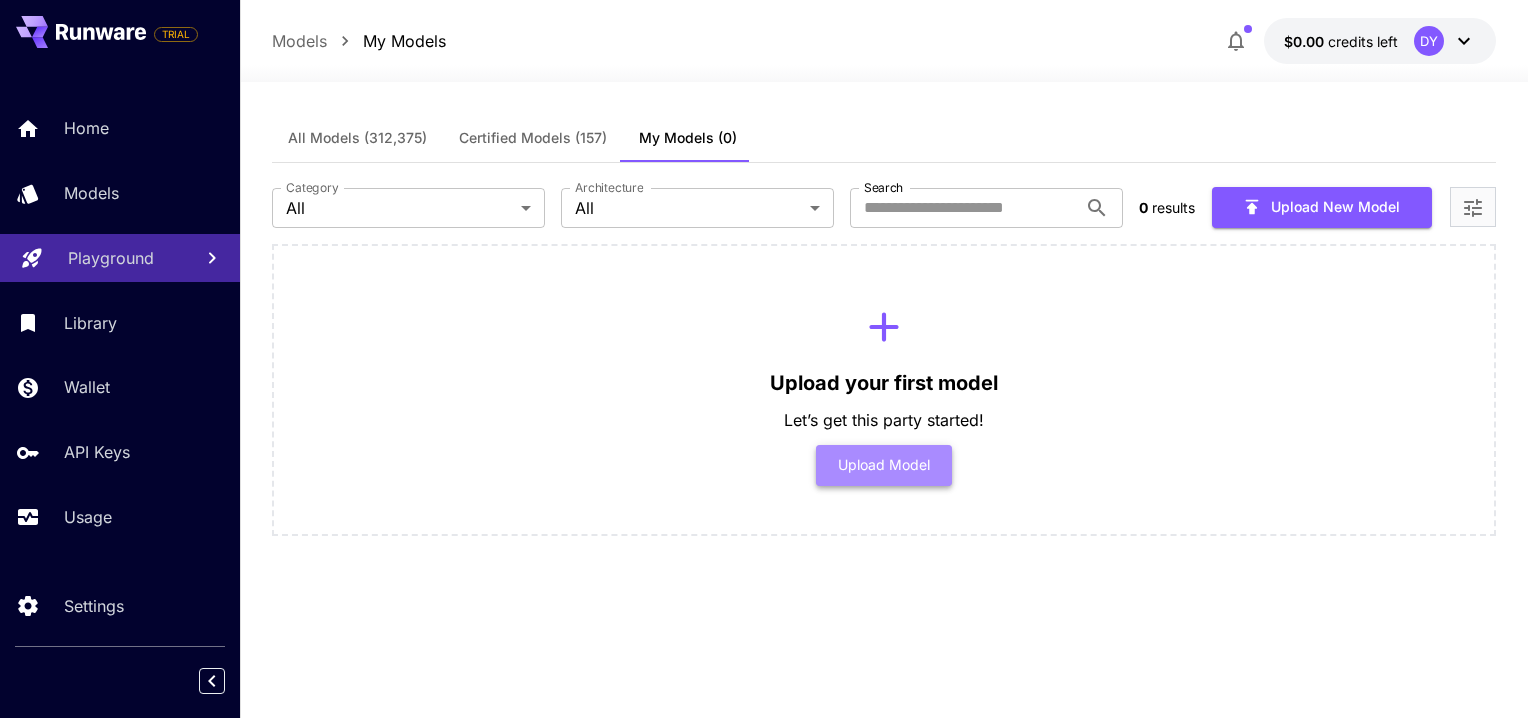 click on "Upload Model" at bounding box center [884, 465] 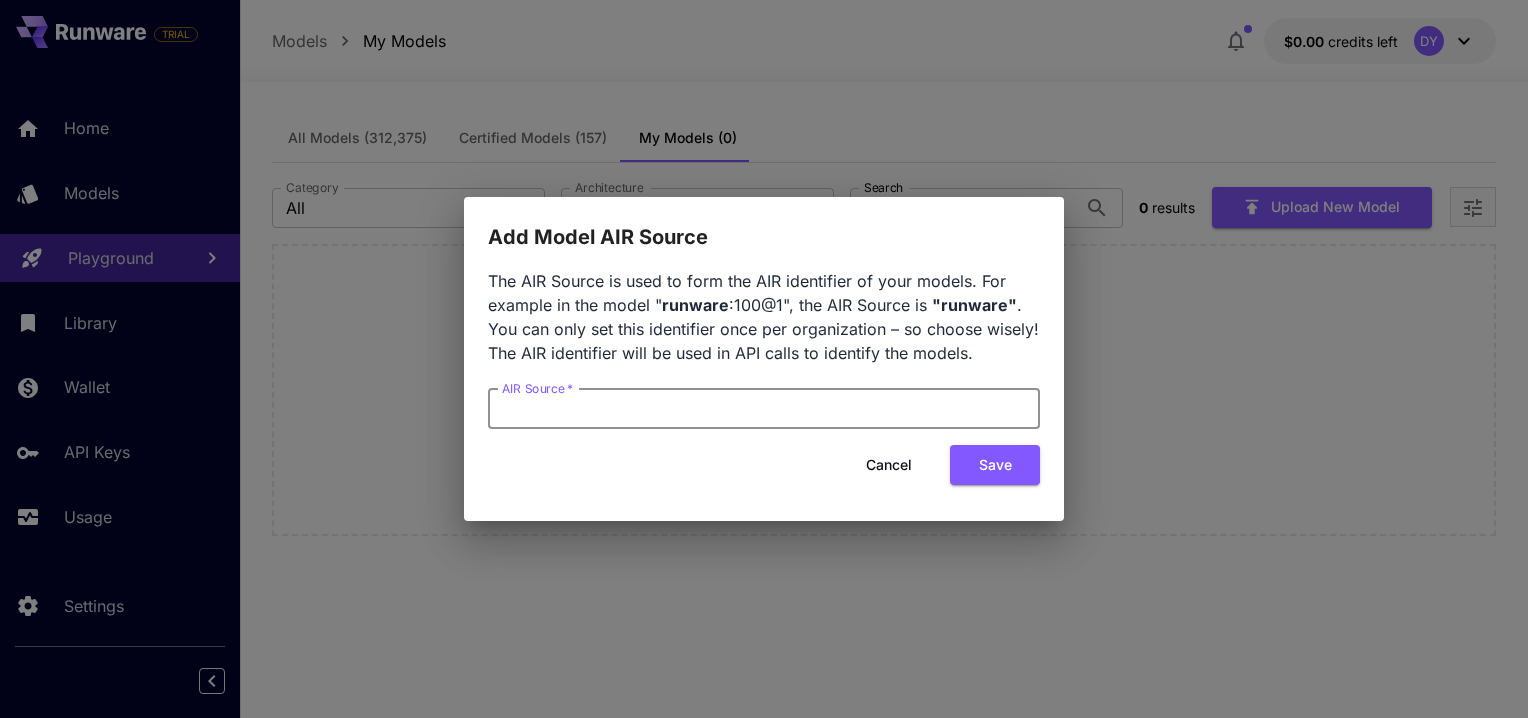 click on "AIR Source   *" at bounding box center [764, 409] 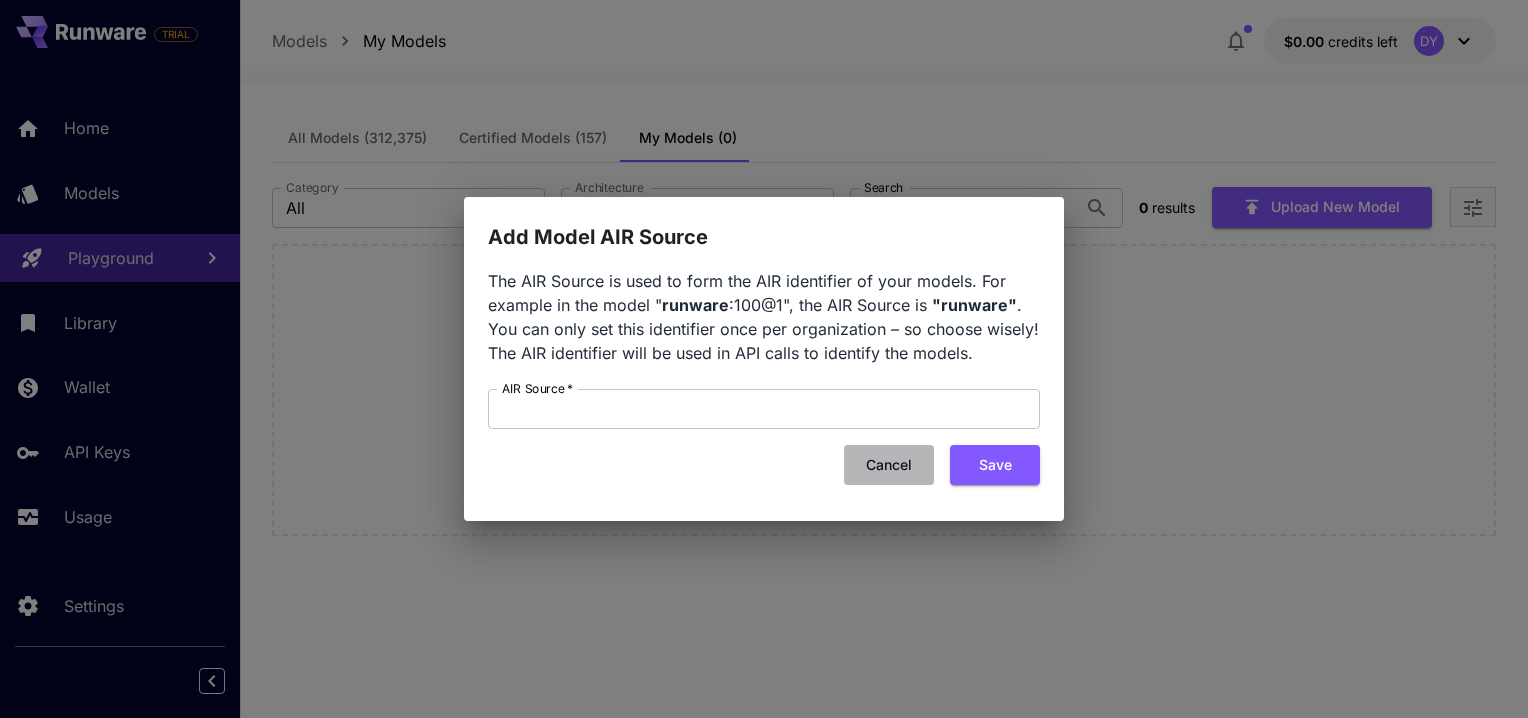 click on "Cancel" at bounding box center [889, 465] 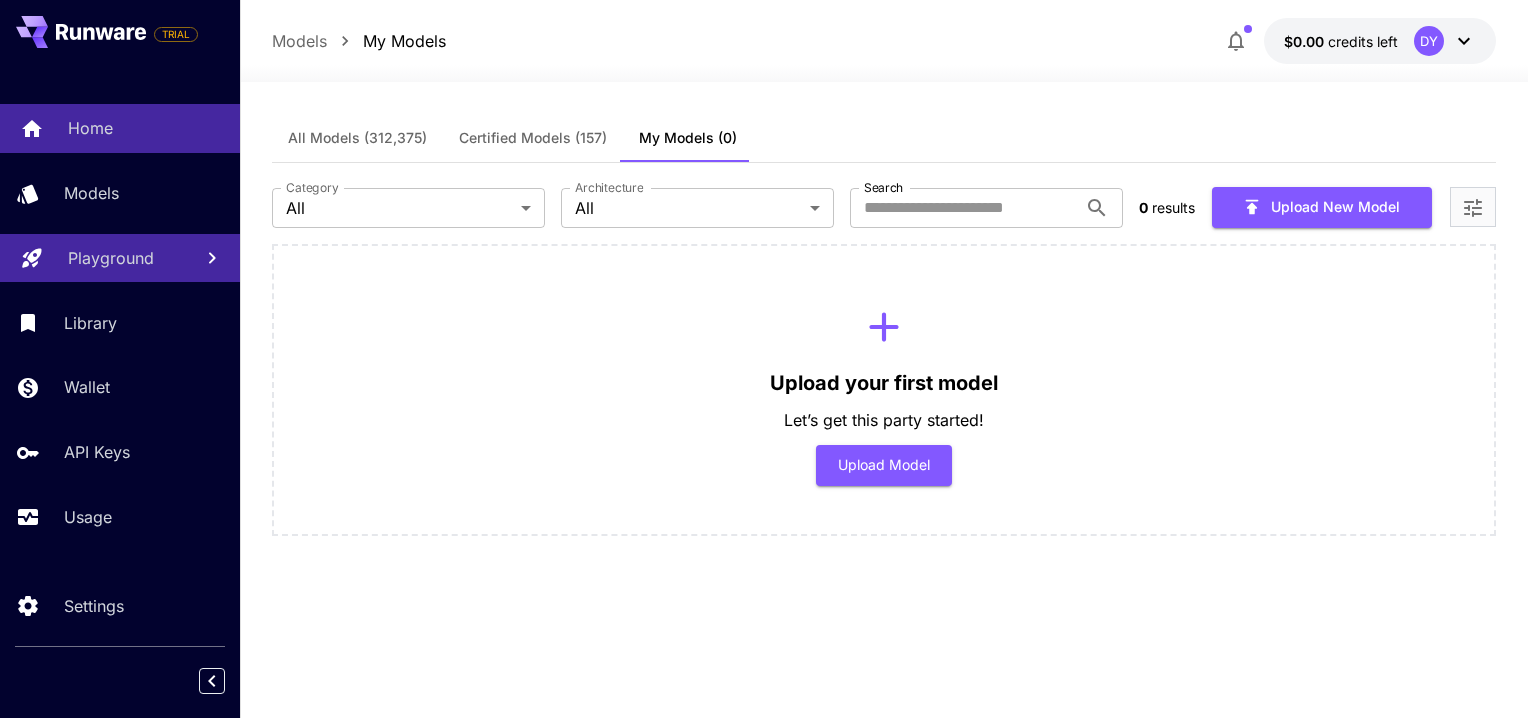 click on "Home" at bounding box center [146, 128] 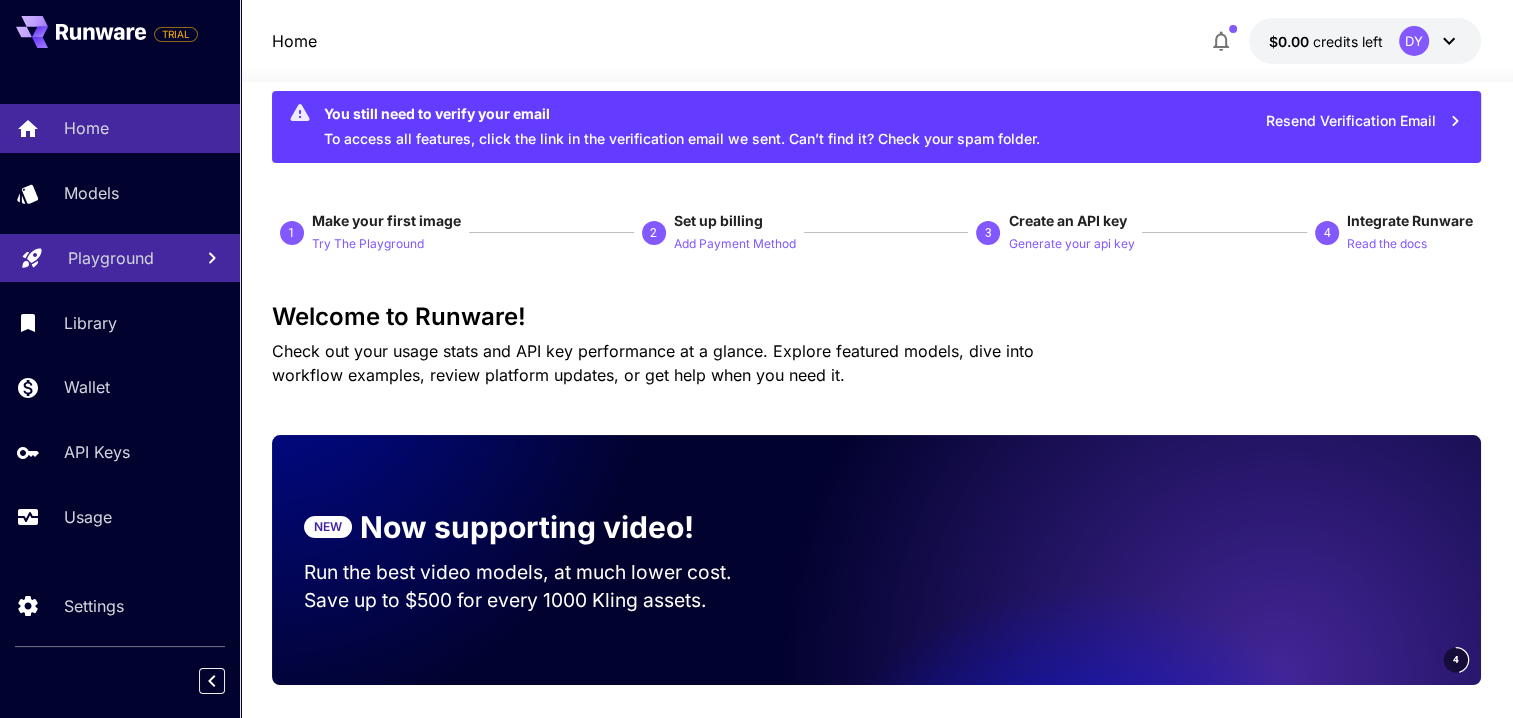 scroll, scrollTop: 0, scrollLeft: 0, axis: both 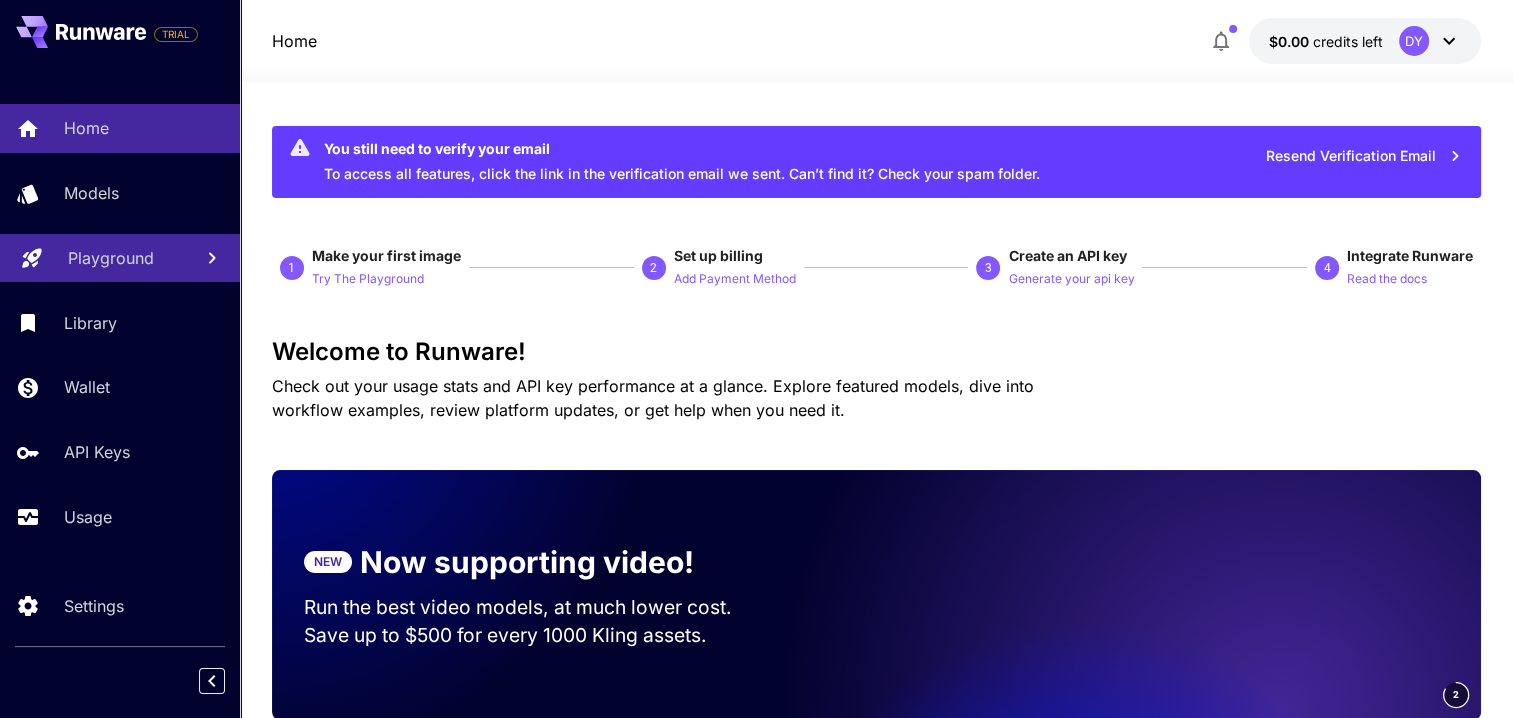 click on "Resend Verification Email" at bounding box center (1364, 156) 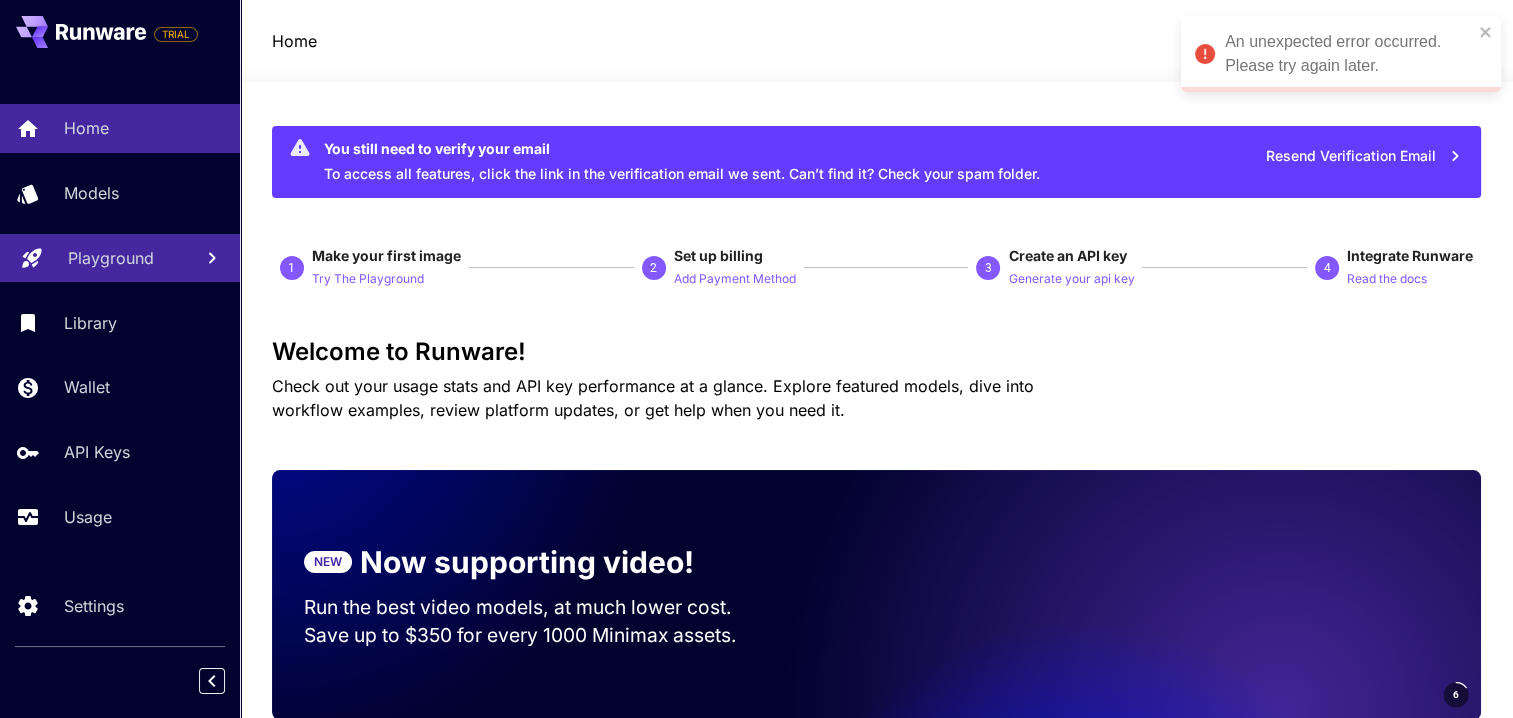 click on "You still need to verify your email To access all features, click the link in the verification email we sent. Can’t find it? Check your spam folder. Resend Verification Email 1 Make your first image Try The Playground 2 Set up billing Add Payment Method 3 Create an API key Generate your api key 4 Integrate Runware Read the docs Welcome to Runware! Check out your usage stats and API key performance at a glance. Explore featured models, dive into workflow examples, review platform updates, or get help when you need it. NEW Now supporting video! Run the best video models, at much lower cost. Save up to $350 for every 1000 Minimax assets. 6 Test drive the best video models Featured models New releases MiniMax KlingAI ByteDance Google Veo PixVerse Vidu Launch in Playground minimax:3@1                             MiniMax 02 Hailuo Most polished and dynamic model with vibrant, theatrical visuals and fluid motion. Ideal for viral content and commercial-style footage. Launch in Playground bytedance:2@1" at bounding box center [876, 3325] 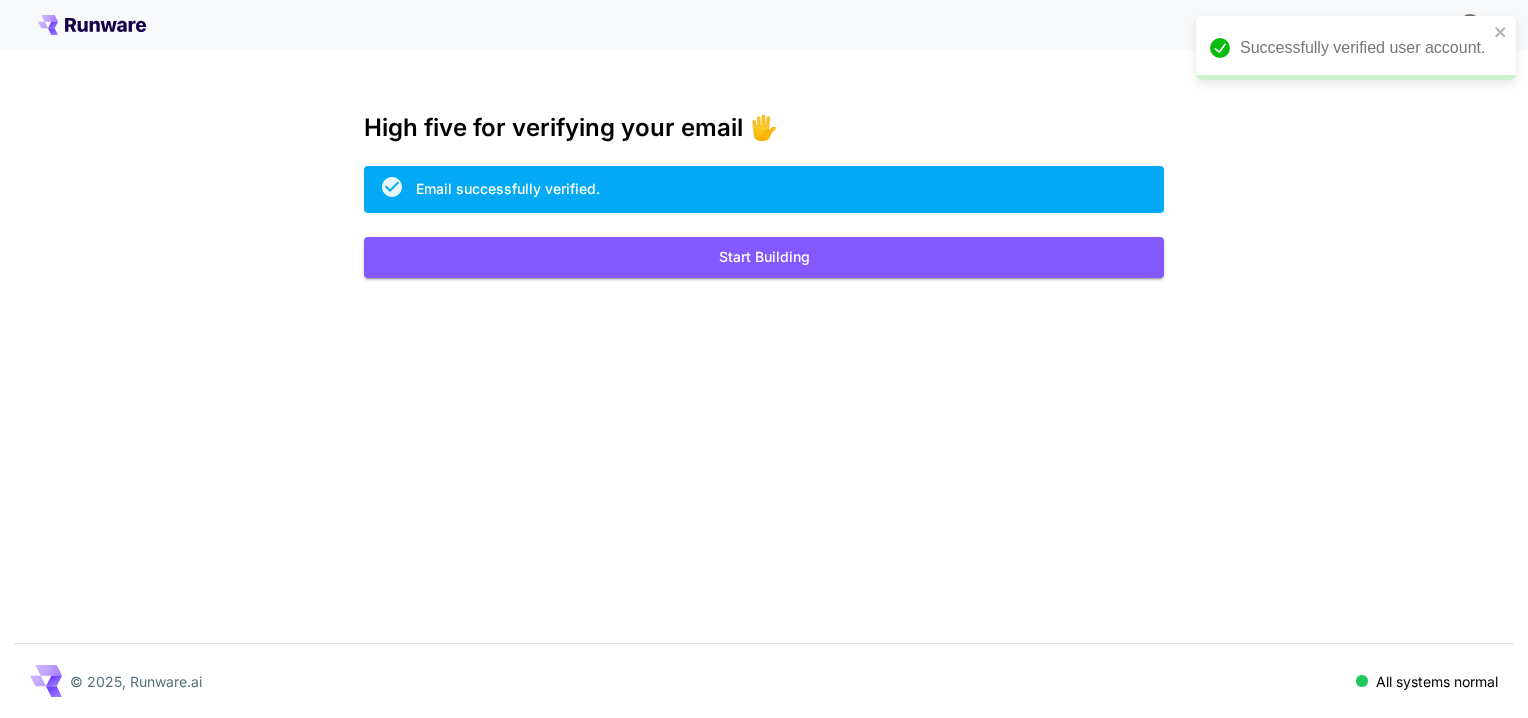 scroll, scrollTop: 0, scrollLeft: 0, axis: both 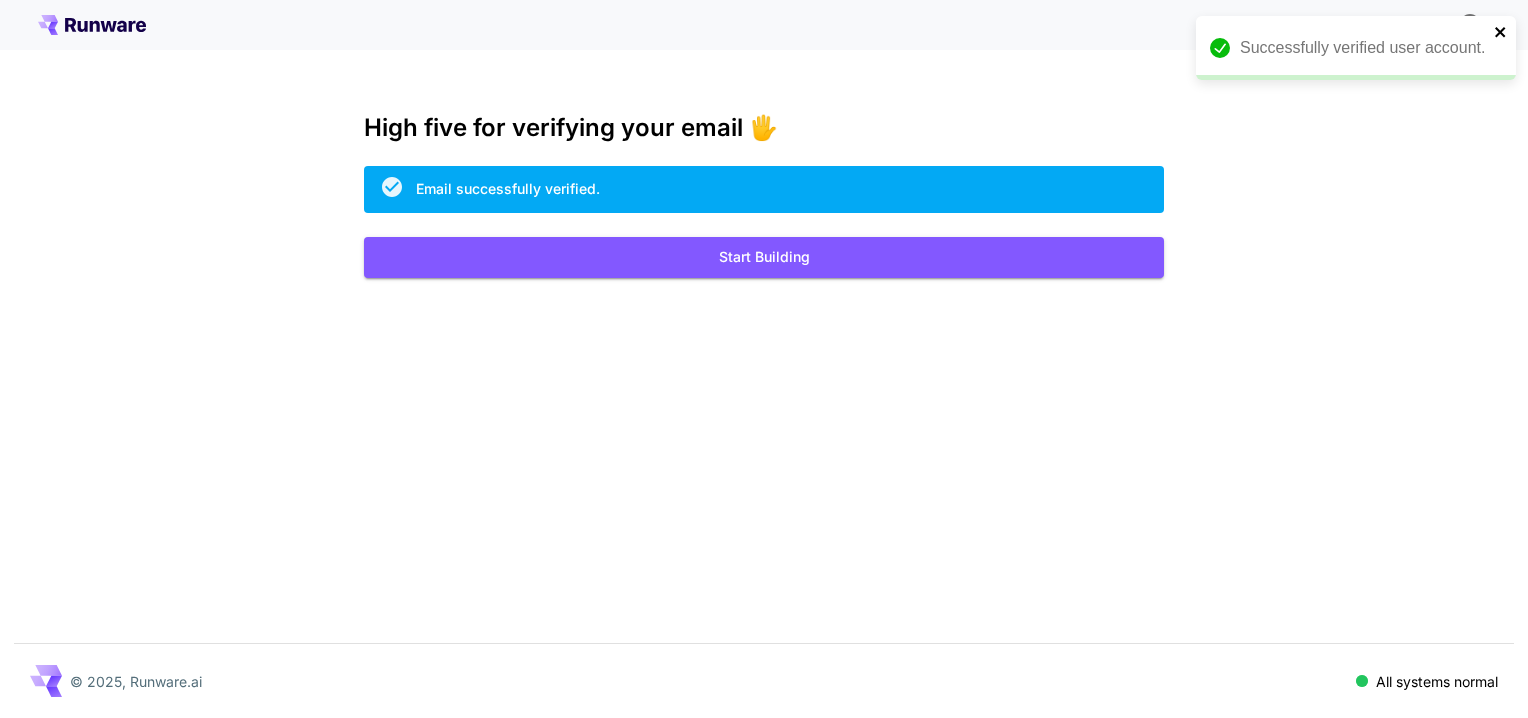 click 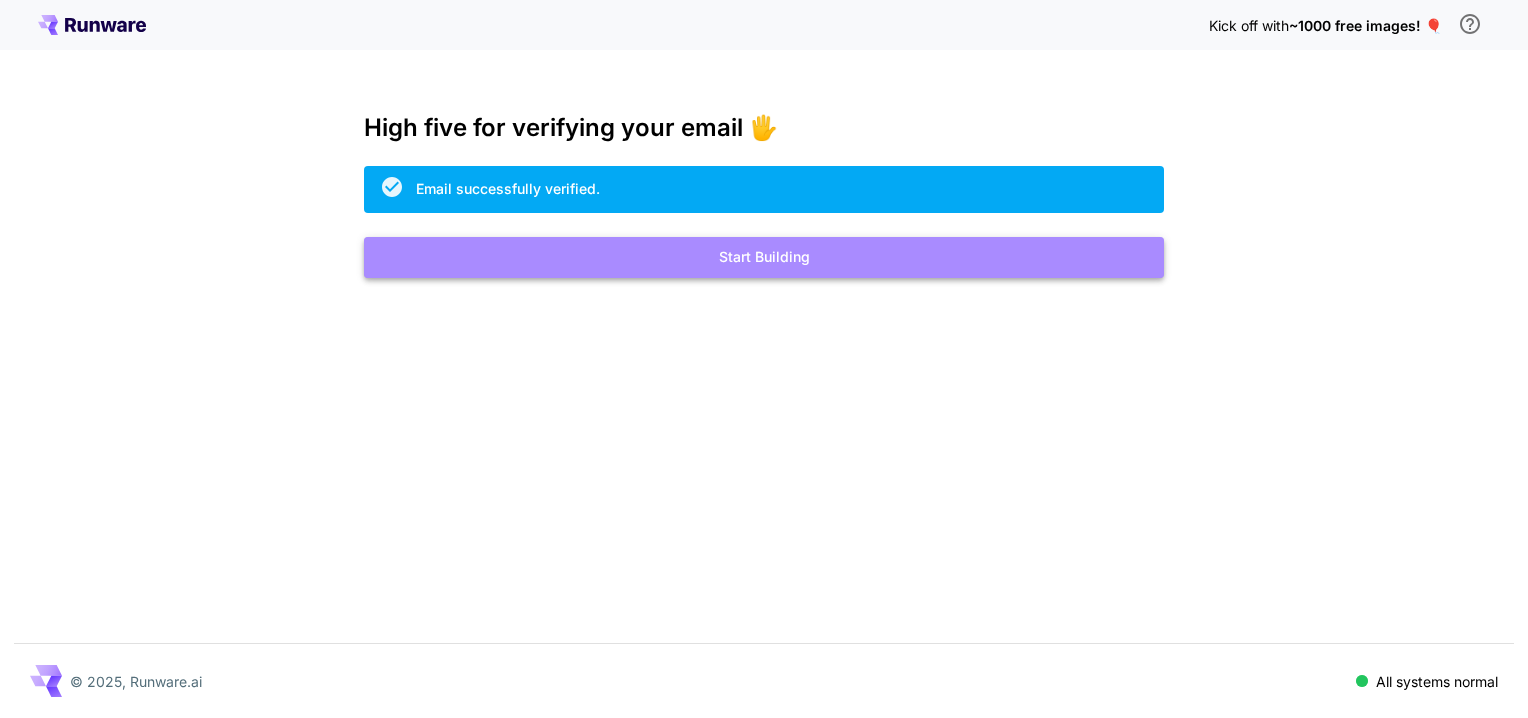 click on "Start Building" at bounding box center (764, 257) 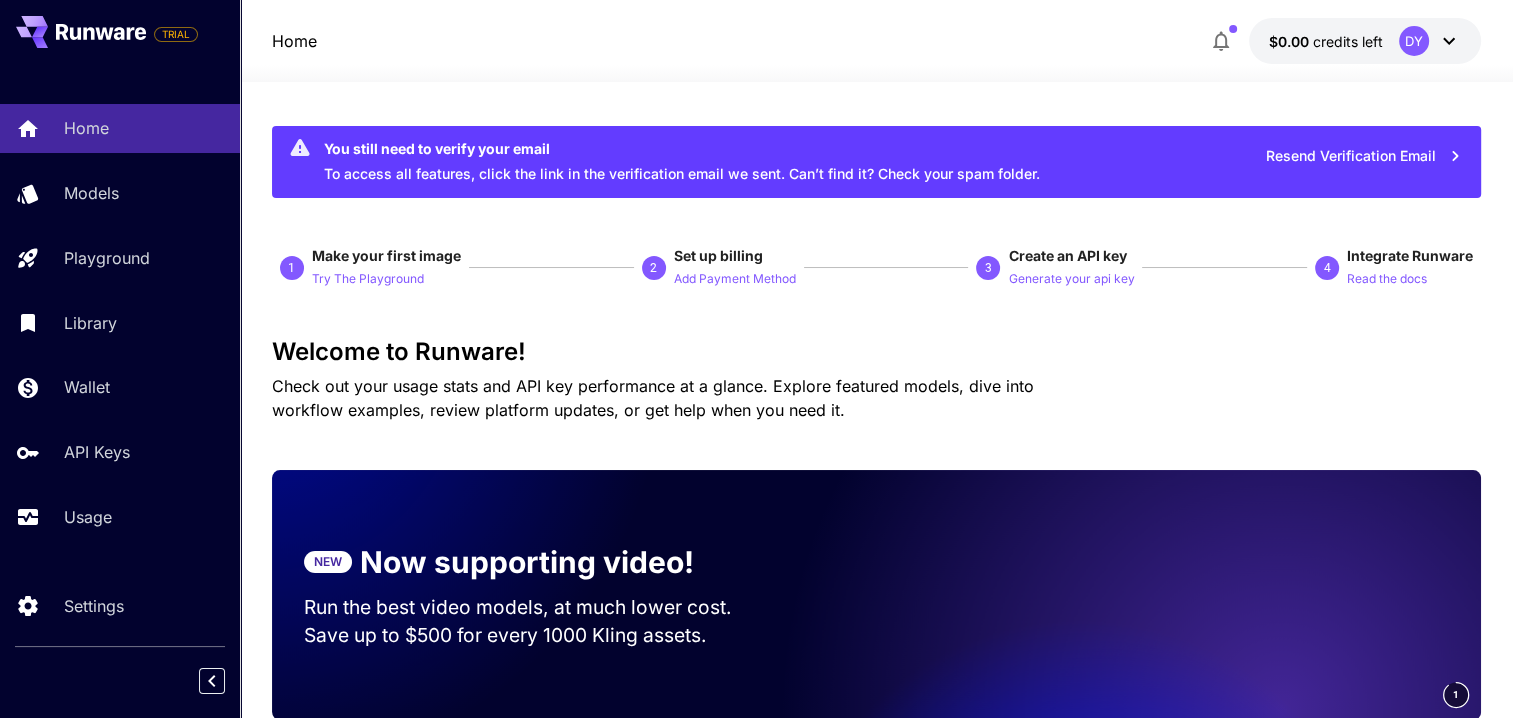 click 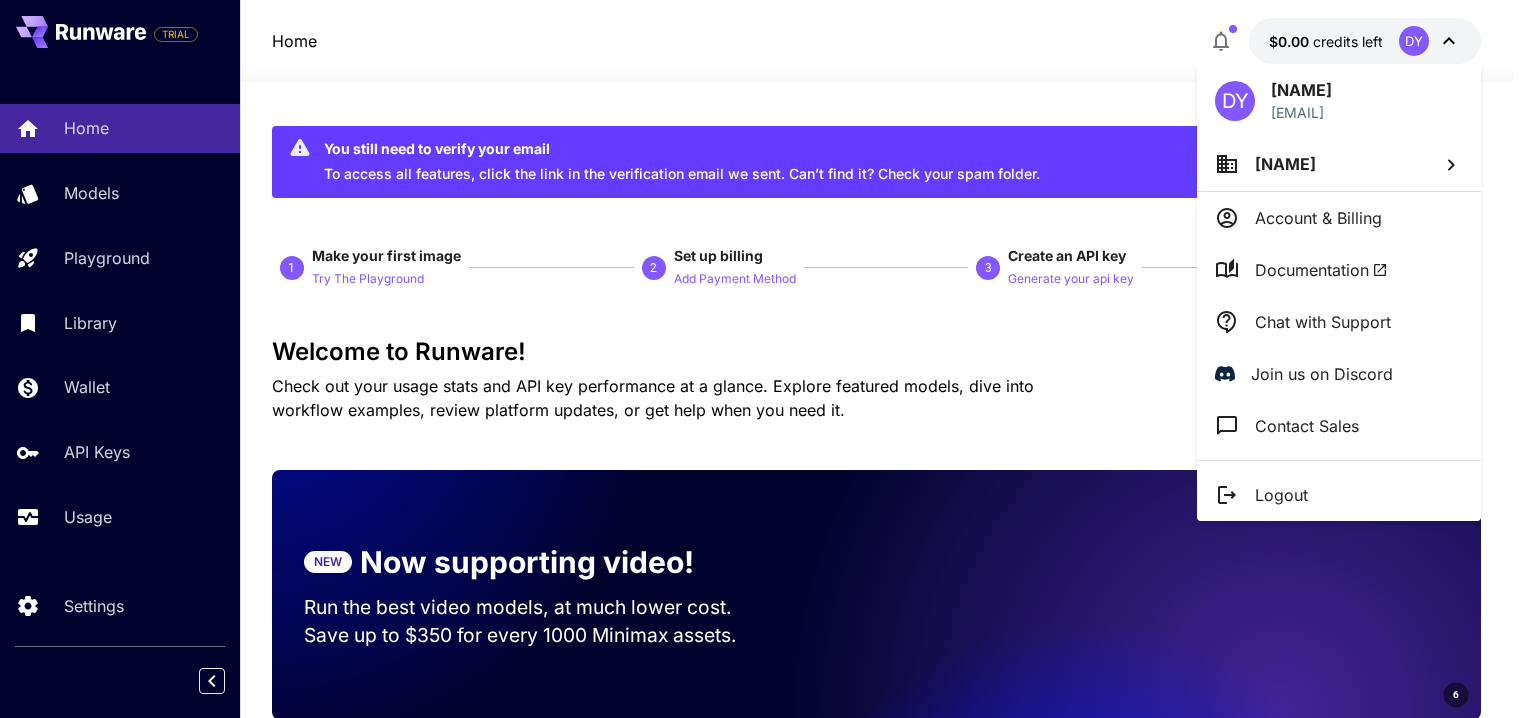 click at bounding box center [764, 359] 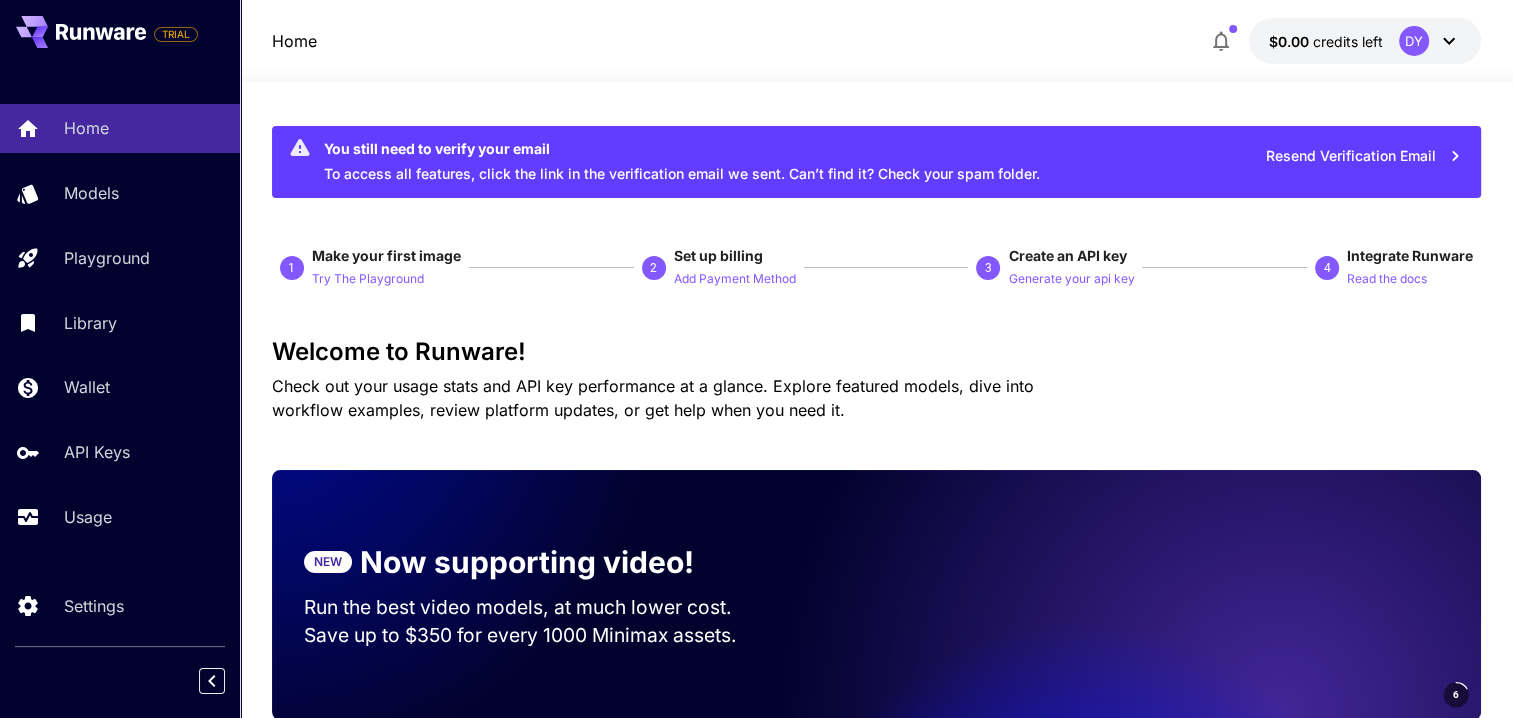click on "Resend Verification Email" at bounding box center (1364, 156) 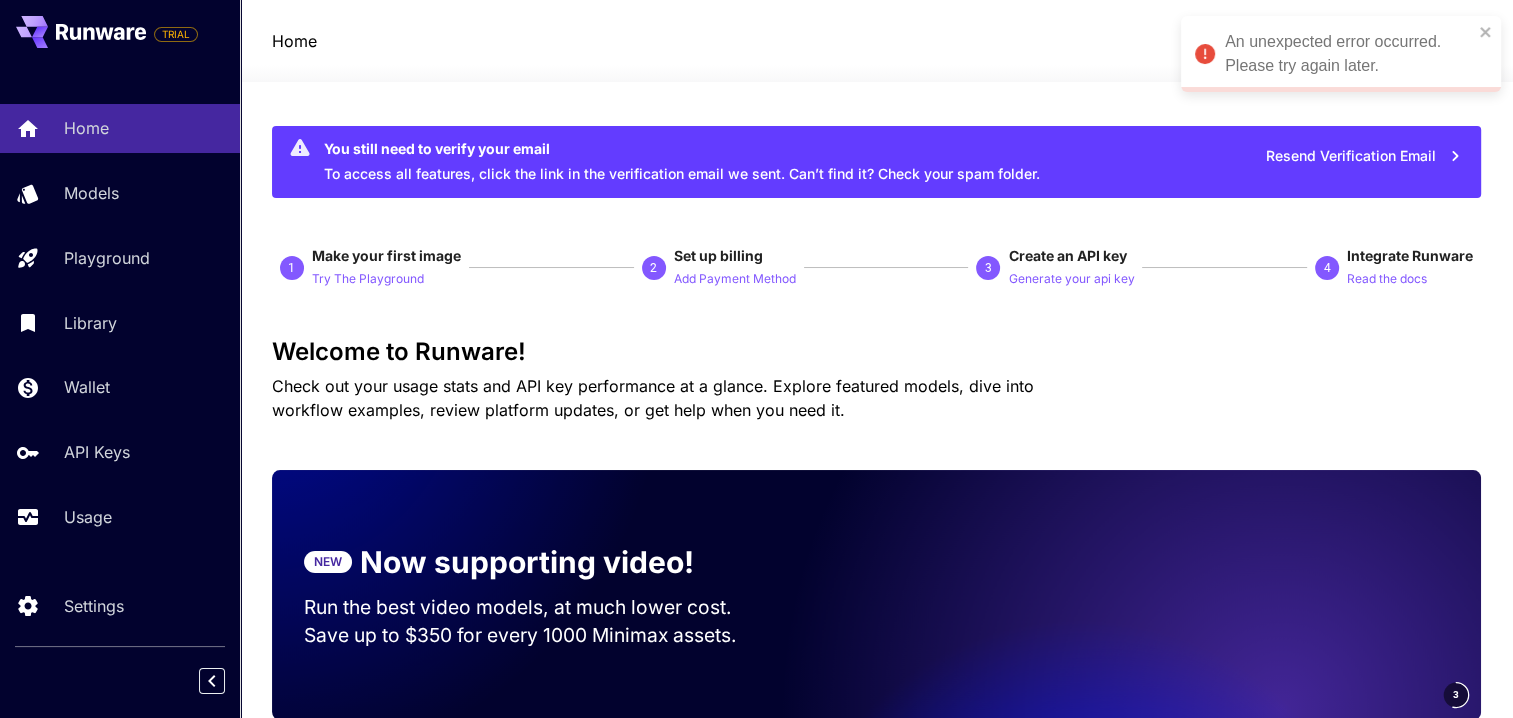 click on "You still need to verify your email To access all features, click the link in the verification email we sent. Can’t find it? Check your spam folder. Resend Verification Email 1 Make your first image Try The Playground 2 Set up billing Add Payment Method 3 Create an API key Generate your api key 4 Integrate Runware Read the docs Welcome to Runware! Check out your usage stats and API key performance at a glance. Explore featured models, dive into workflow examples, review platform updates, or get help when you need it. NEW Now supporting video! Run the best video models, at much lower cost. Save up to $350 for every 1000 Minimax assets. 3 Test drive the best video models Featured models New releases MiniMax KlingAI ByteDance Google Veo PixVerse Vidu Launch in Playground minimax:3@1                             MiniMax 02 Hailuo Most polished and dynamic model with vibrant, theatrical visuals and fluid motion. Ideal for viral content and commercial-style footage. Launch in Playground bytedance:2@1" at bounding box center (876, 3325) 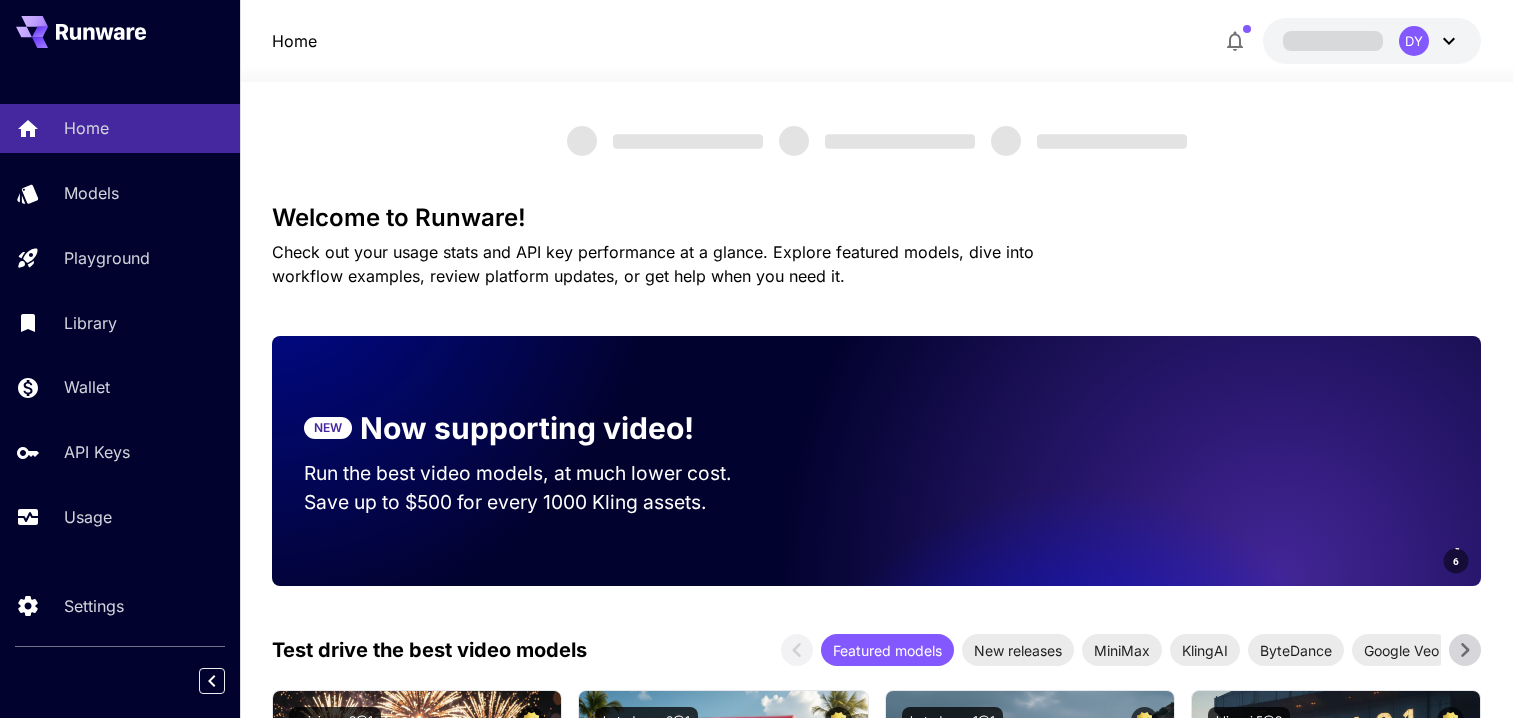 scroll, scrollTop: 0, scrollLeft: 0, axis: both 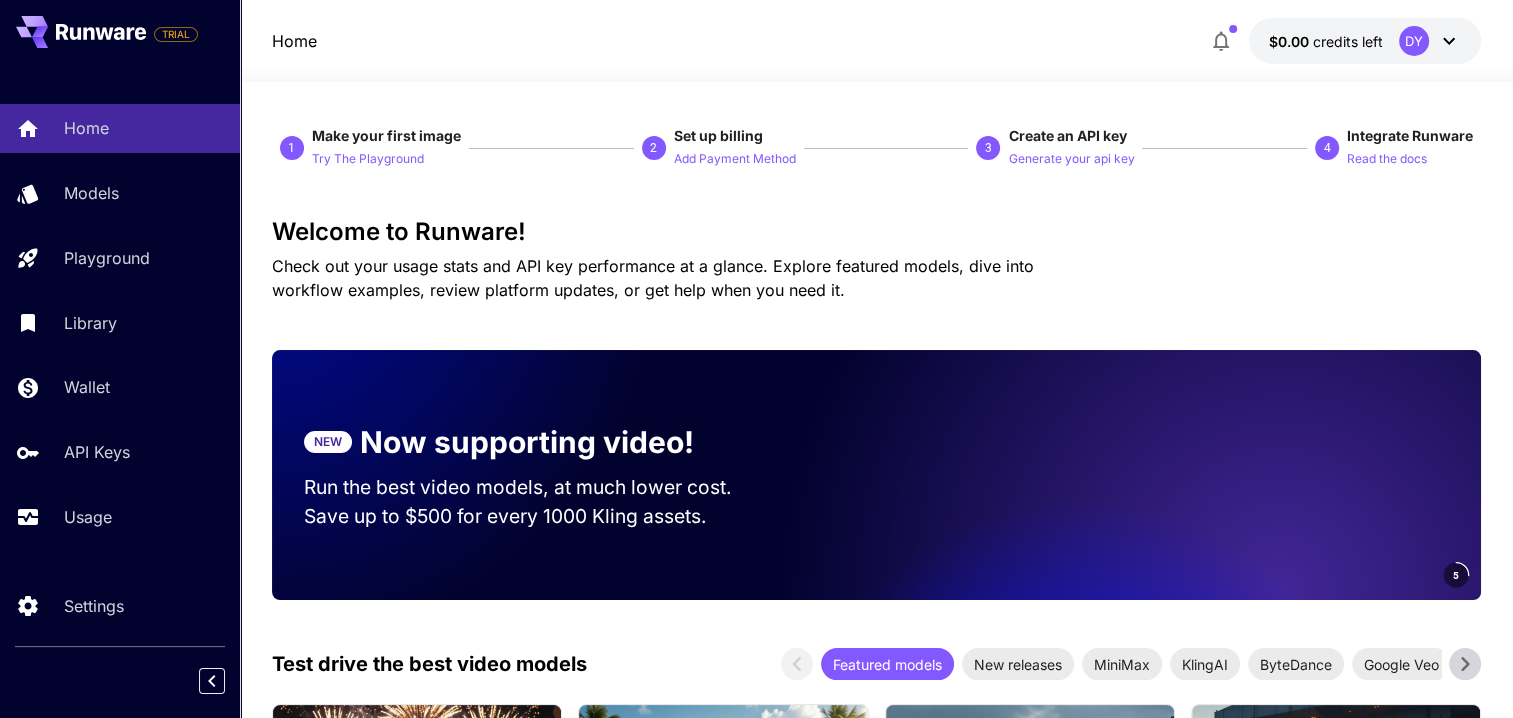 click on "$0.00    credits left  DY" at bounding box center (1365, 41) 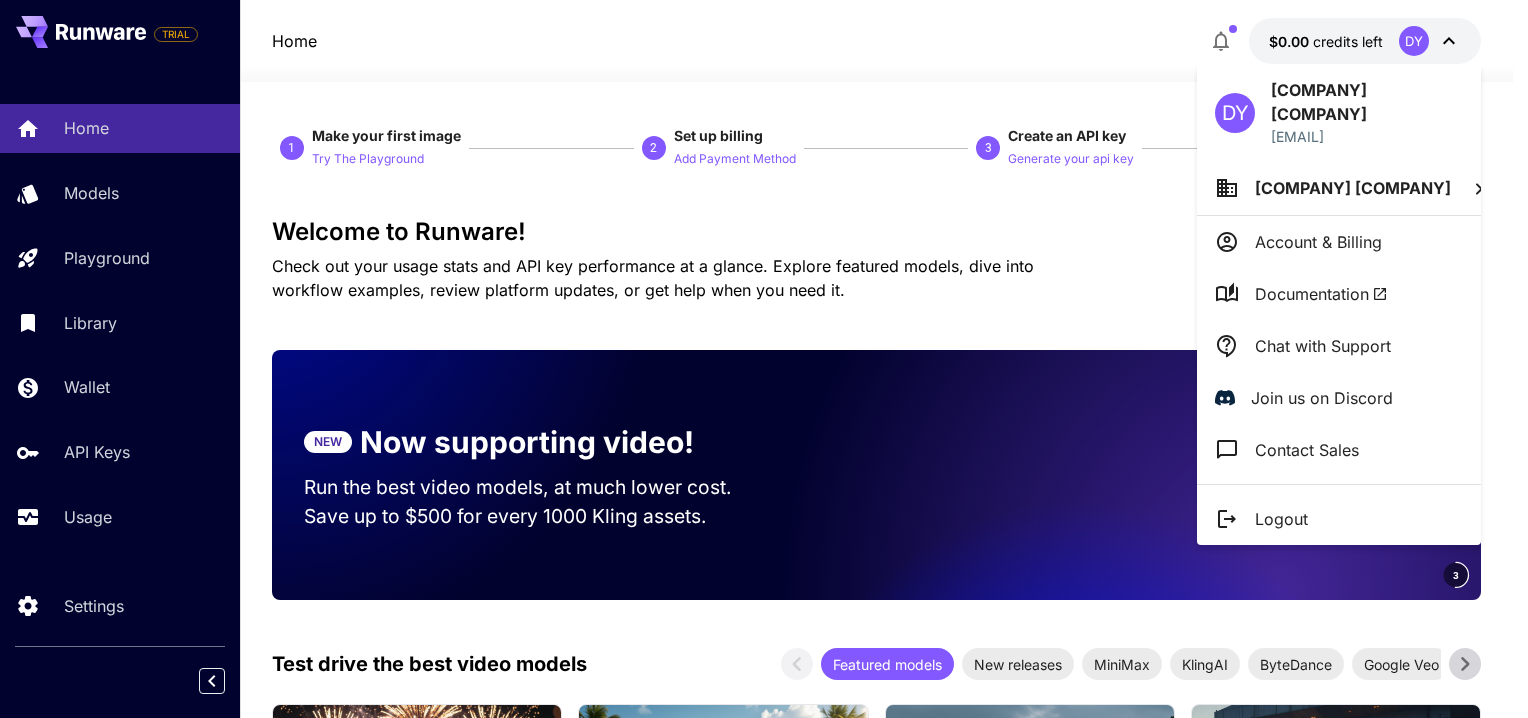 click at bounding box center [764, 359] 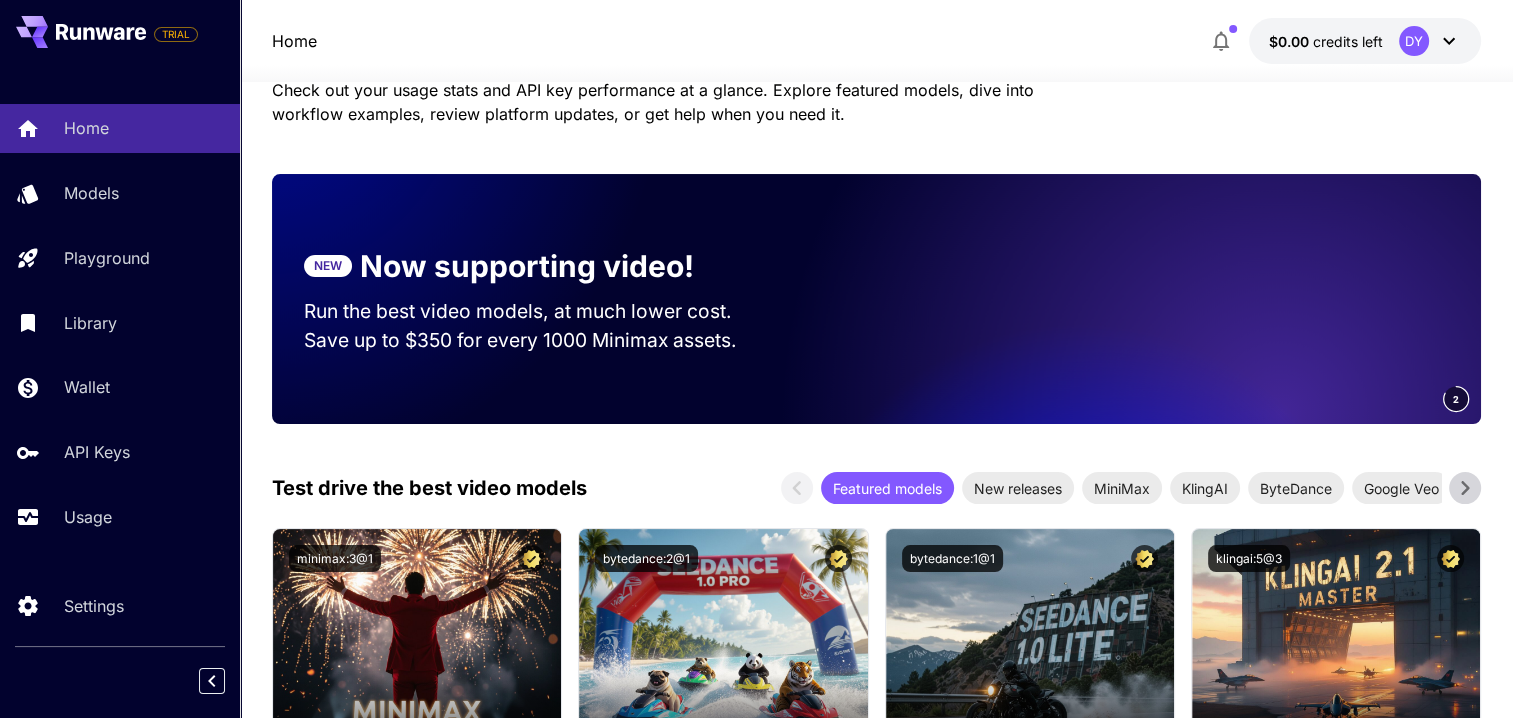 scroll, scrollTop: 100, scrollLeft: 0, axis: vertical 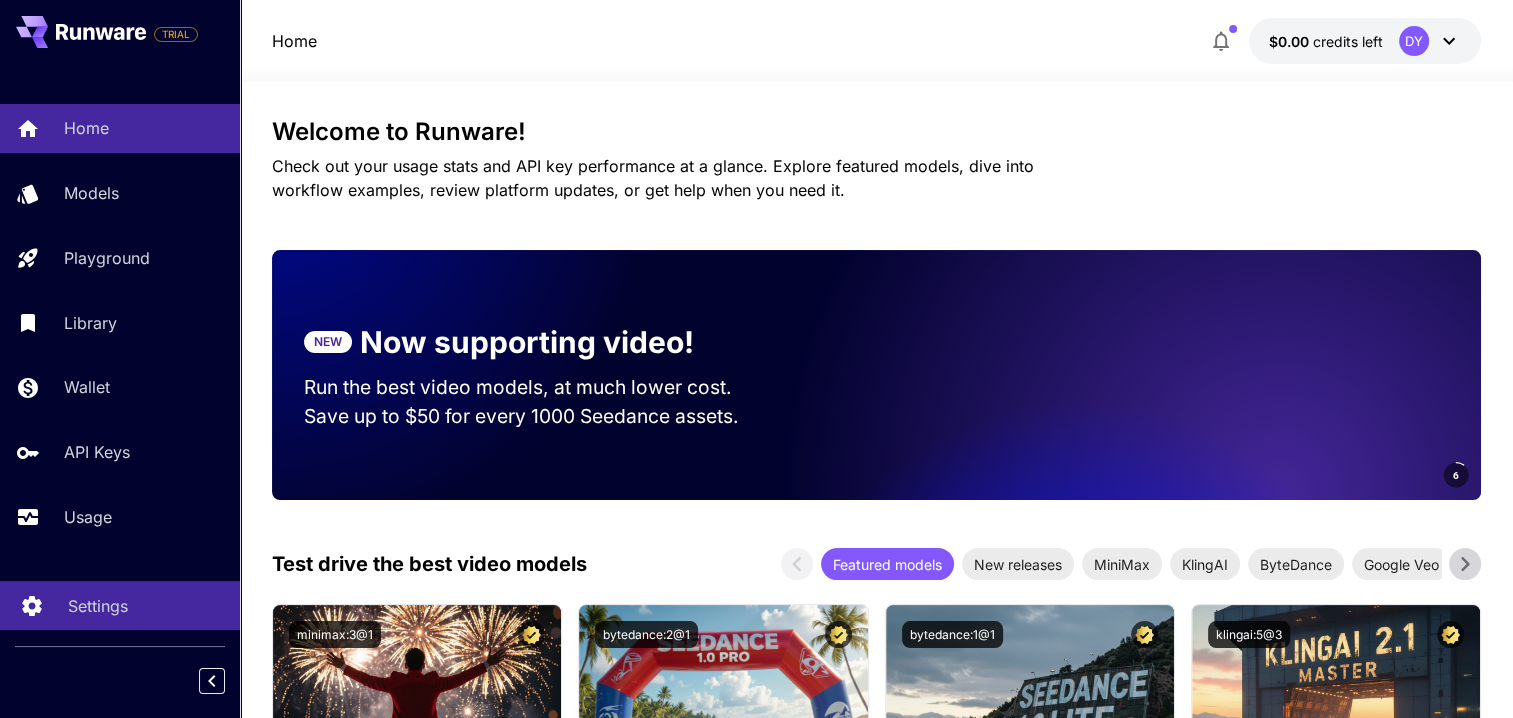 click on "Settings" at bounding box center (98, 606) 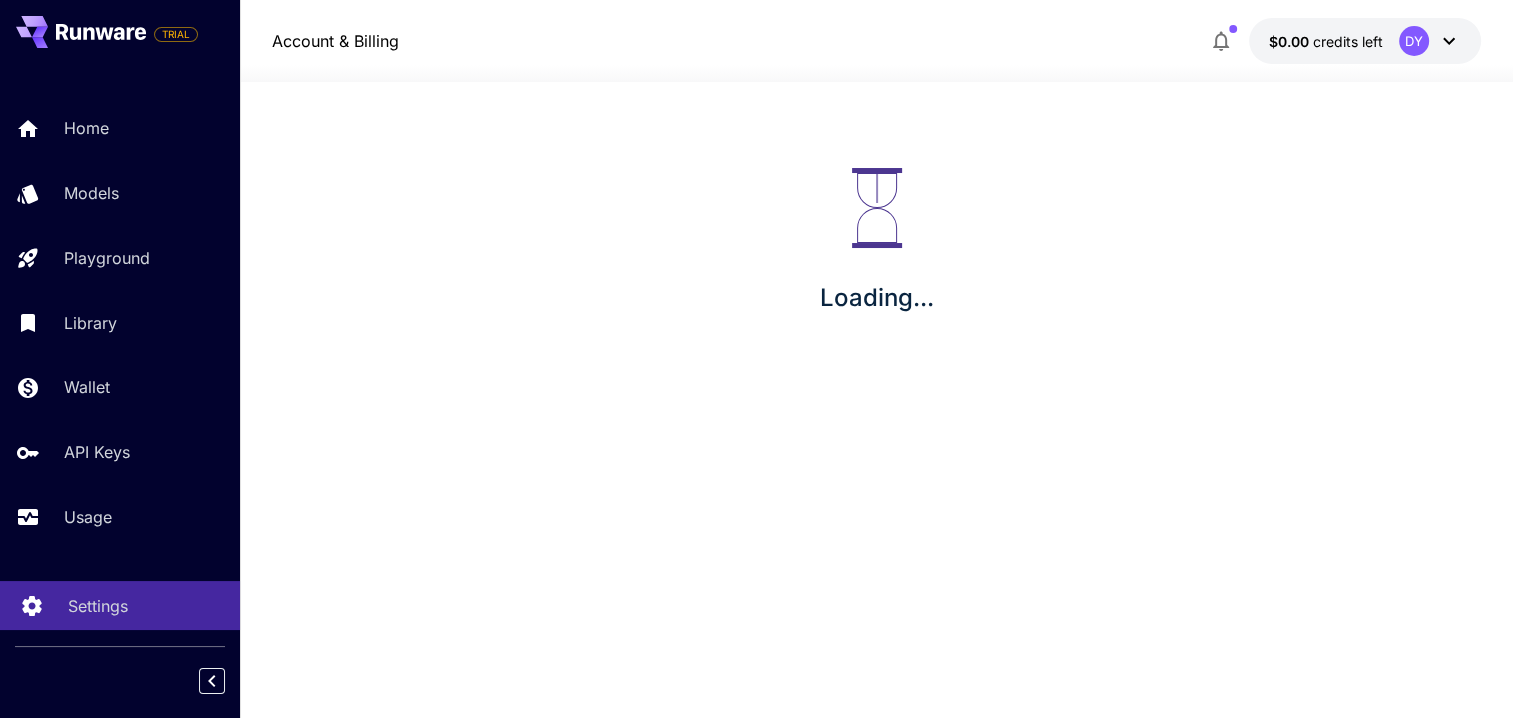 scroll, scrollTop: 0, scrollLeft: 0, axis: both 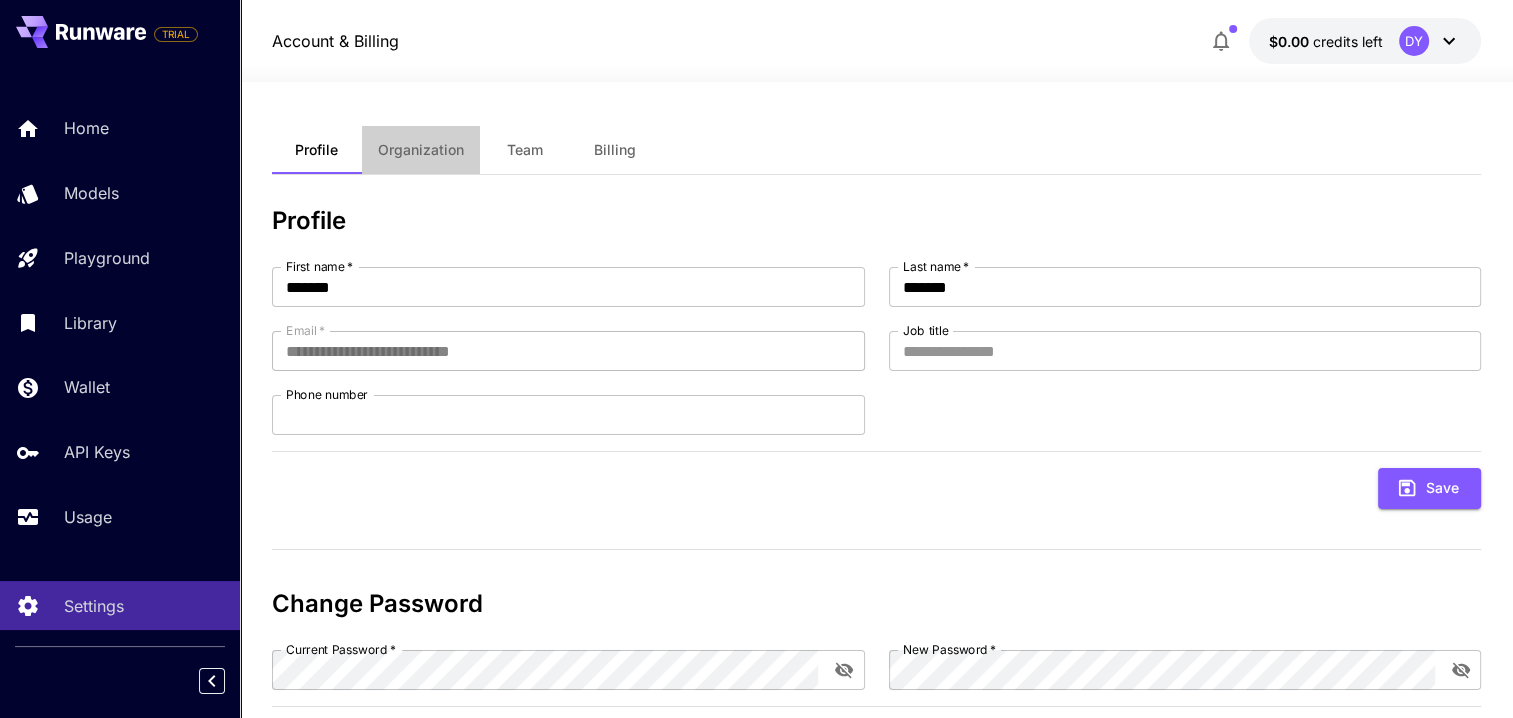 click on "Organization" at bounding box center (421, 150) 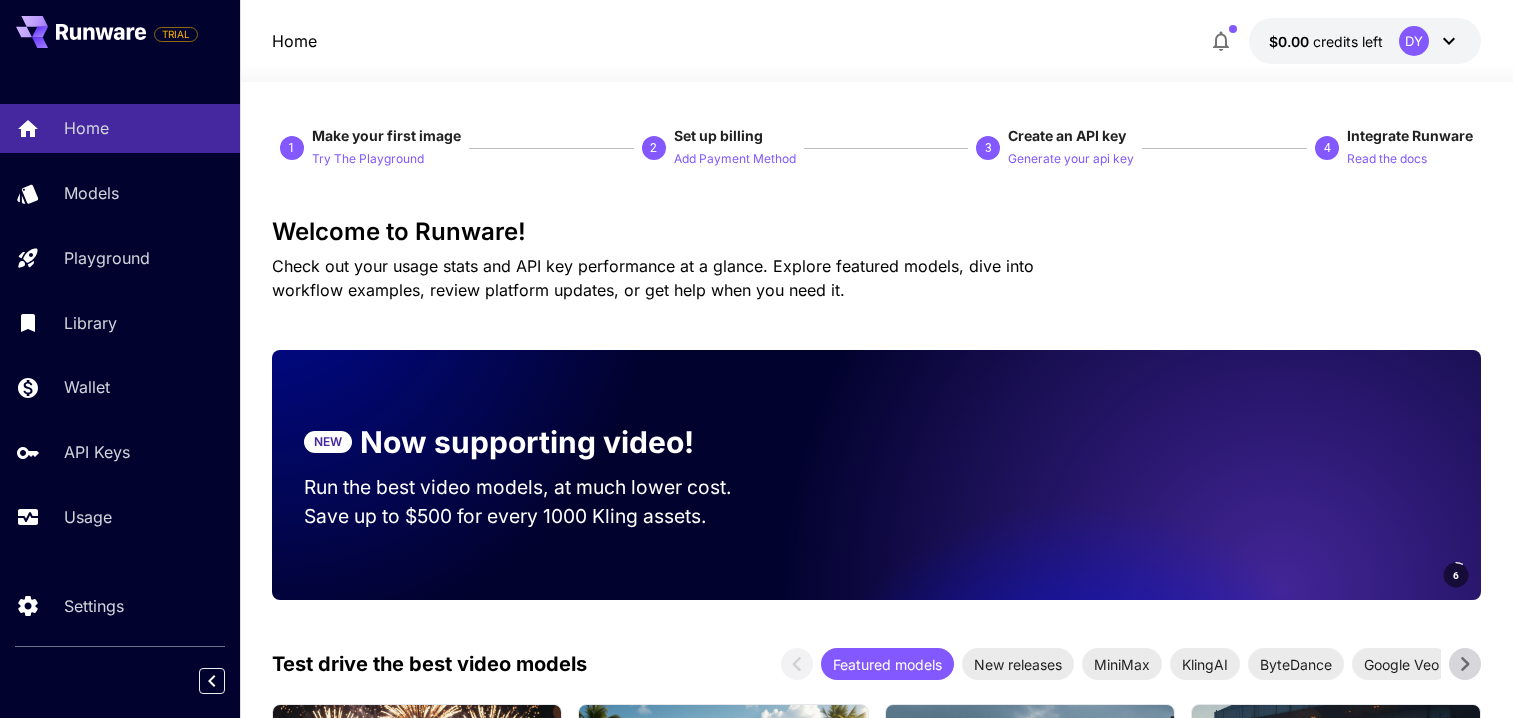 scroll, scrollTop: 0, scrollLeft: 0, axis: both 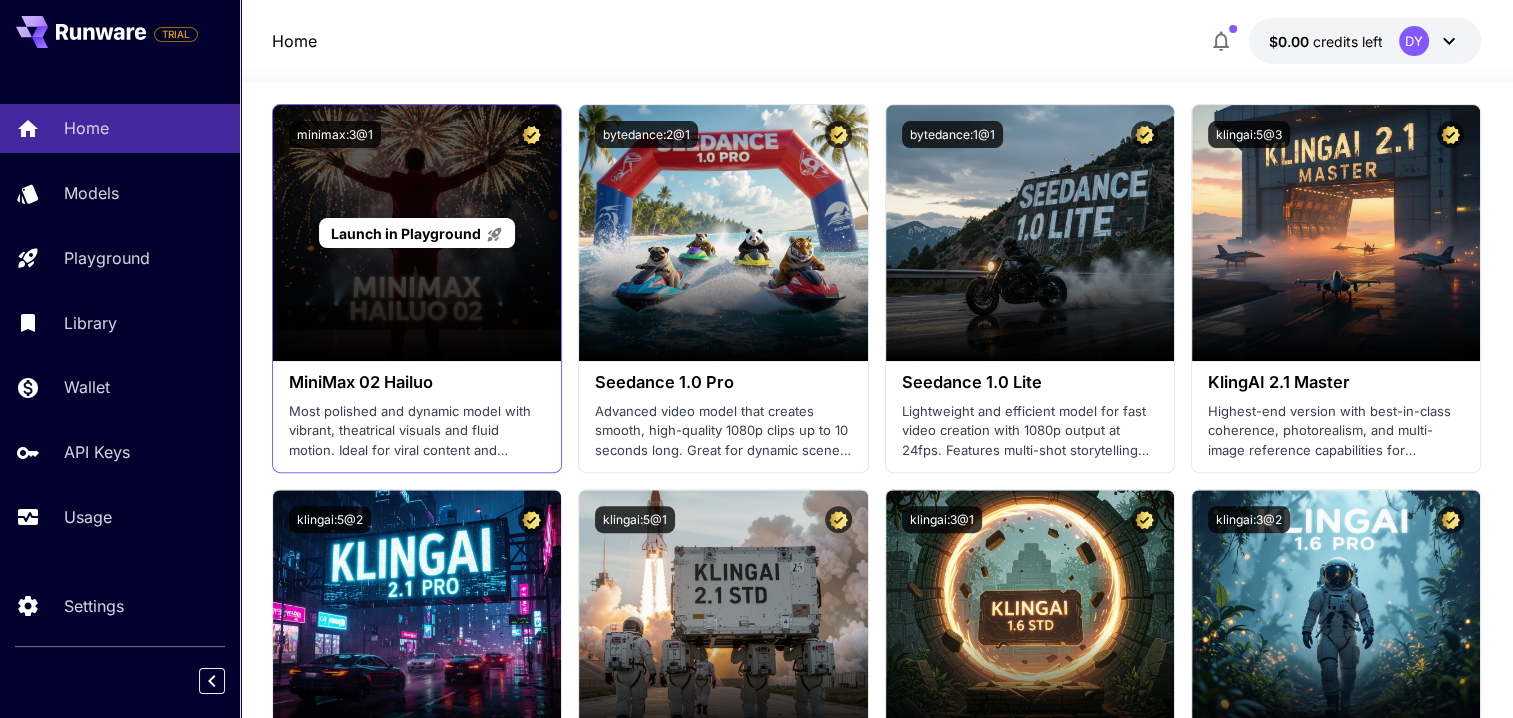 click on "Launch in Playground" at bounding box center [405, 233] 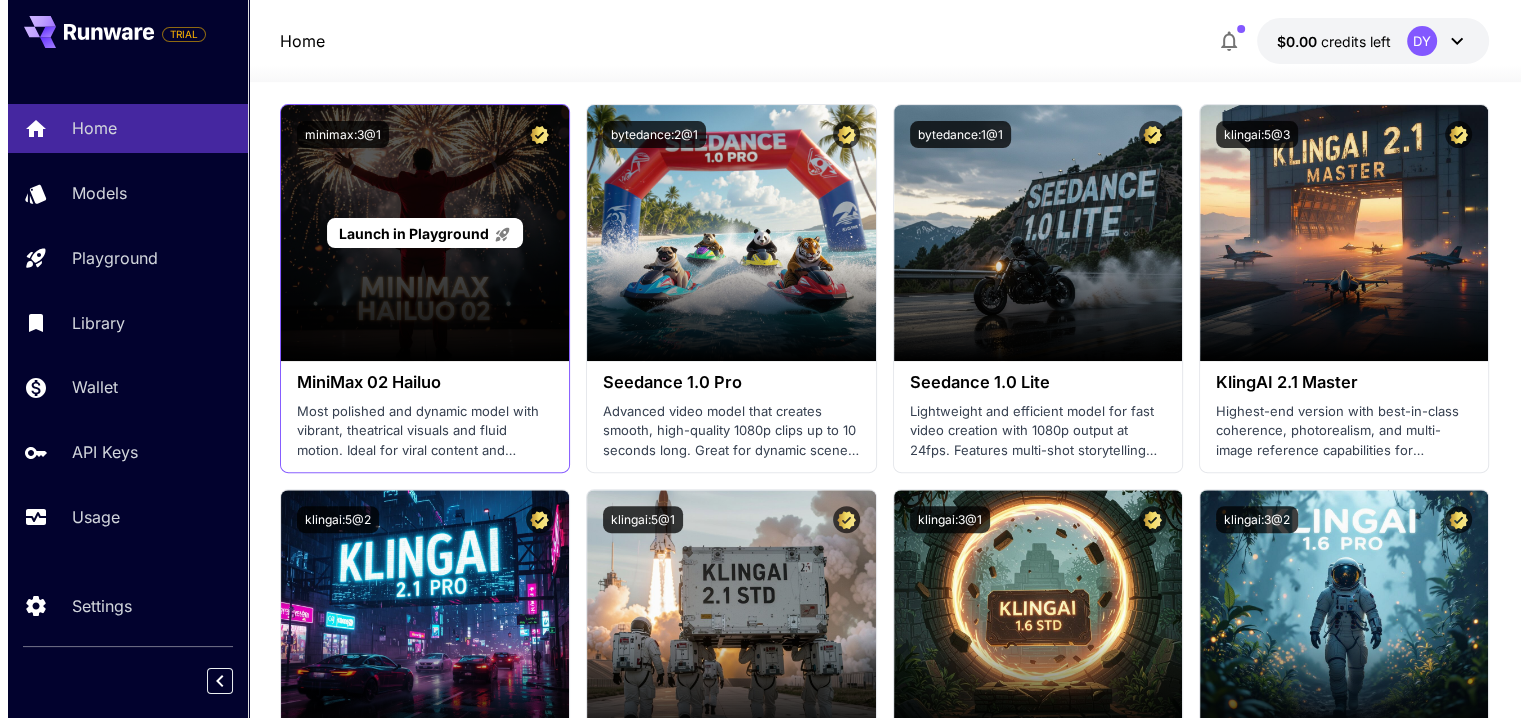 scroll, scrollTop: 0, scrollLeft: 0, axis: both 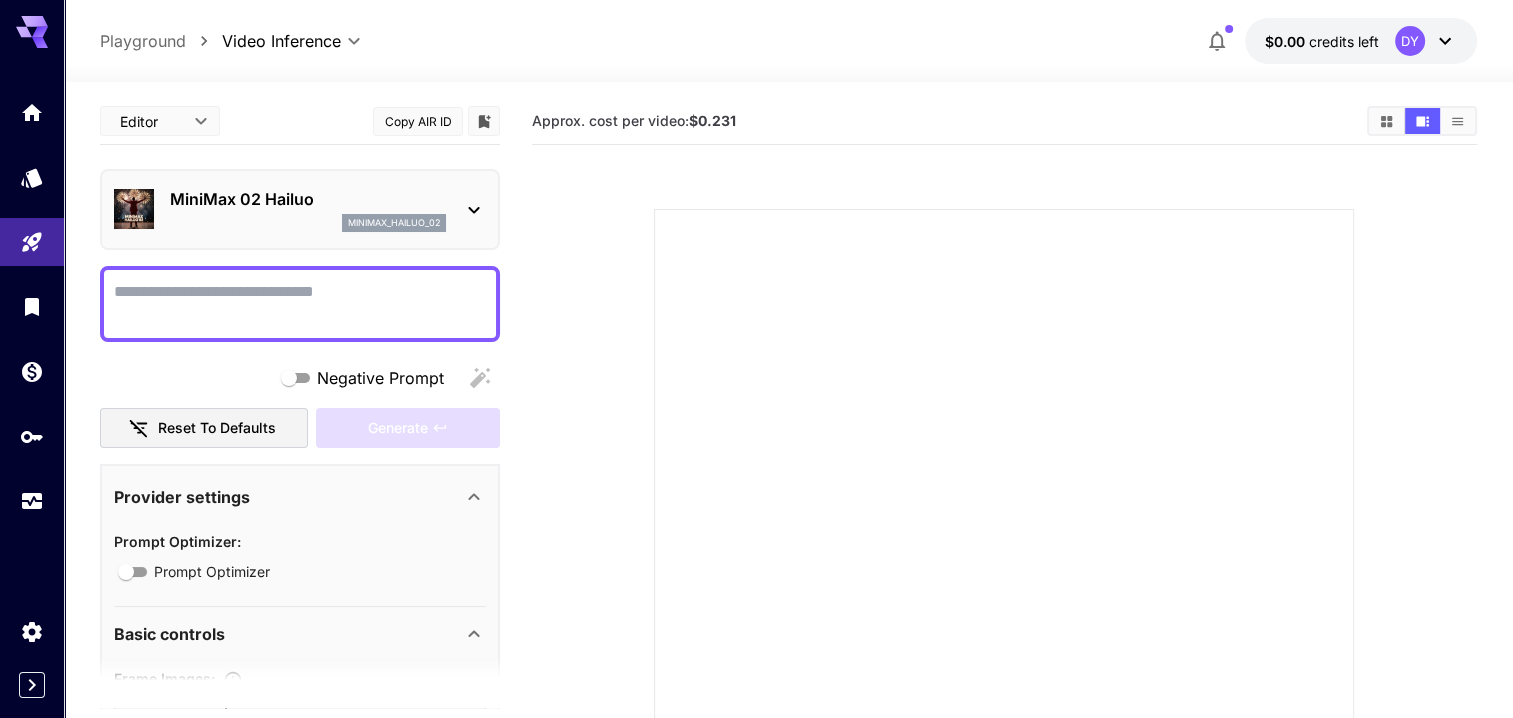 click on "Negative Prompt" at bounding box center (300, 304) 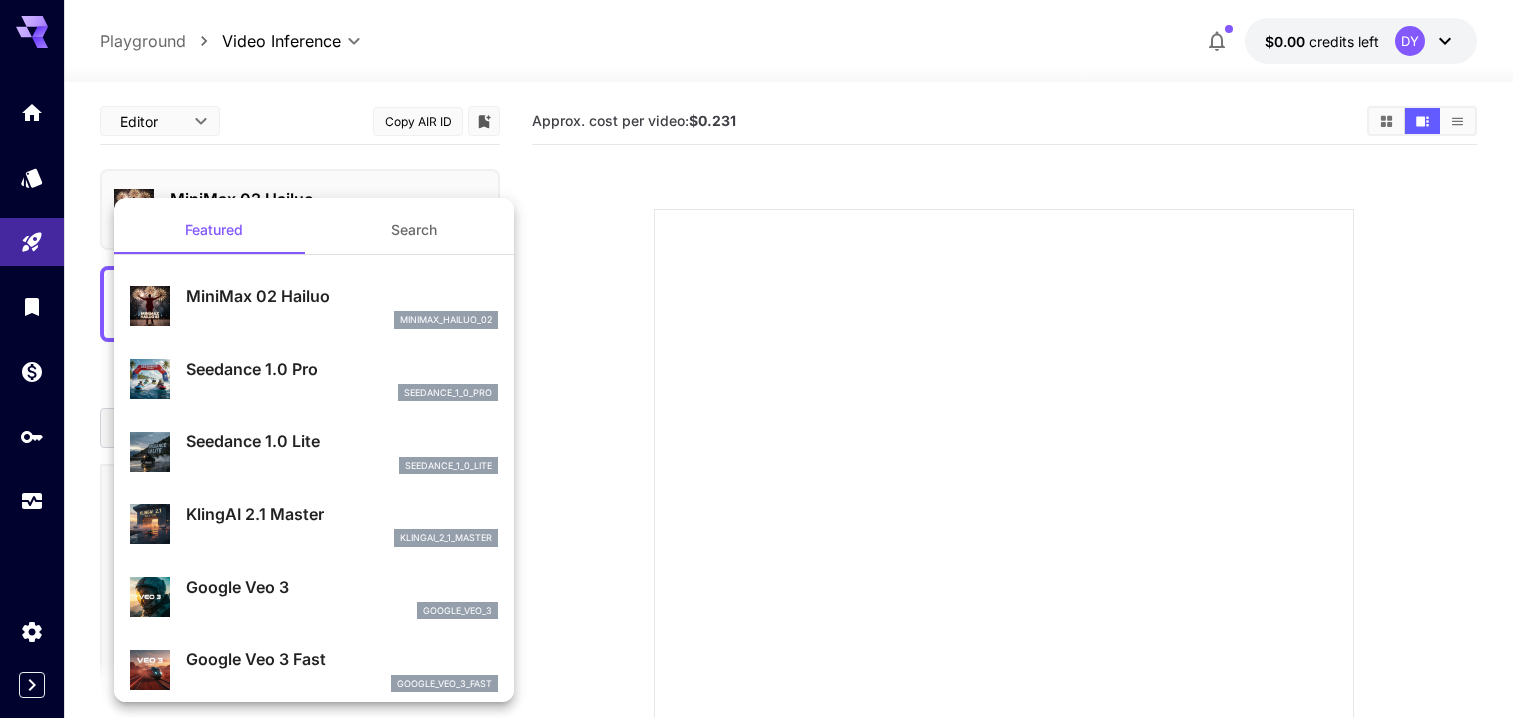 click on "Seedance 1.0 Pro" at bounding box center [342, 369] 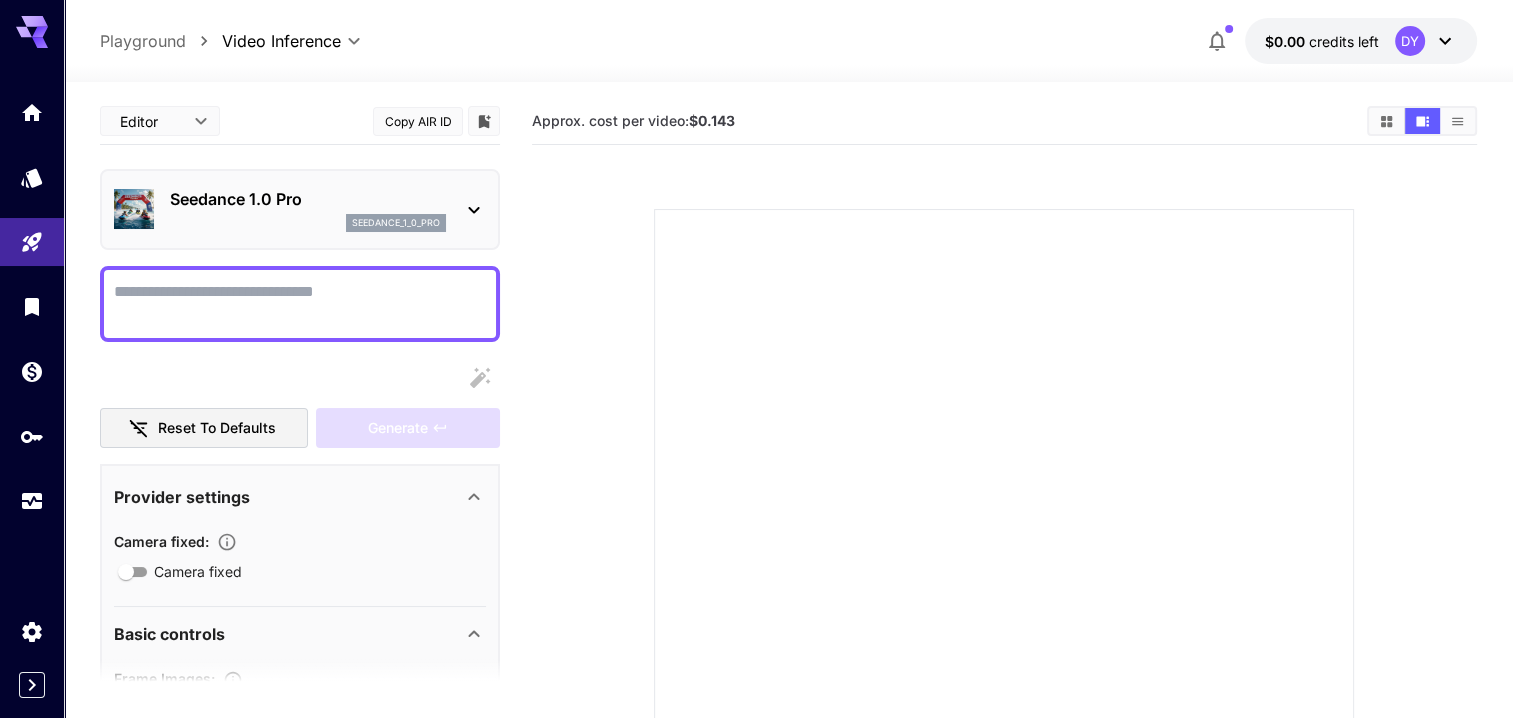 click on "Seedance 1.0 Pro" at bounding box center [308, 199] 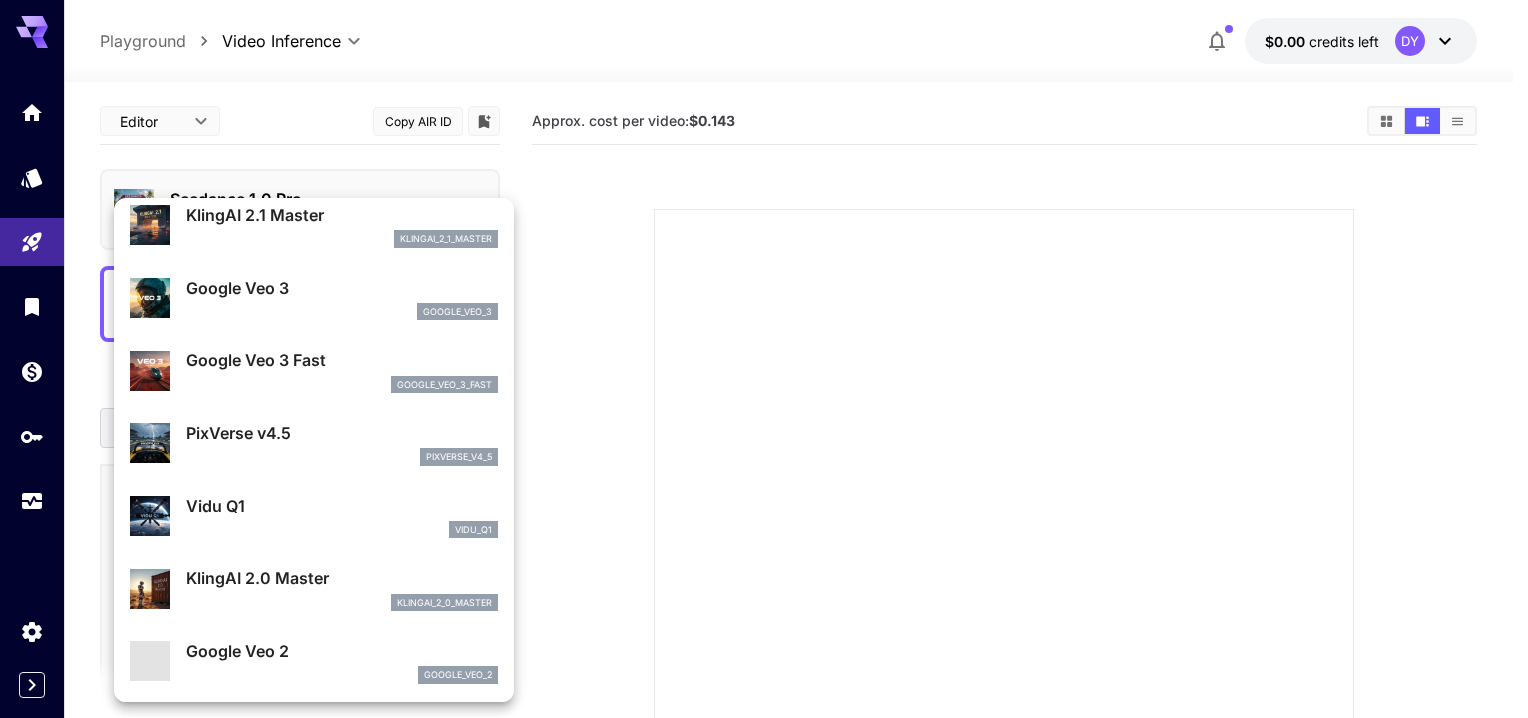 scroll, scrollTop: 400, scrollLeft: 0, axis: vertical 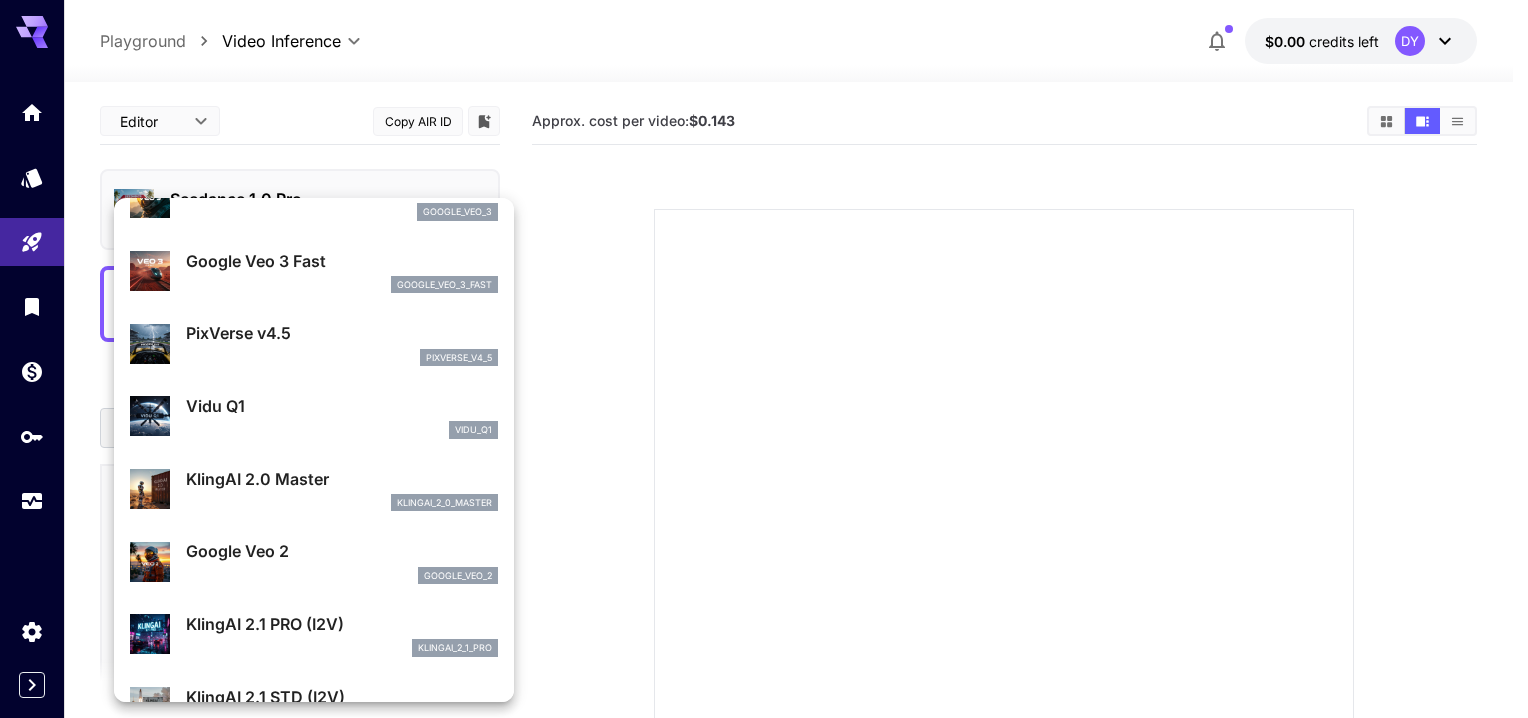 click on "Google Veo 2" at bounding box center (342, 551) 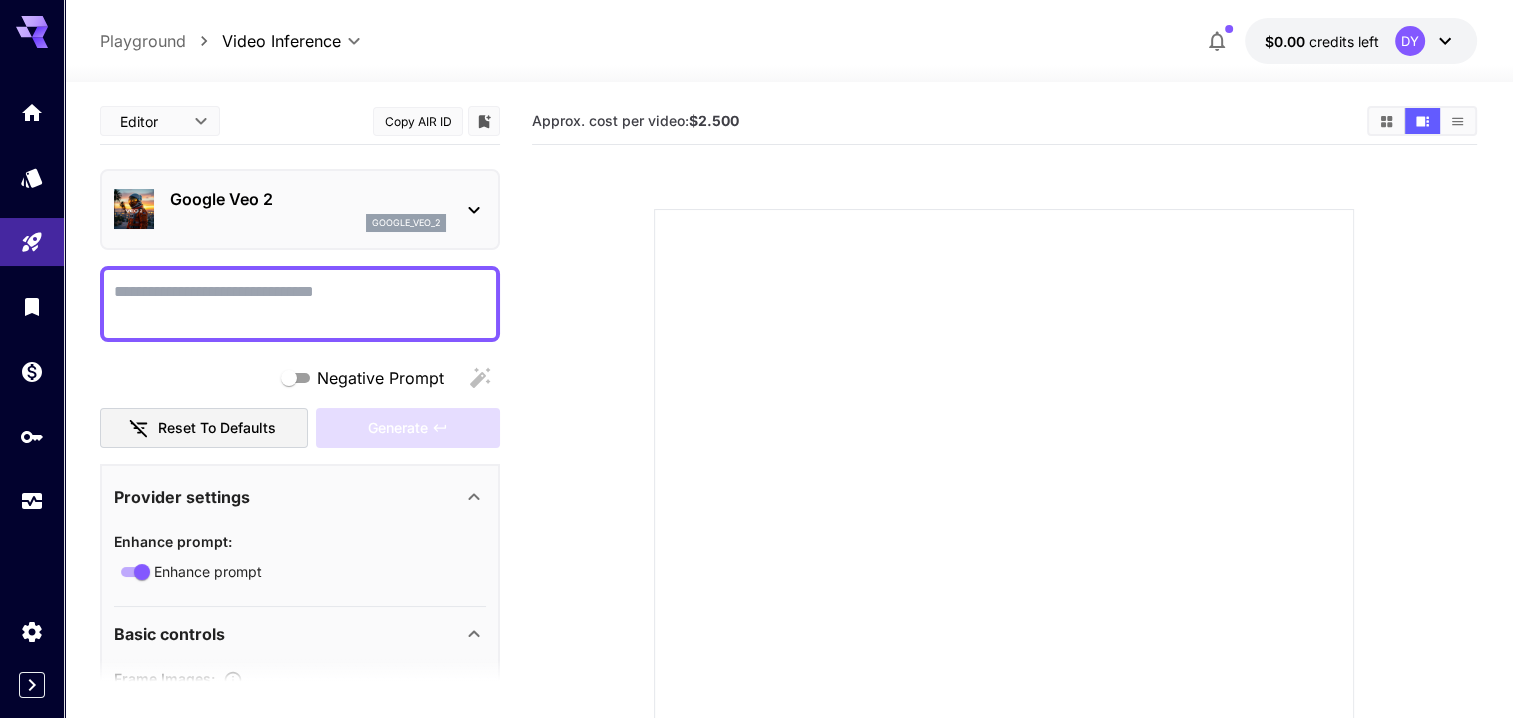 click on "google_veo_2" at bounding box center [308, 223] 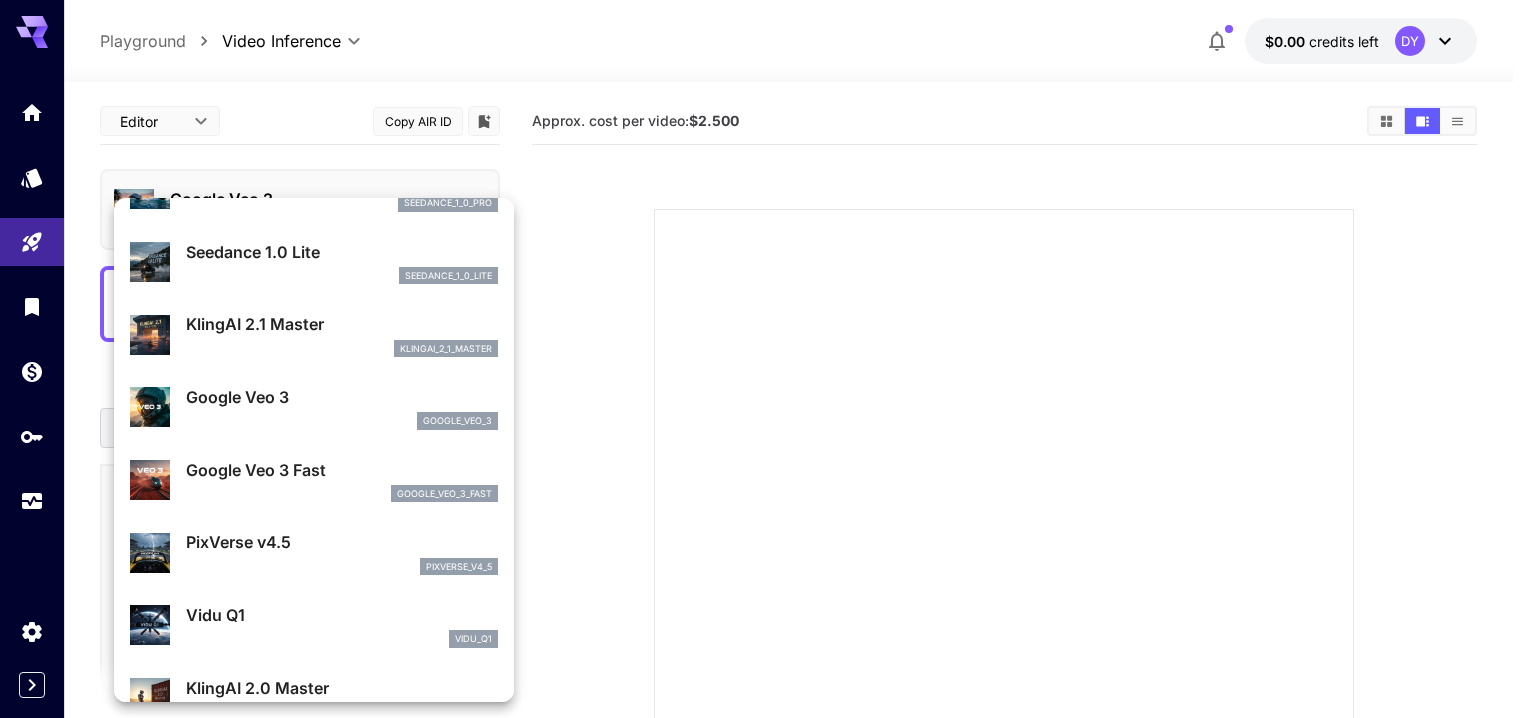 scroll, scrollTop: 200, scrollLeft: 0, axis: vertical 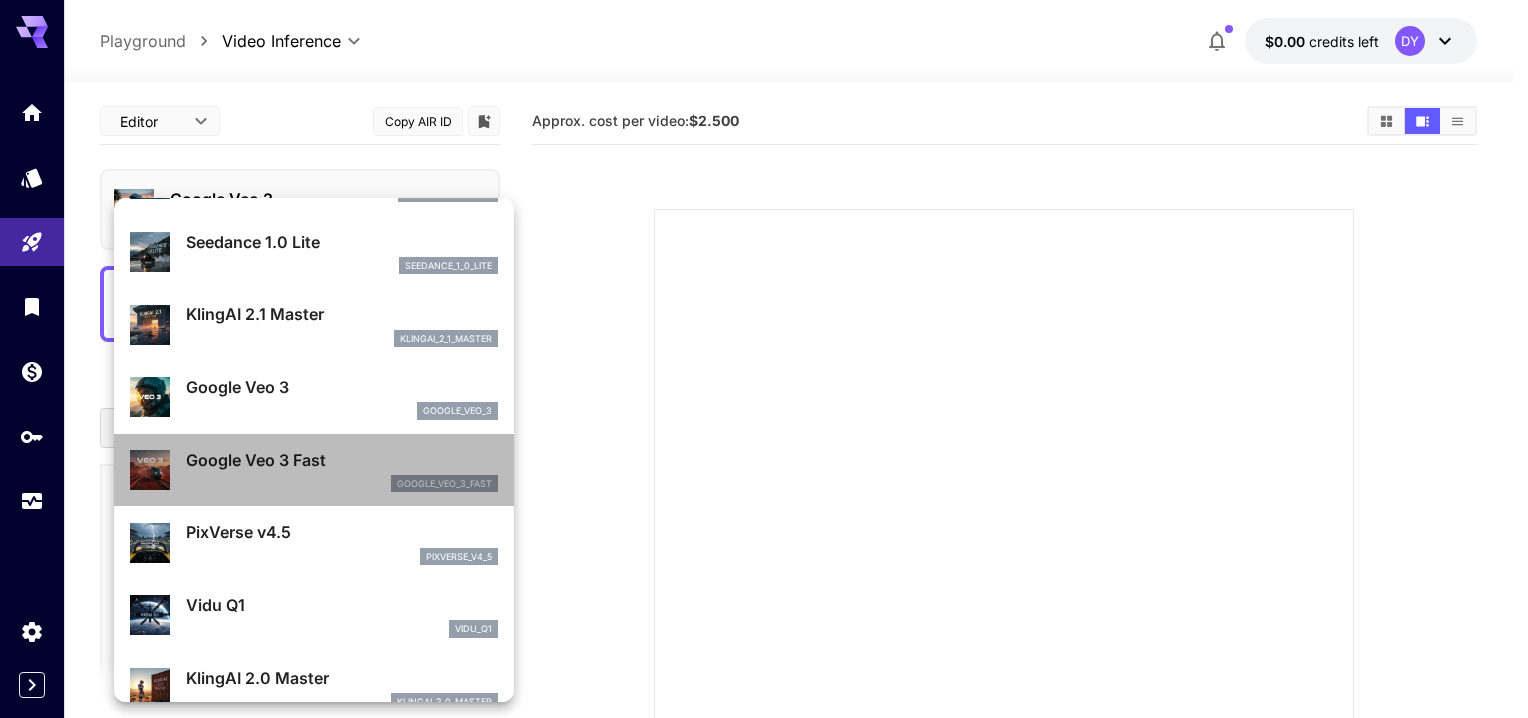click on "Google Veo 3 Fast" at bounding box center [342, 460] 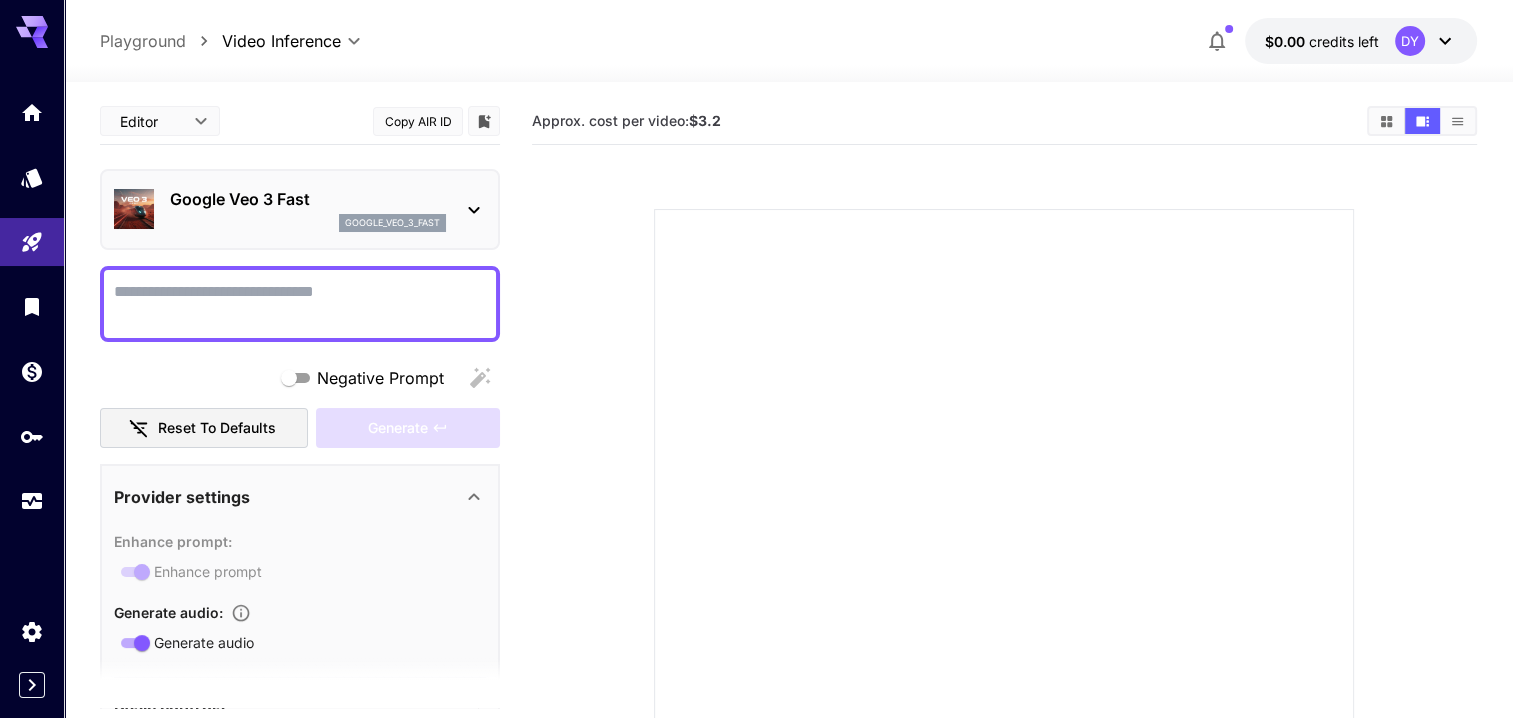 click on "Google Veo 3 Fast" at bounding box center [308, 199] 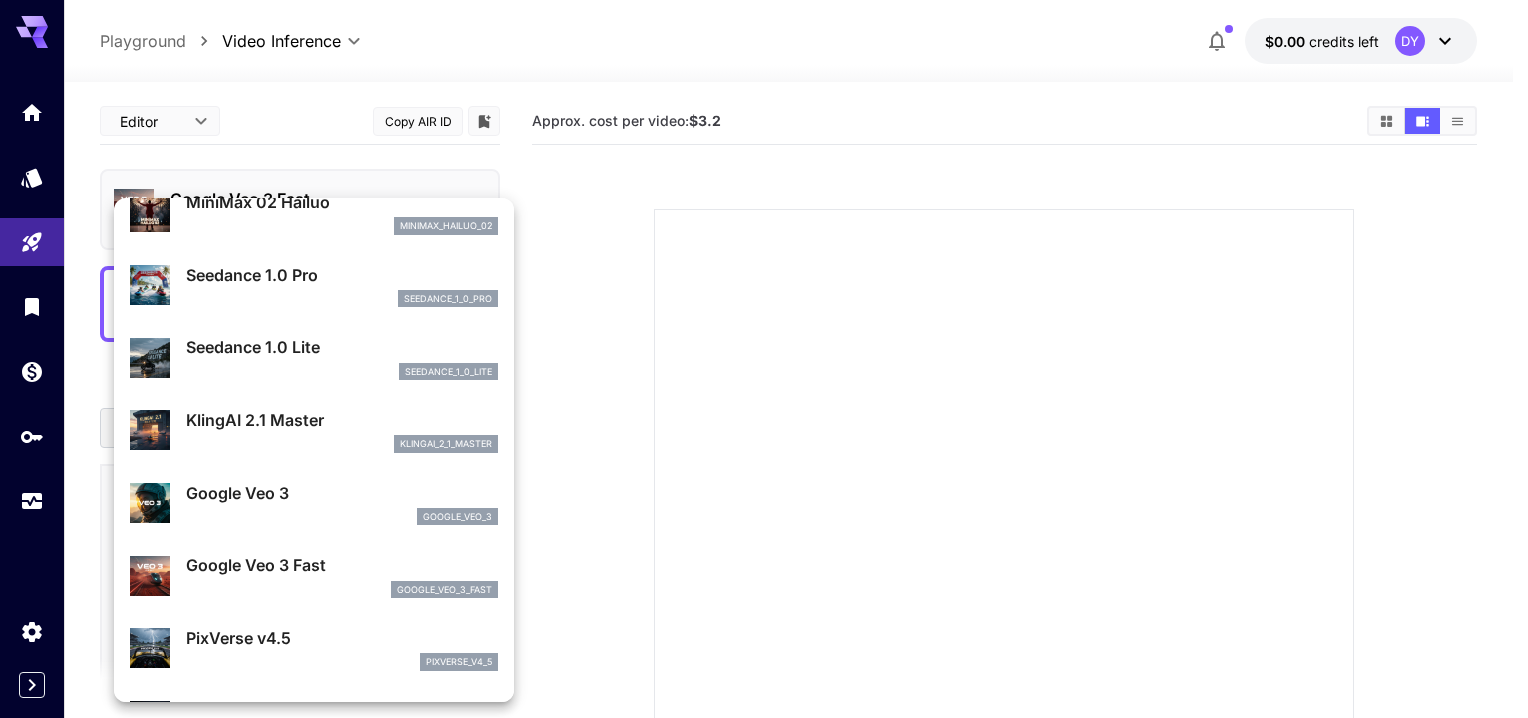 scroll, scrollTop: 100, scrollLeft: 0, axis: vertical 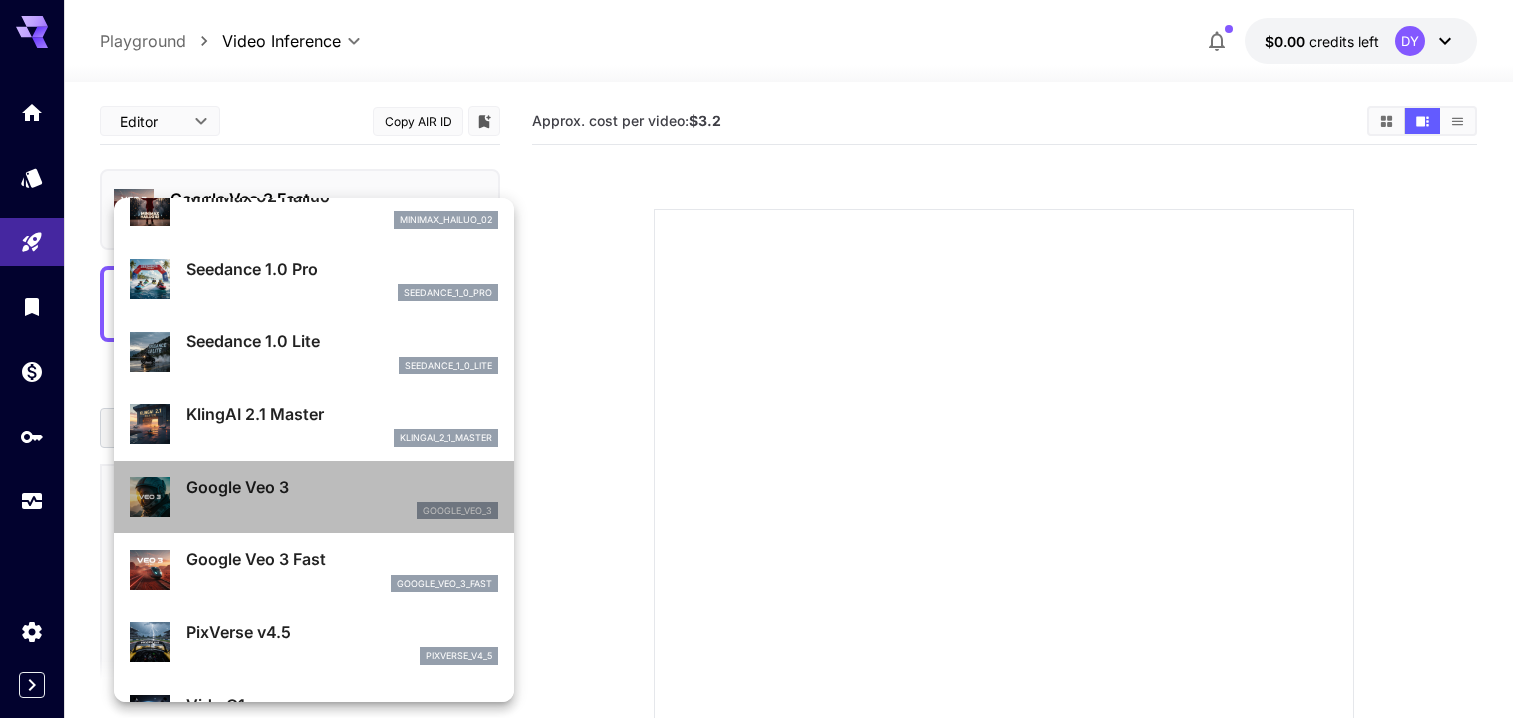 click on "Google Veo 3" at bounding box center [342, 487] 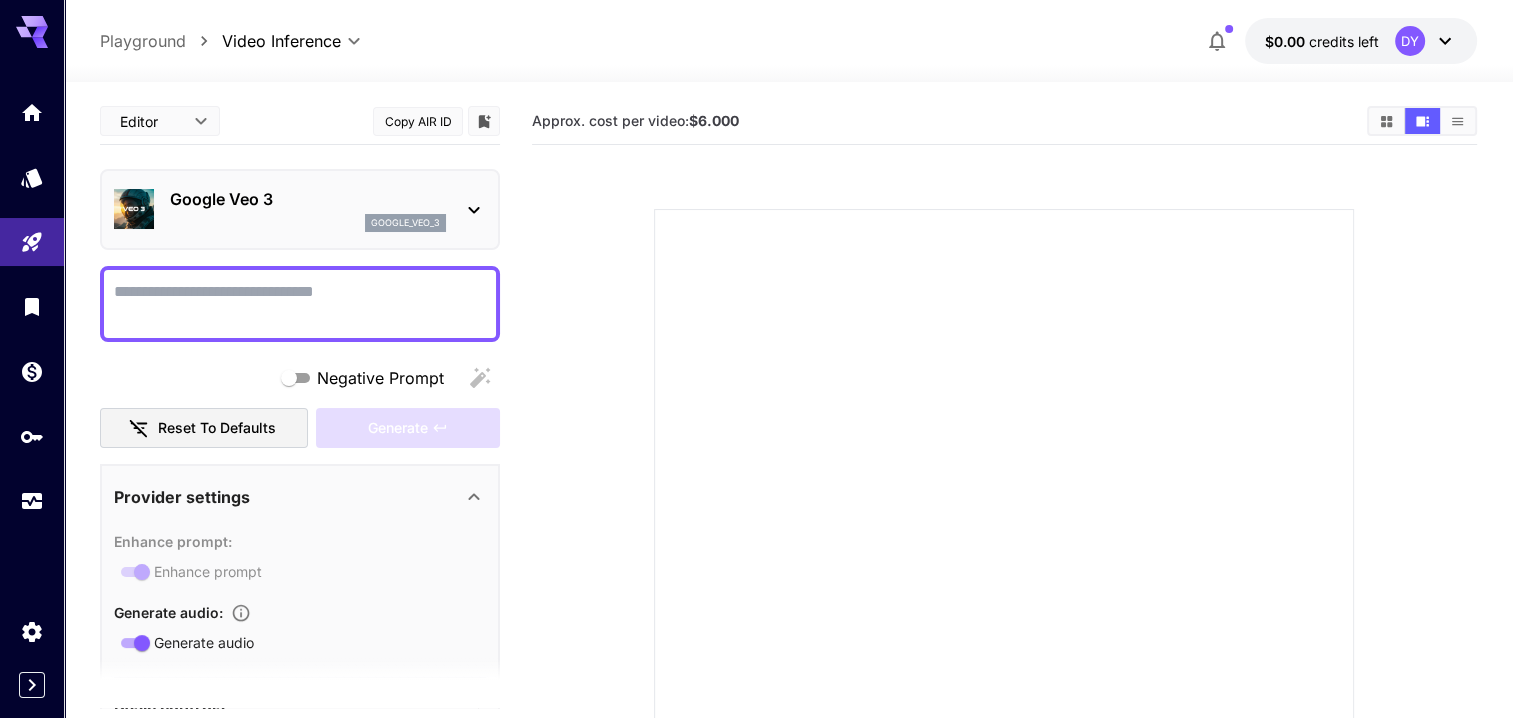 click on "Google Veo 3 google_veo_3" at bounding box center (308, 209) 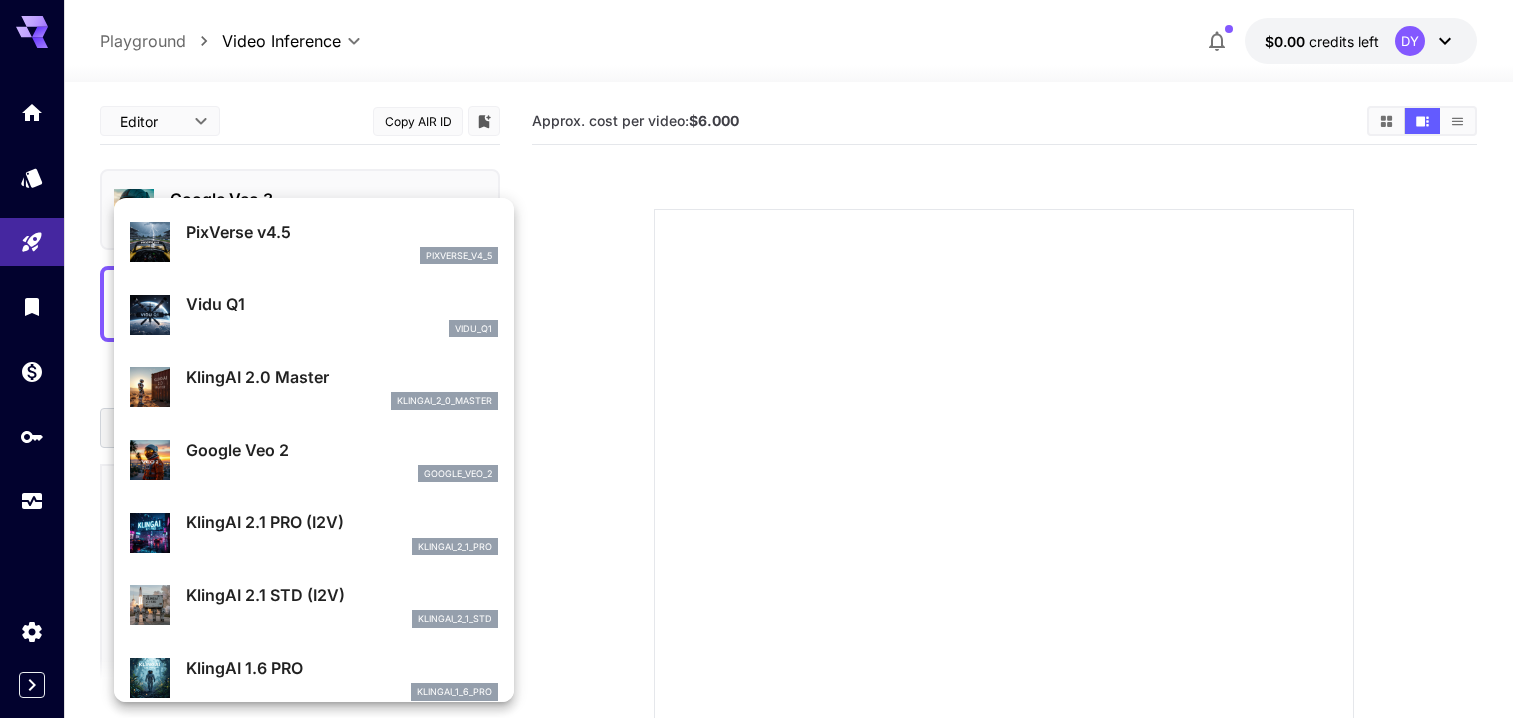 scroll, scrollTop: 603, scrollLeft: 0, axis: vertical 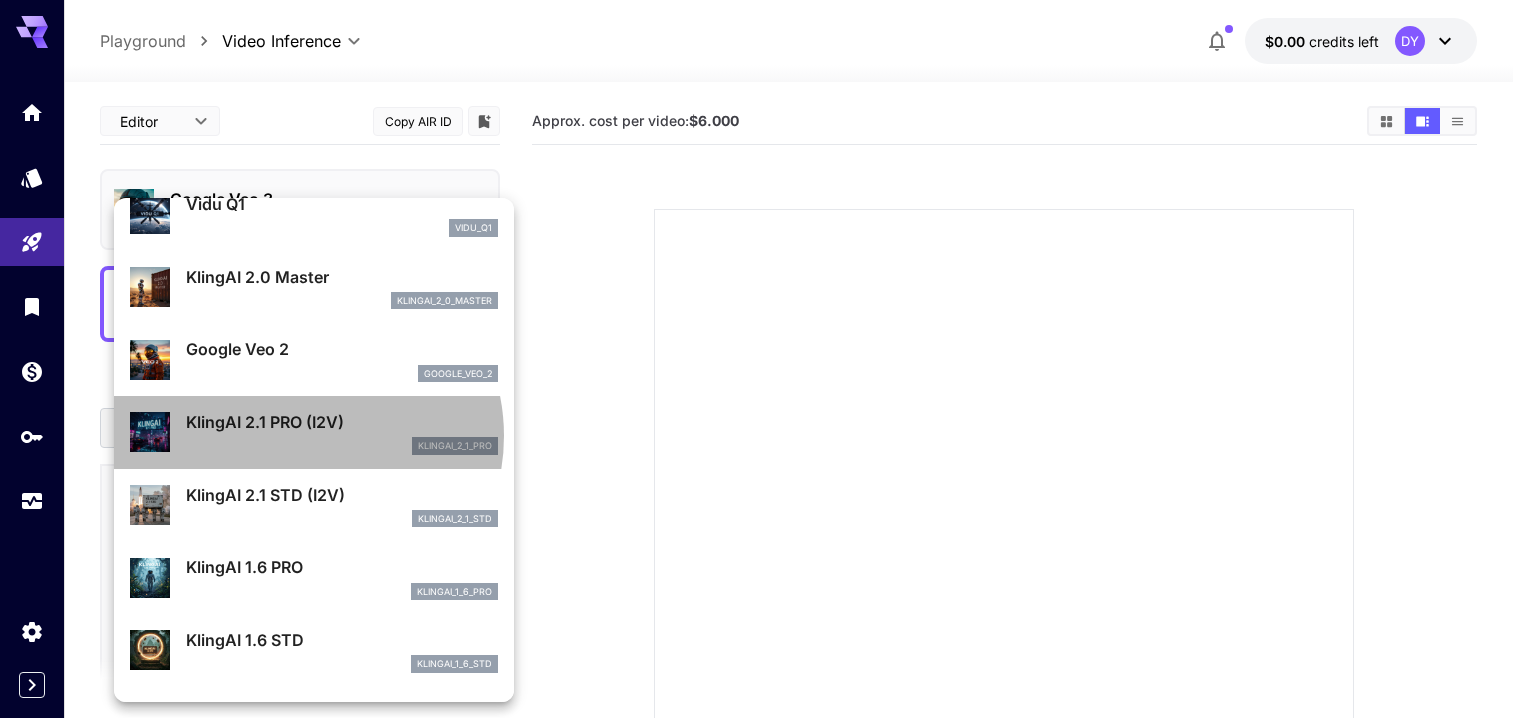 click on "KlingAI 2.1 PRO (I2V) klingai_2_1_pro" at bounding box center (342, 432) 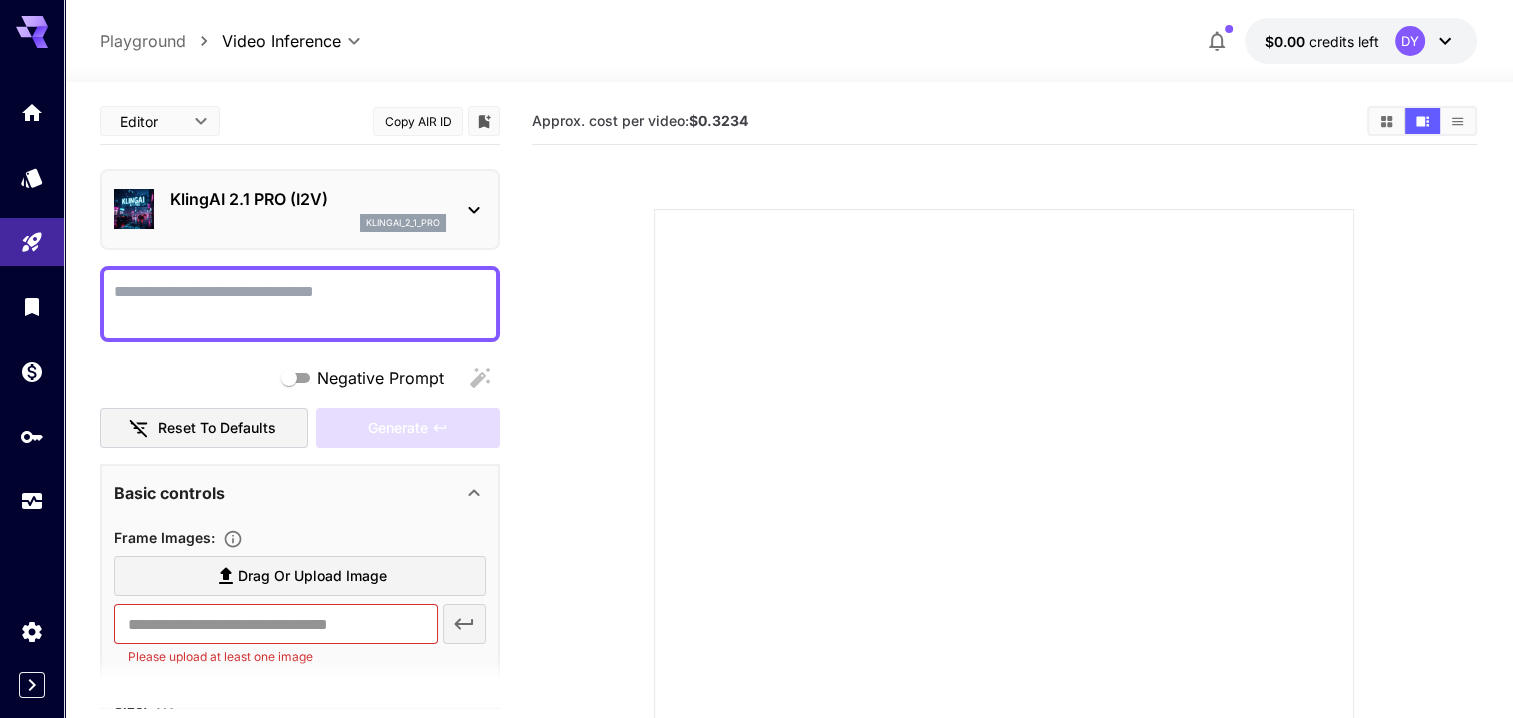 click on "klingai_2_1_pro" at bounding box center [403, 223] 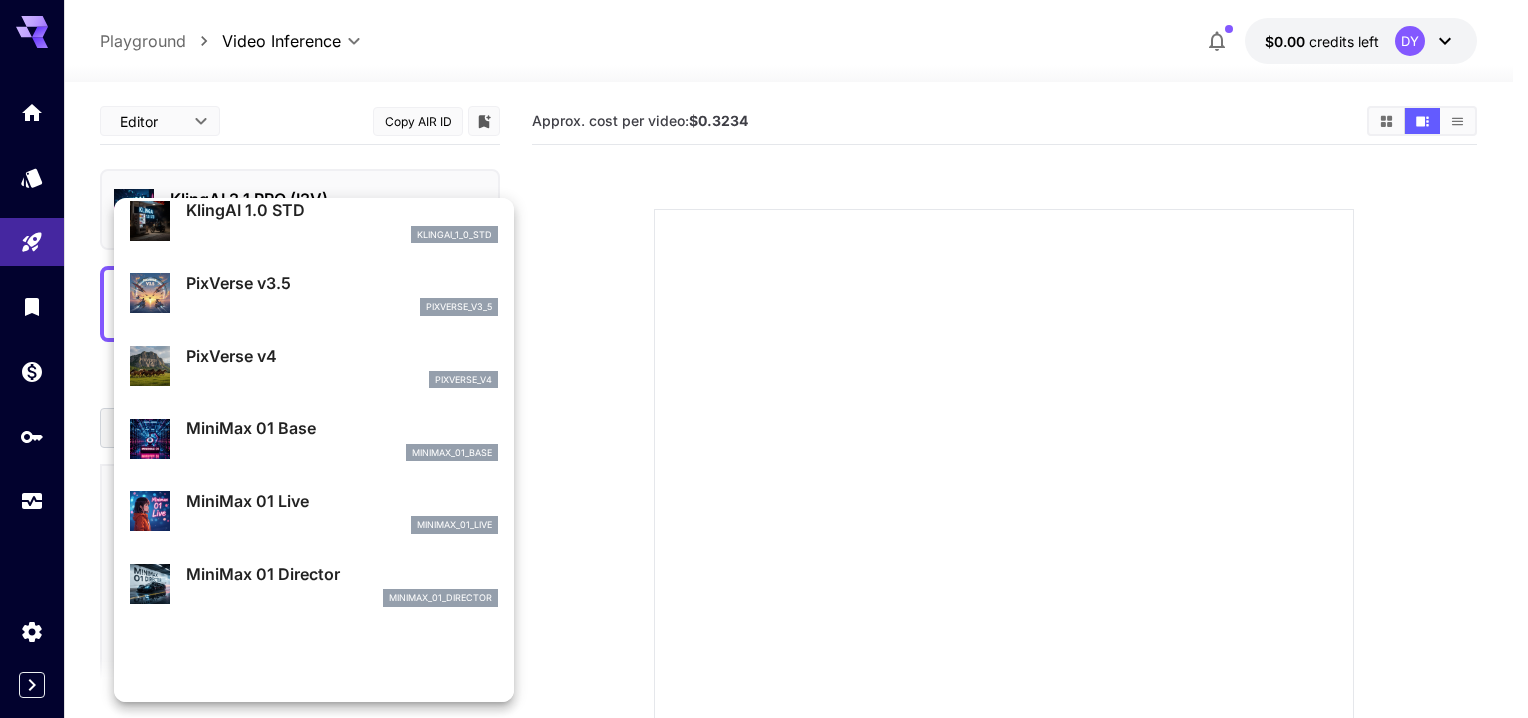 scroll, scrollTop: 1304, scrollLeft: 0, axis: vertical 